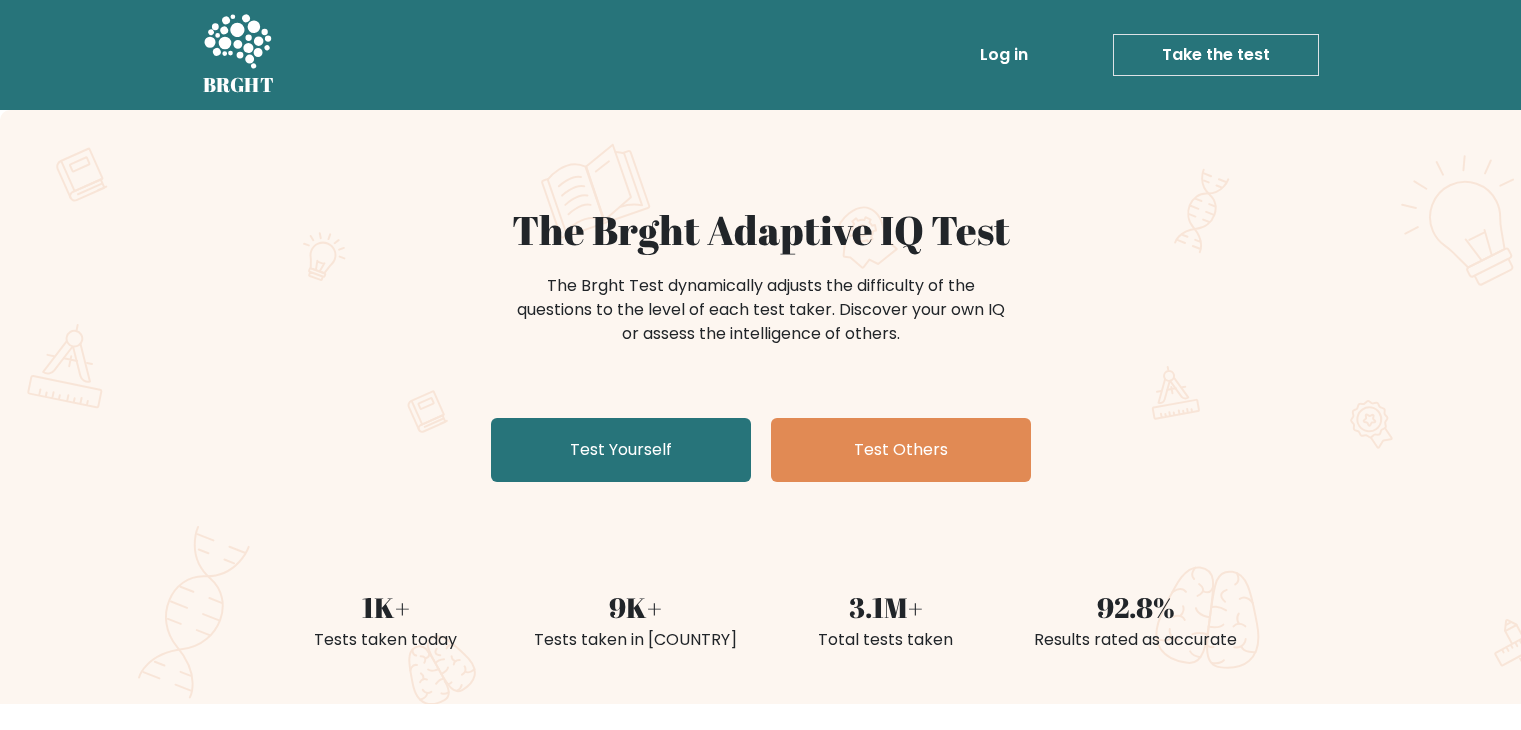 scroll, scrollTop: 0, scrollLeft: 0, axis: both 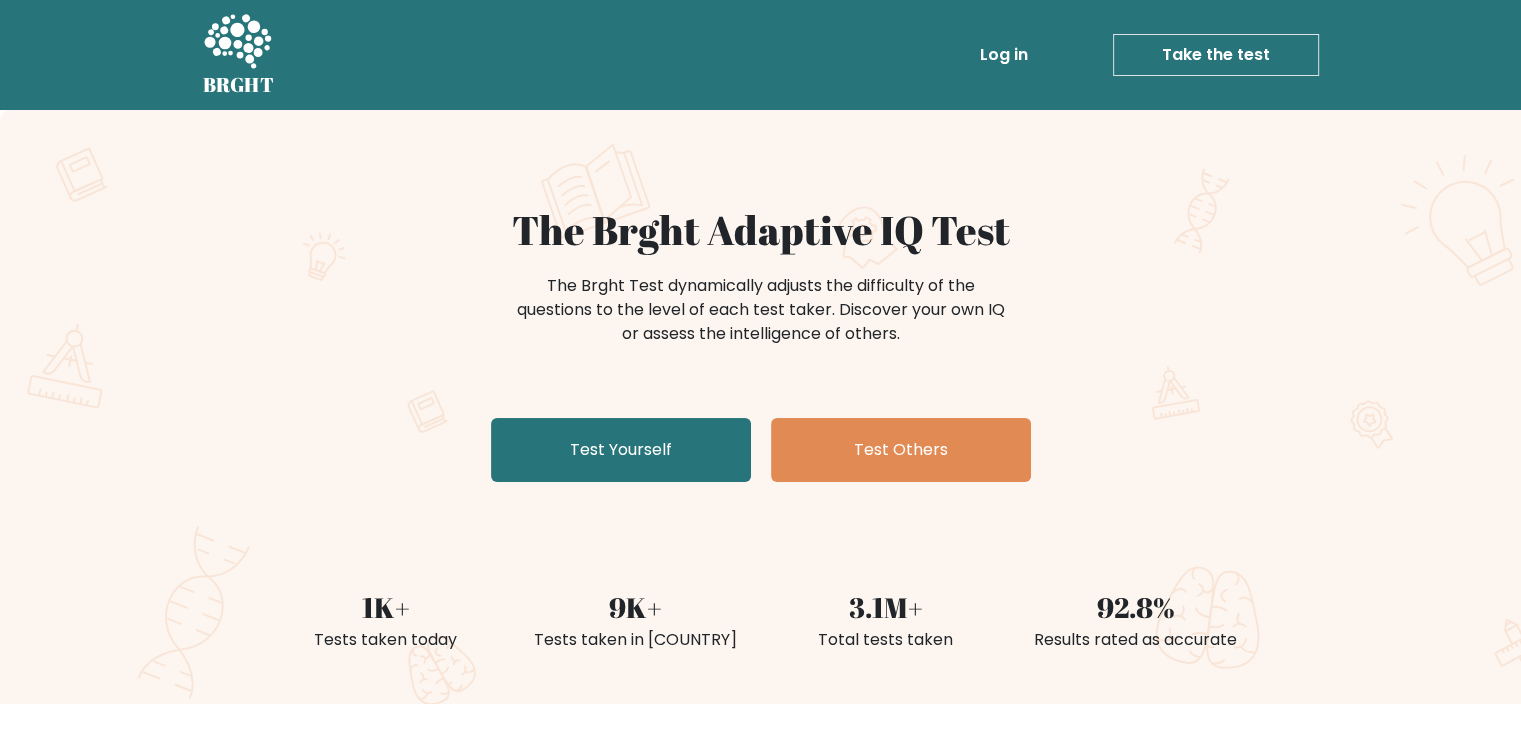 click on "The Brght Adaptive IQ Test
The Brght Test dynamically adjusts the difficulty of the questions to the level of each test taker. Discover your own IQ or assess the intelligence of others.
Test Yourself
Test Others" at bounding box center [761, 348] 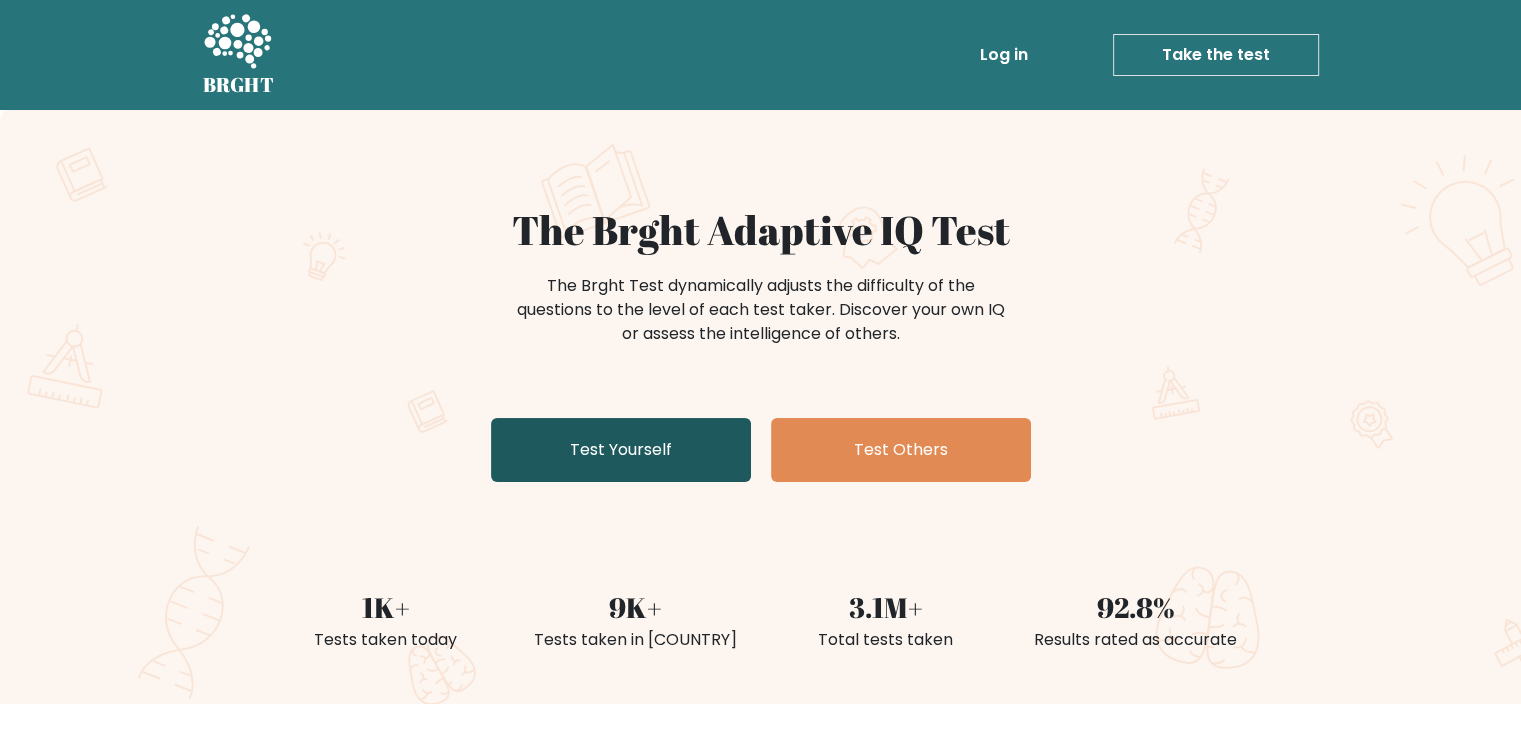 click on "Test Yourself" at bounding box center [621, 450] 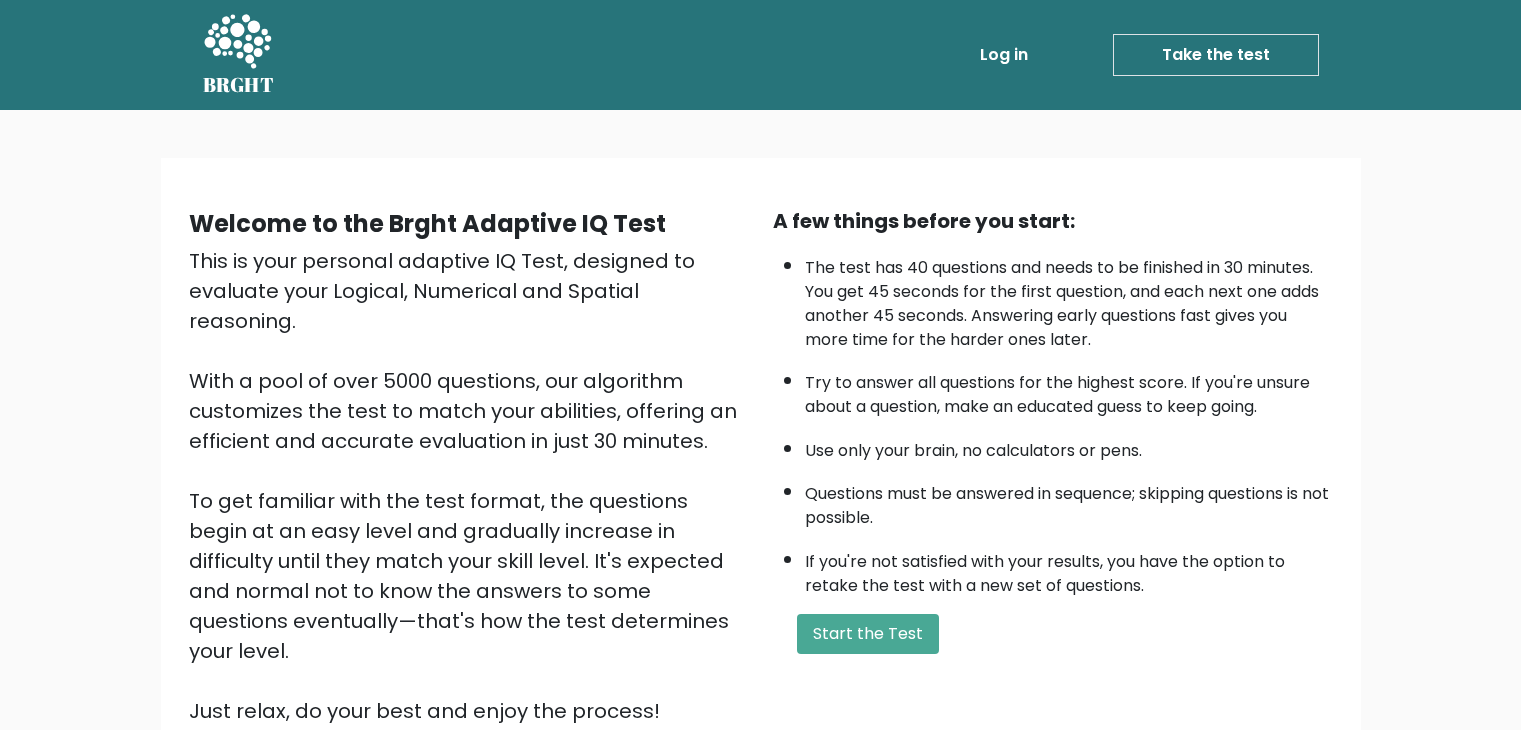 scroll, scrollTop: 0, scrollLeft: 0, axis: both 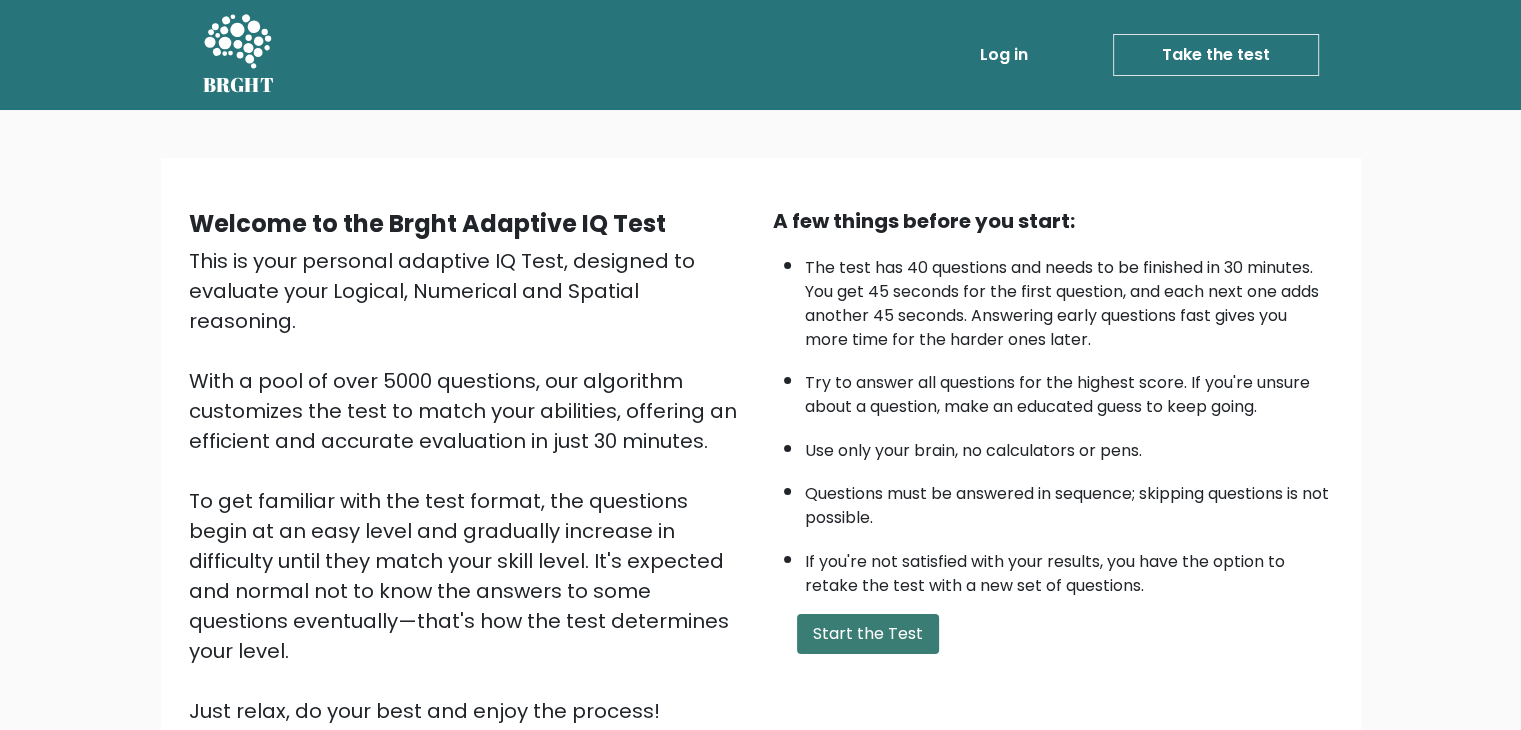 click on "Start the Test" at bounding box center (868, 634) 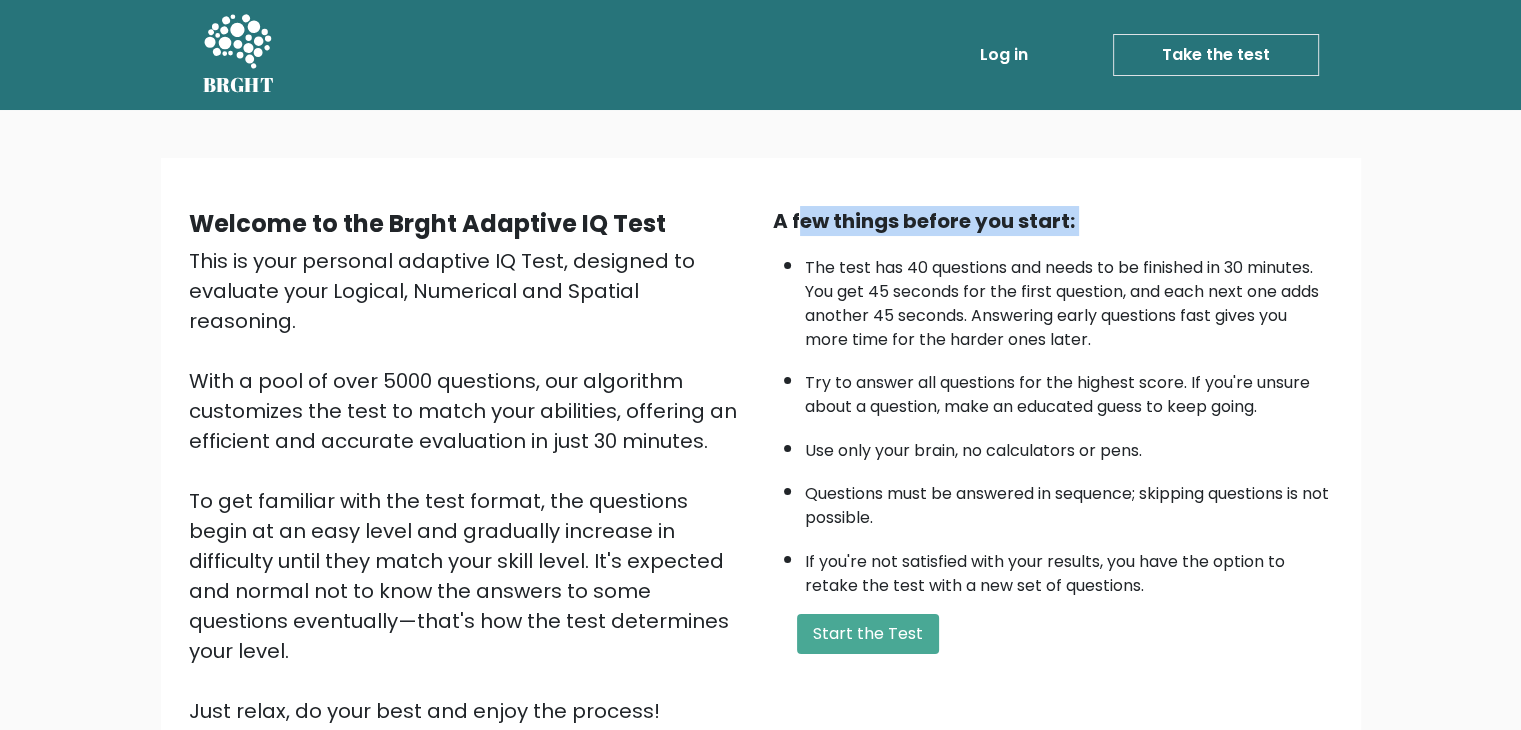 drag, startPoint x: 804, startPoint y: 122, endPoint x: 742, endPoint y: 281, distance: 170.66048 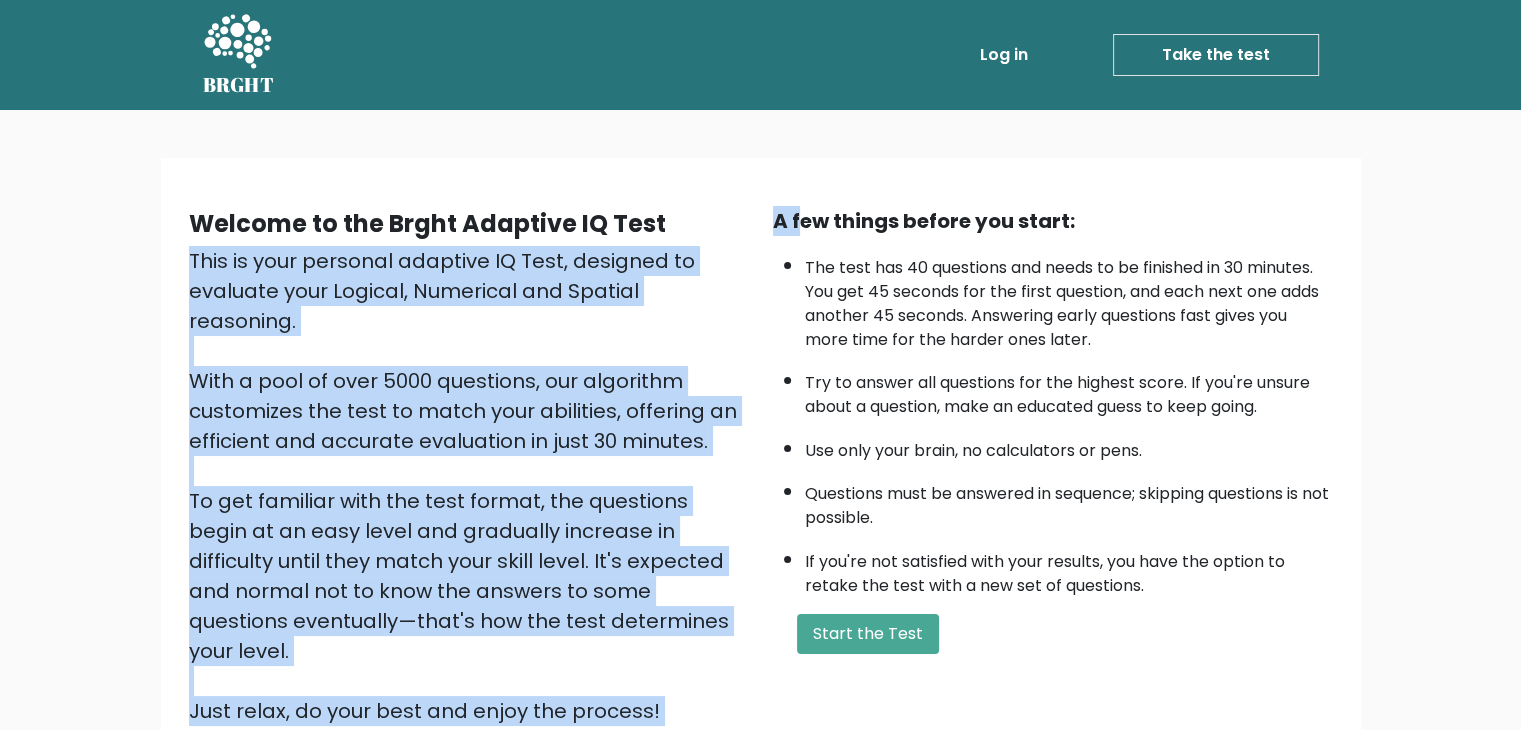 click on "This is your personal adaptive IQ Test, designed to evaluate your Logical, Numerical and Spatial reasoning.
With a pool of over 5000 questions, our algorithm customizes the test to match your abilities, offering an efficient and accurate evaluation in just 30 minutes.
To get familiar with the test format, the questions begin at an easy level and gradually increase in difficulty until they match your skill level. It's expected and normal not to know the answers to some questions eventually—that's how the test determines your level.
Just relax, do your best and enjoy the process!" at bounding box center (469, 486) 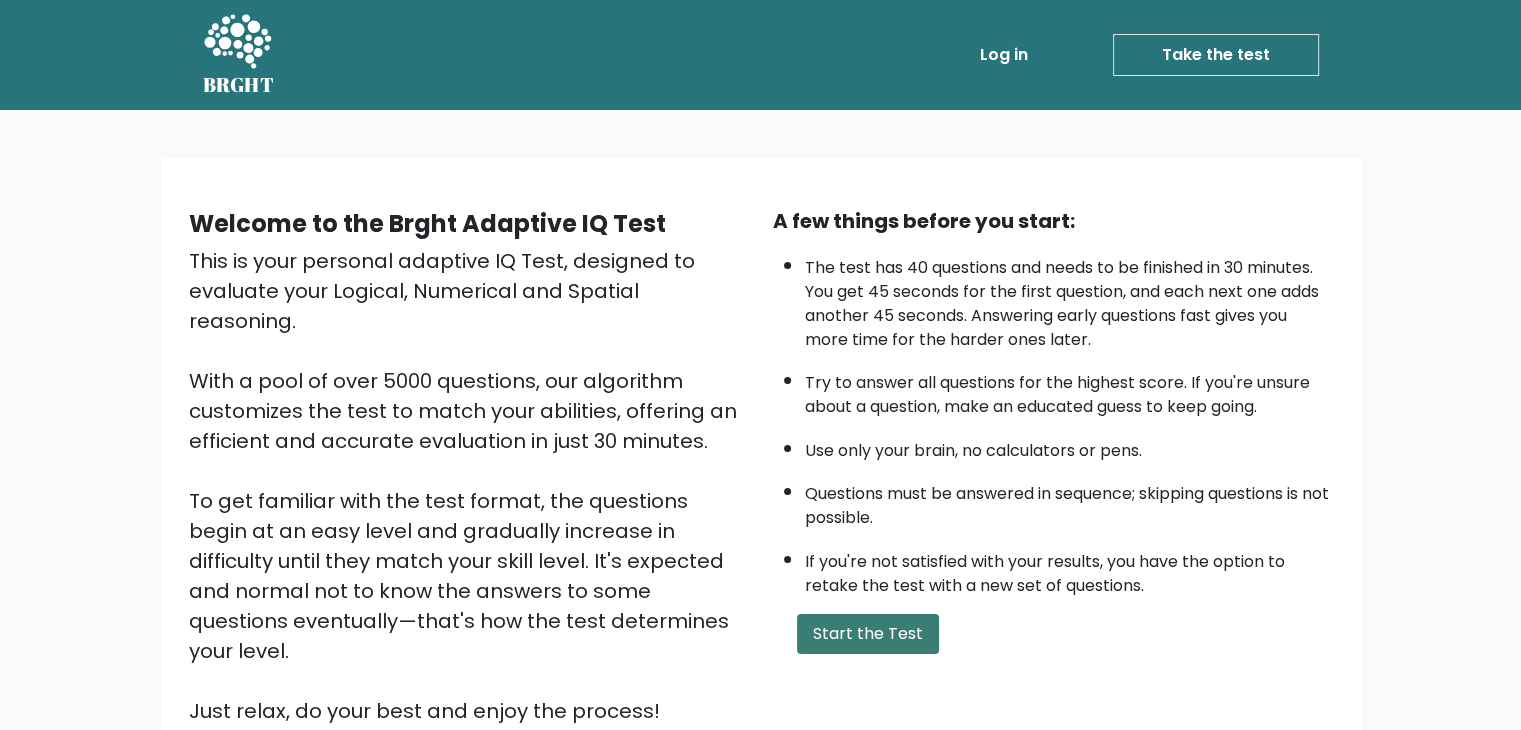click on "Start the Test" at bounding box center [868, 634] 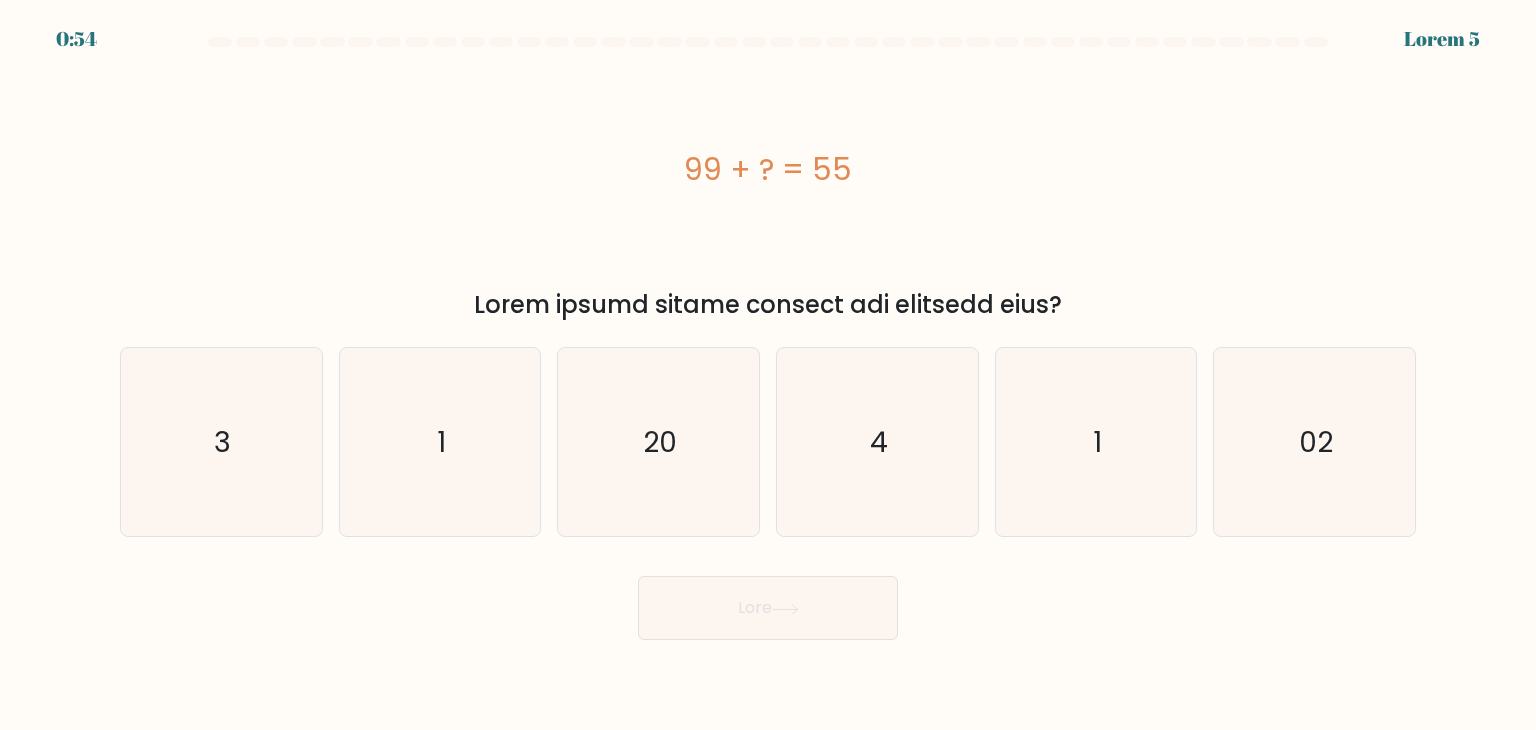 scroll, scrollTop: 0, scrollLeft: 0, axis: both 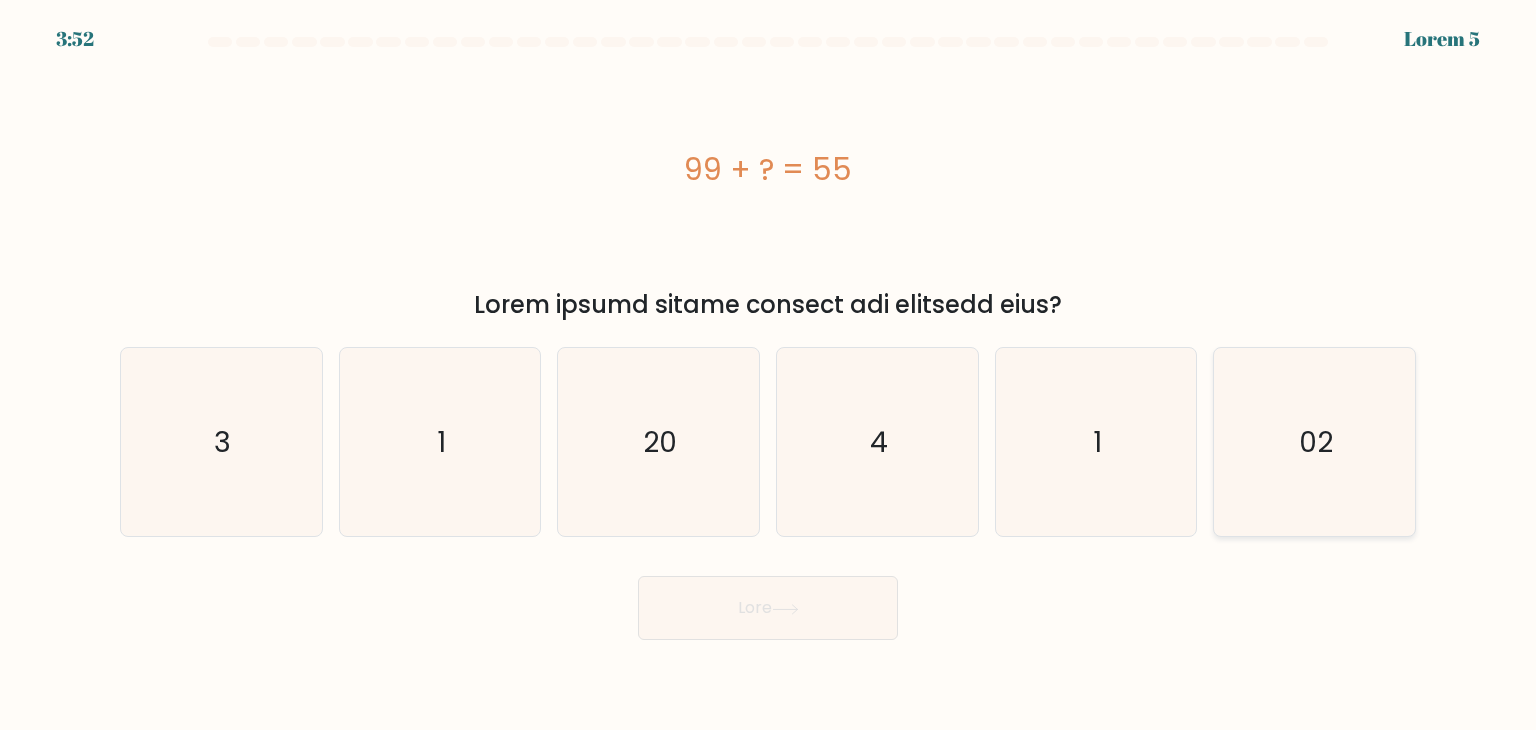click on "02" at bounding box center (1314, 442) 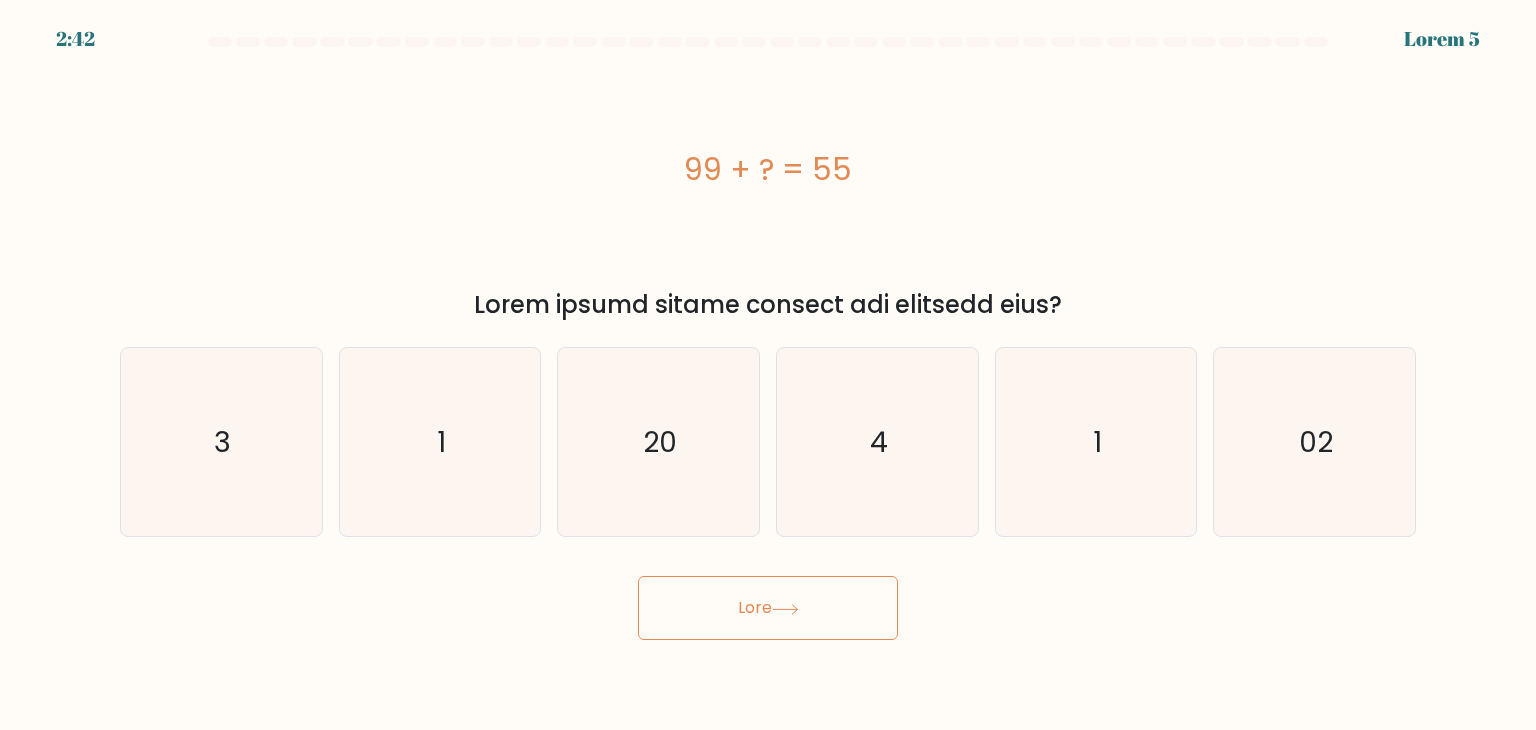 click on "6:64
Lorem 0
i." at bounding box center [768, 365] 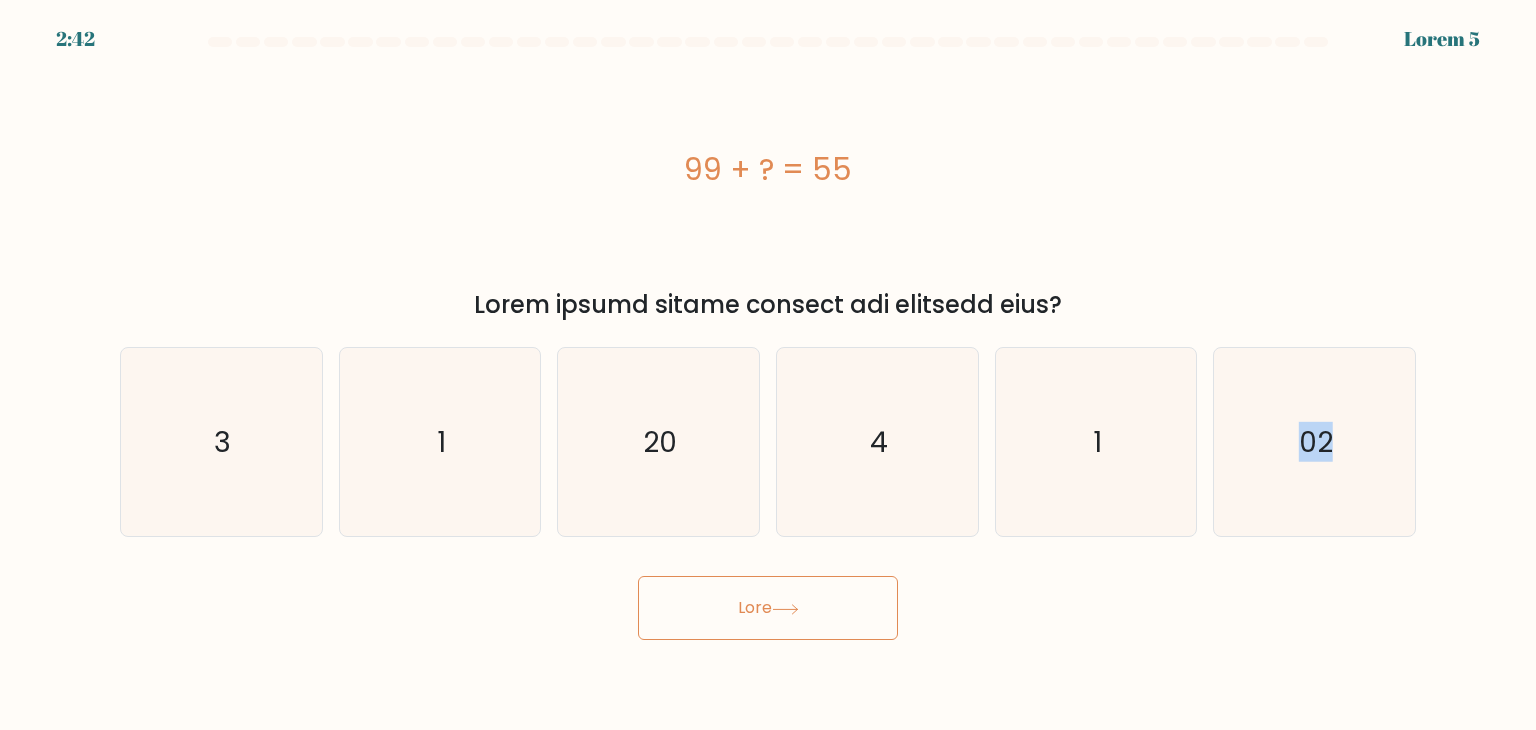 click on "6:64
Lorem 0
i." at bounding box center [768, 365] 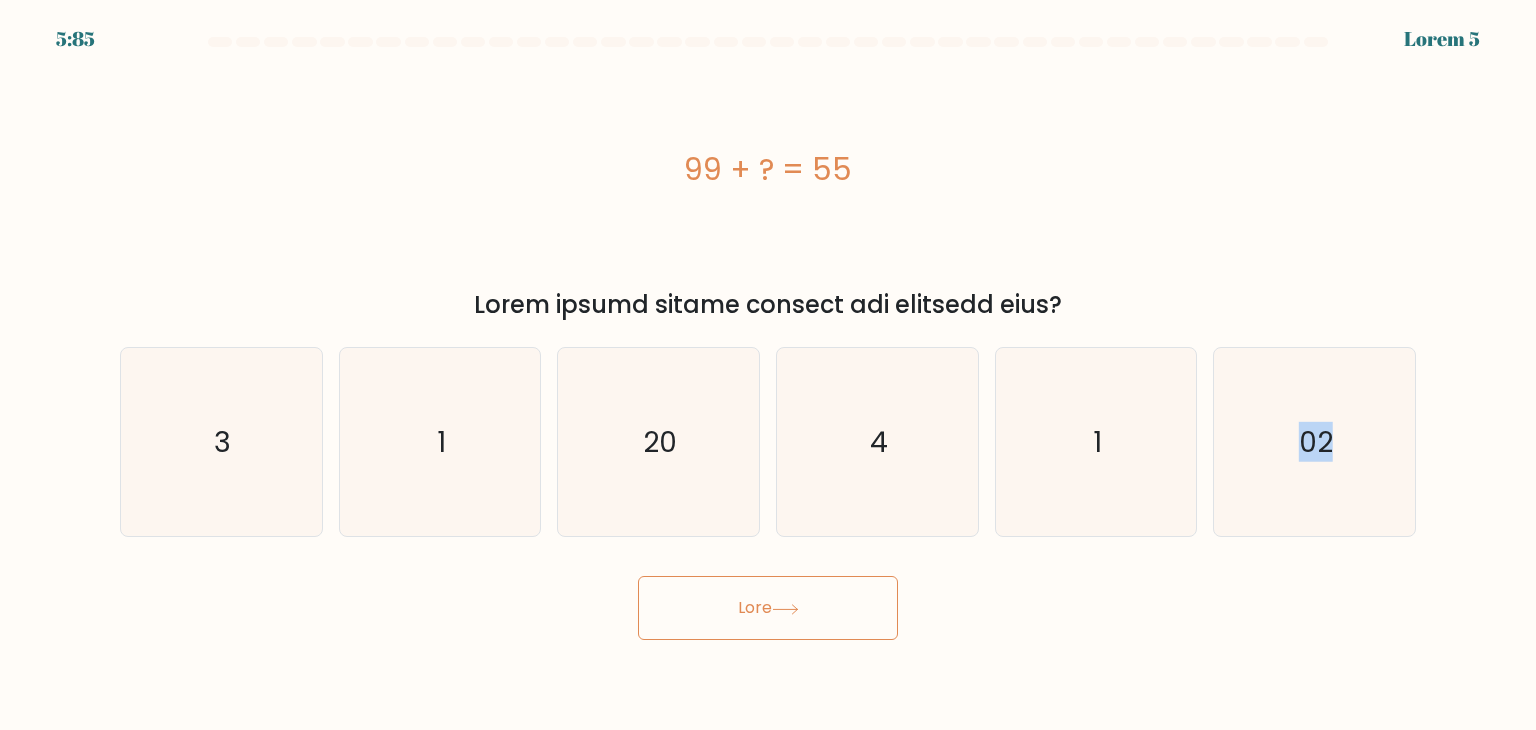 click on "Lore" at bounding box center [768, 608] 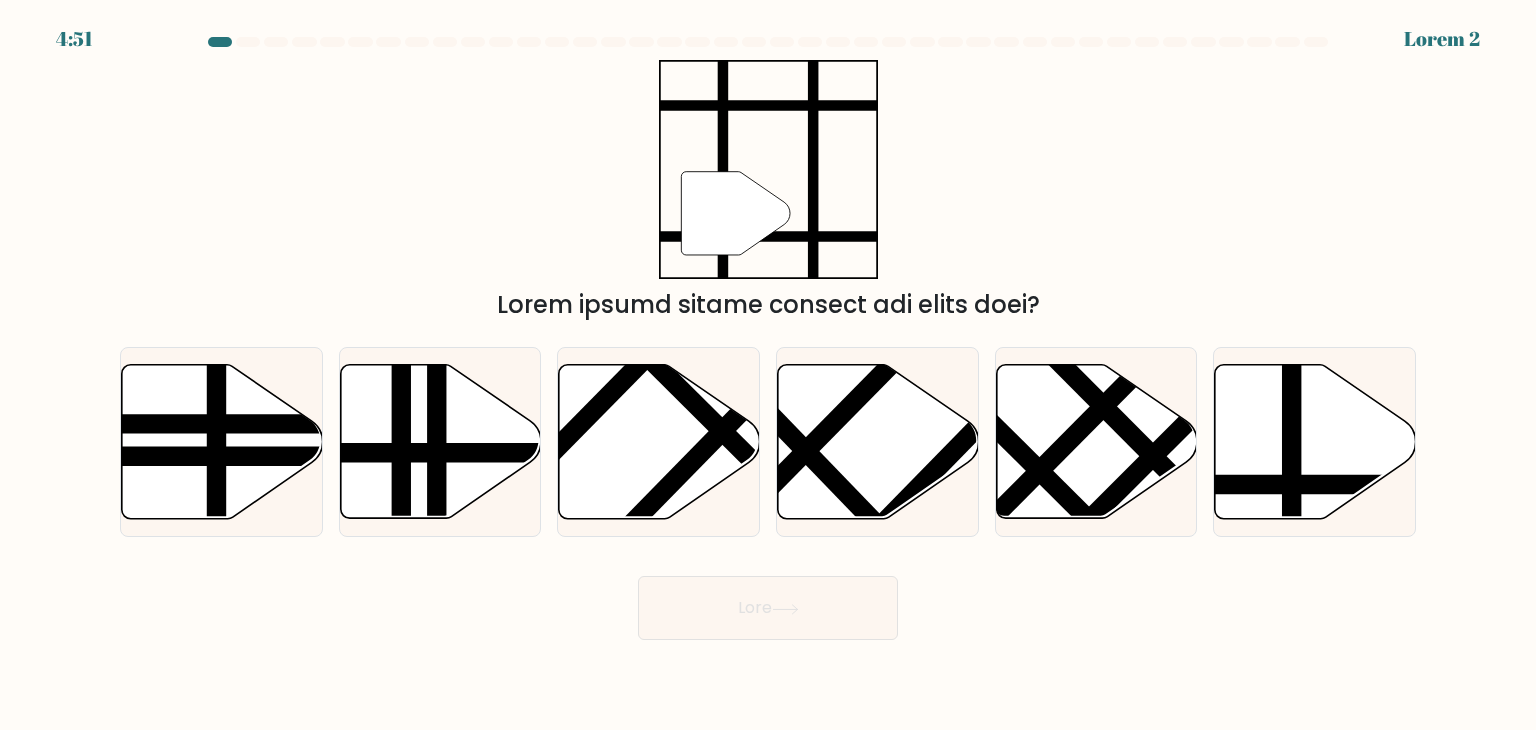 click on ""
Lorem ipsumd sitame consect adi elits doei?" at bounding box center [768, 191] 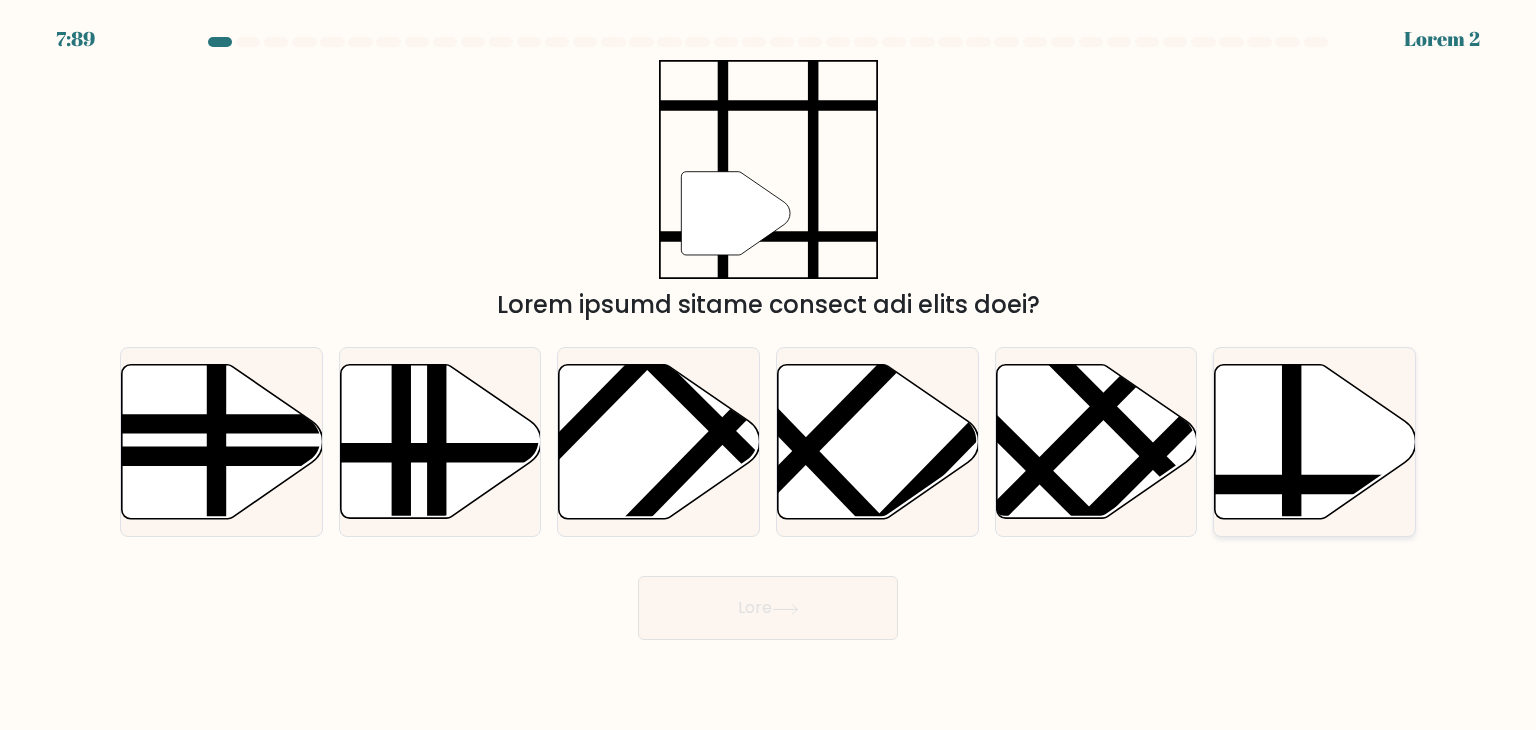 click at bounding box center [1315, 442] 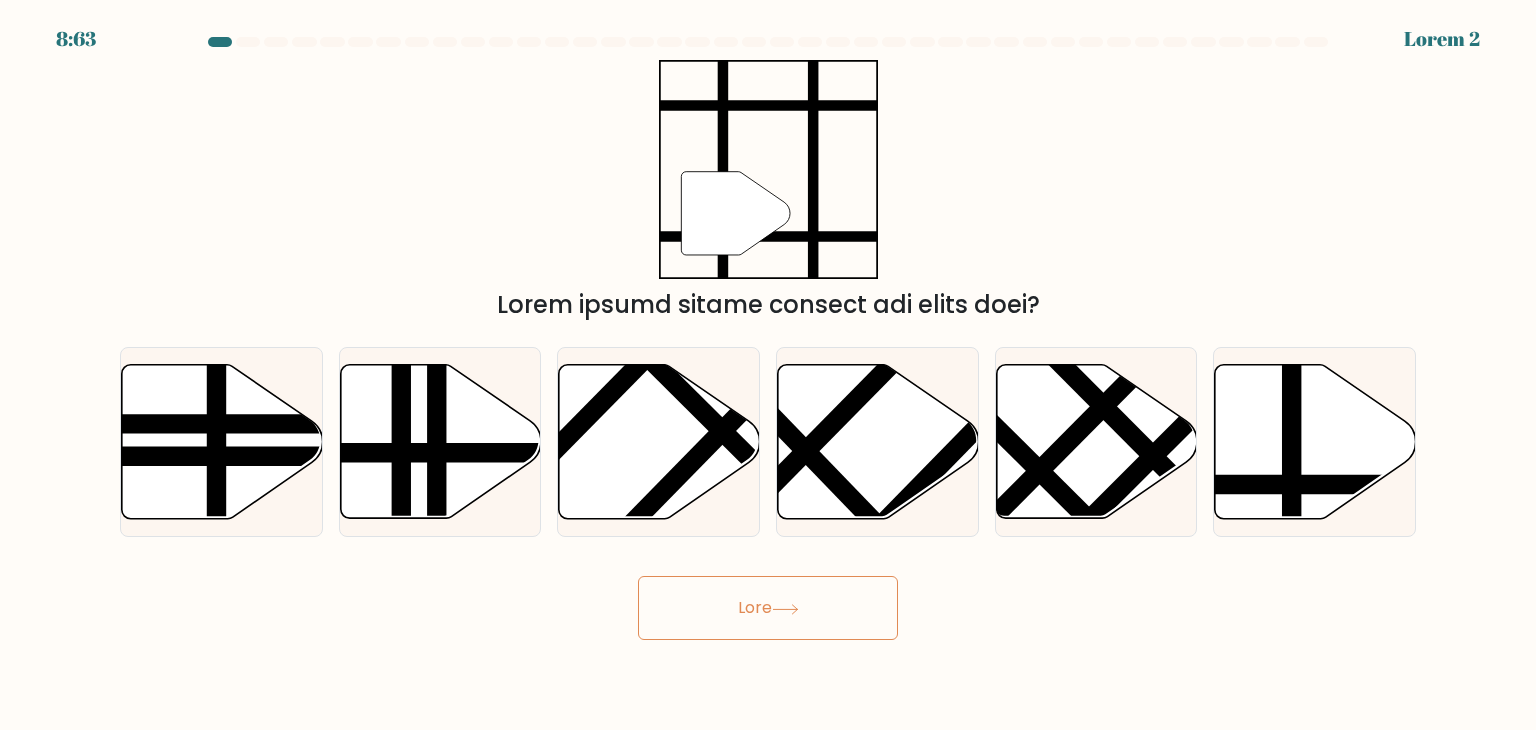 click on "Lore" at bounding box center (768, 608) 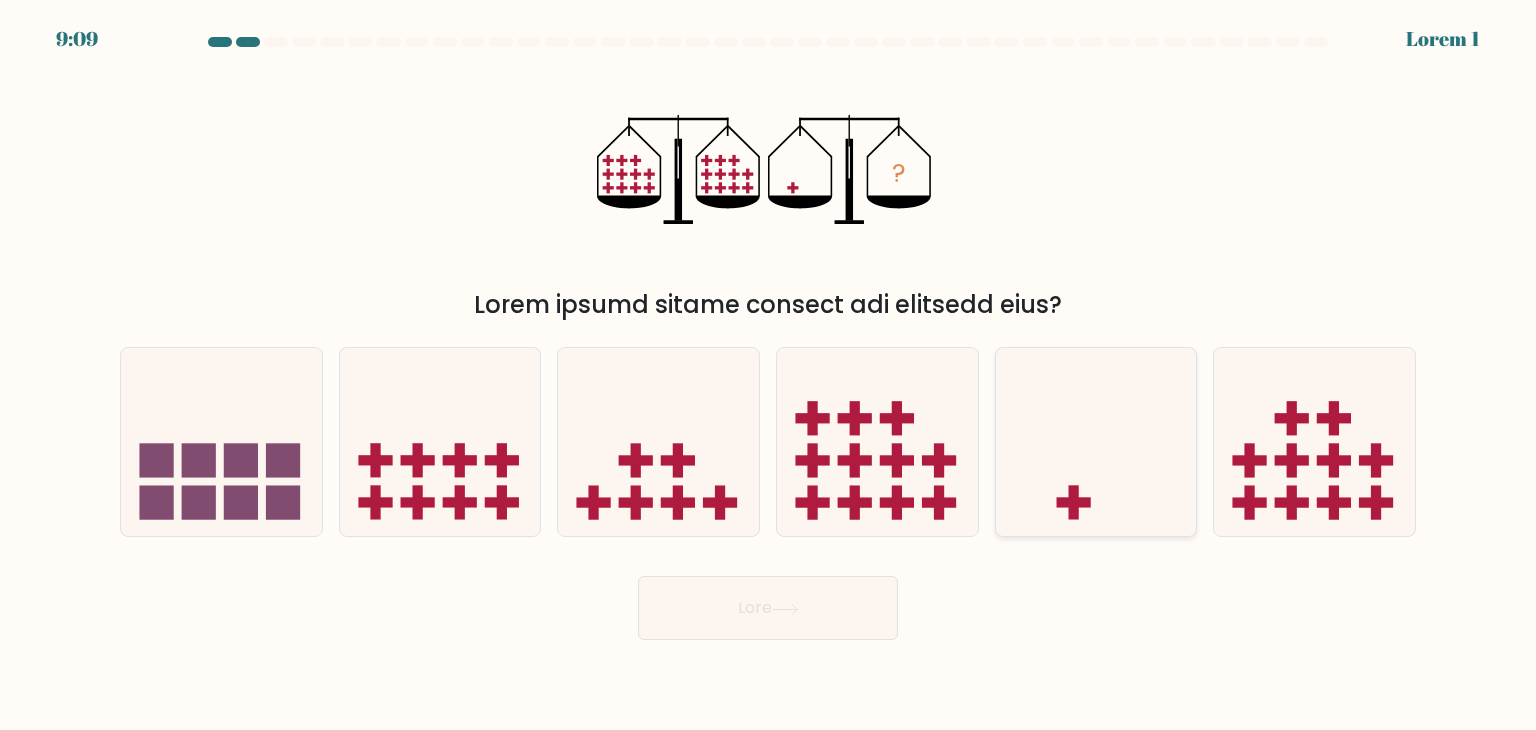 click at bounding box center (1096, 442) 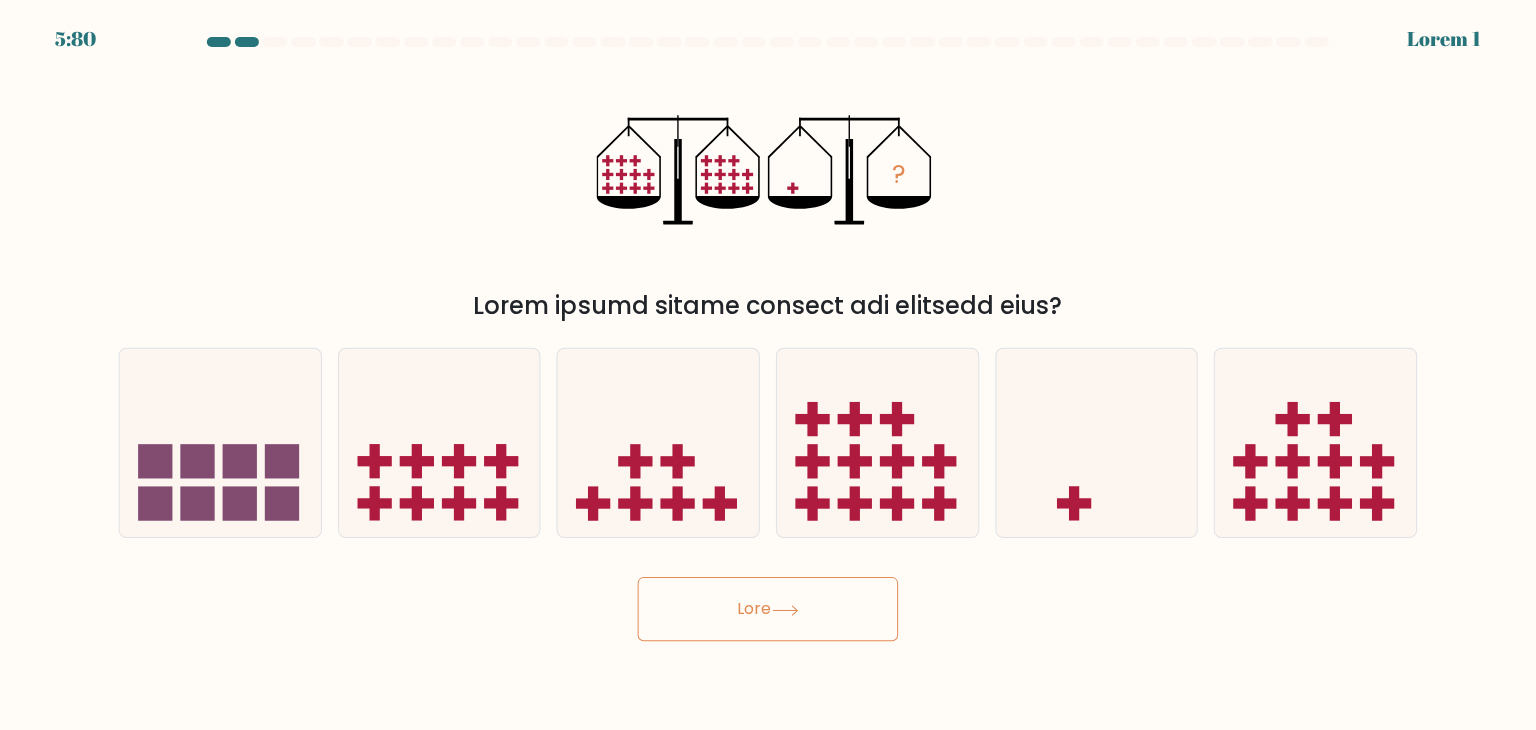scroll, scrollTop: 0, scrollLeft: 0, axis: both 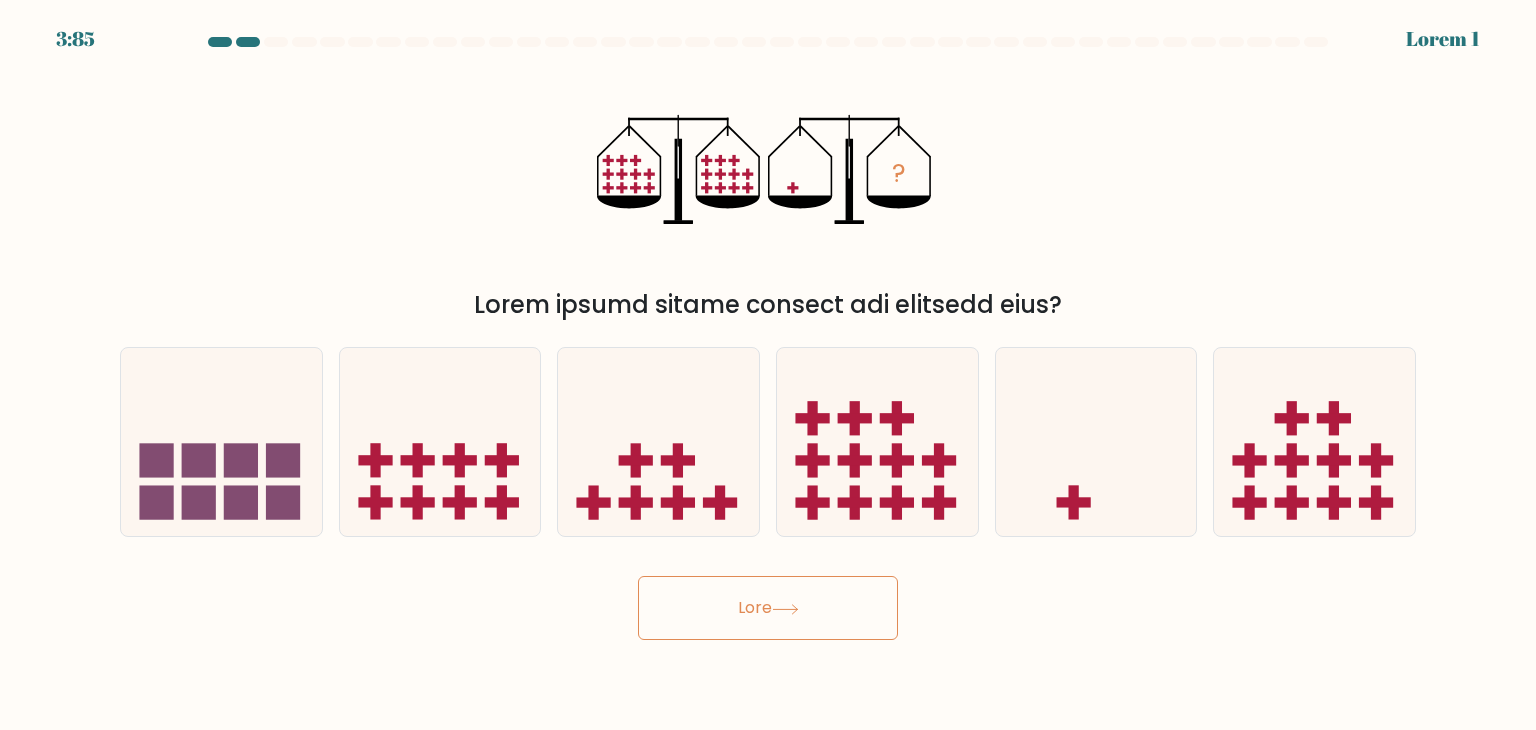 click on "Lore" at bounding box center (768, 608) 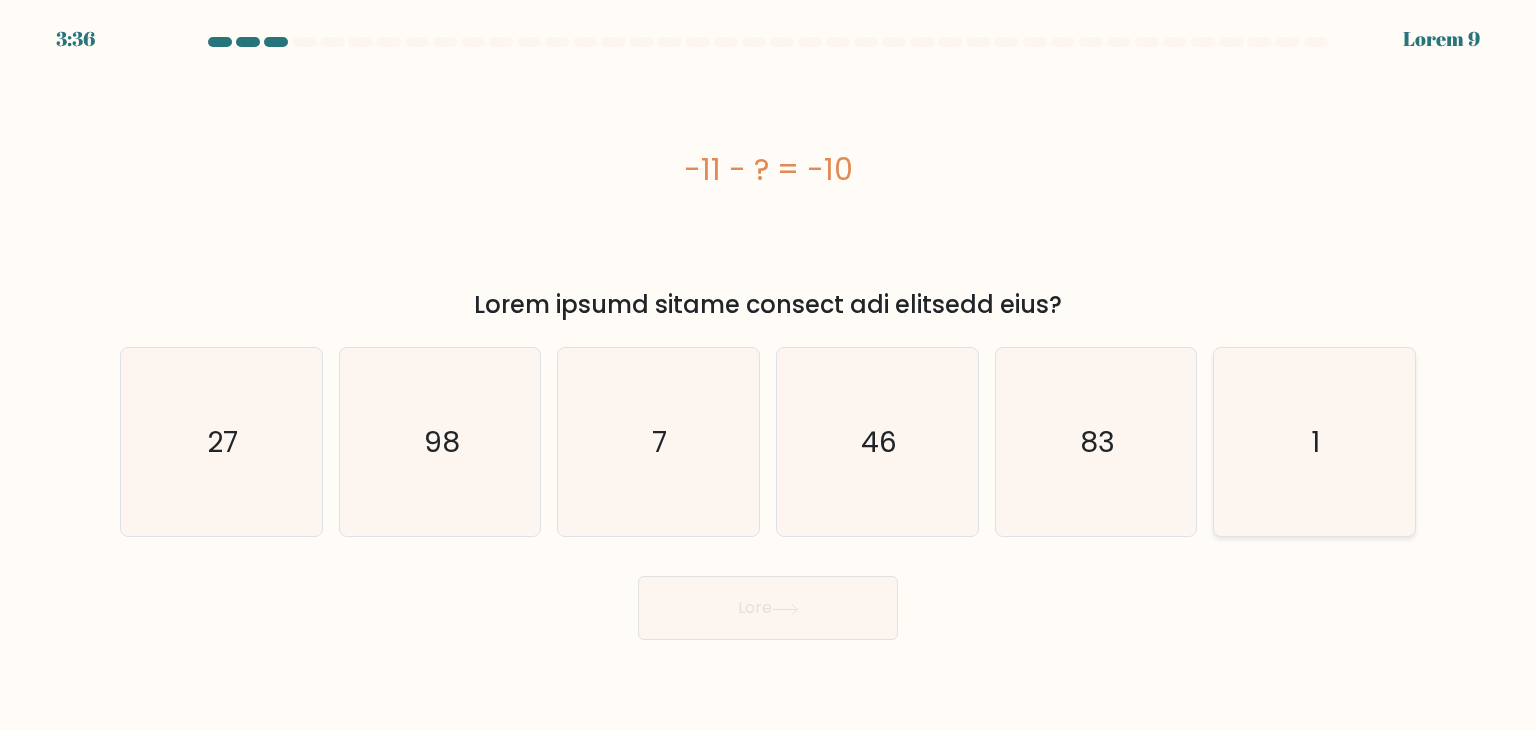 click on "1" at bounding box center (1314, 442) 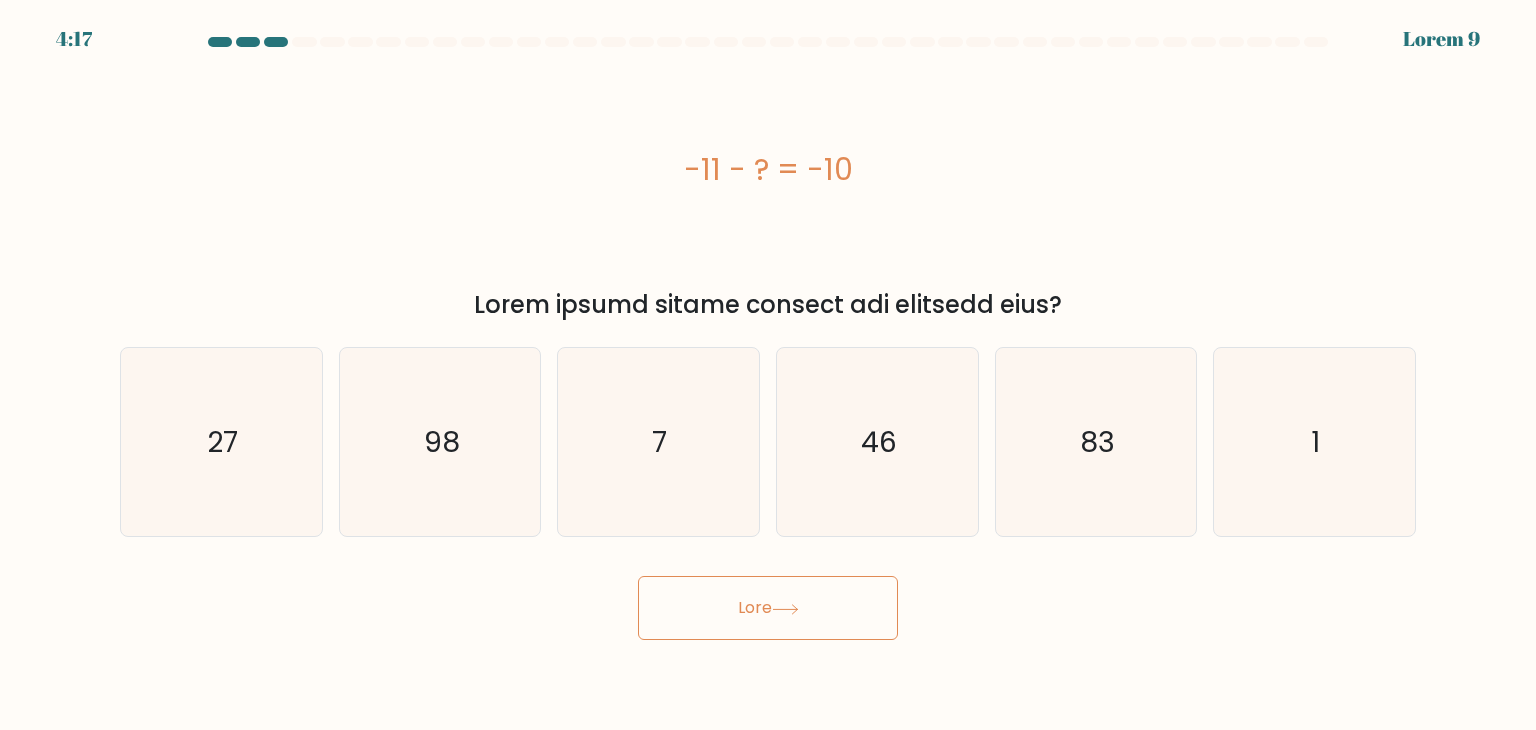 click on "Lore" at bounding box center (768, 608) 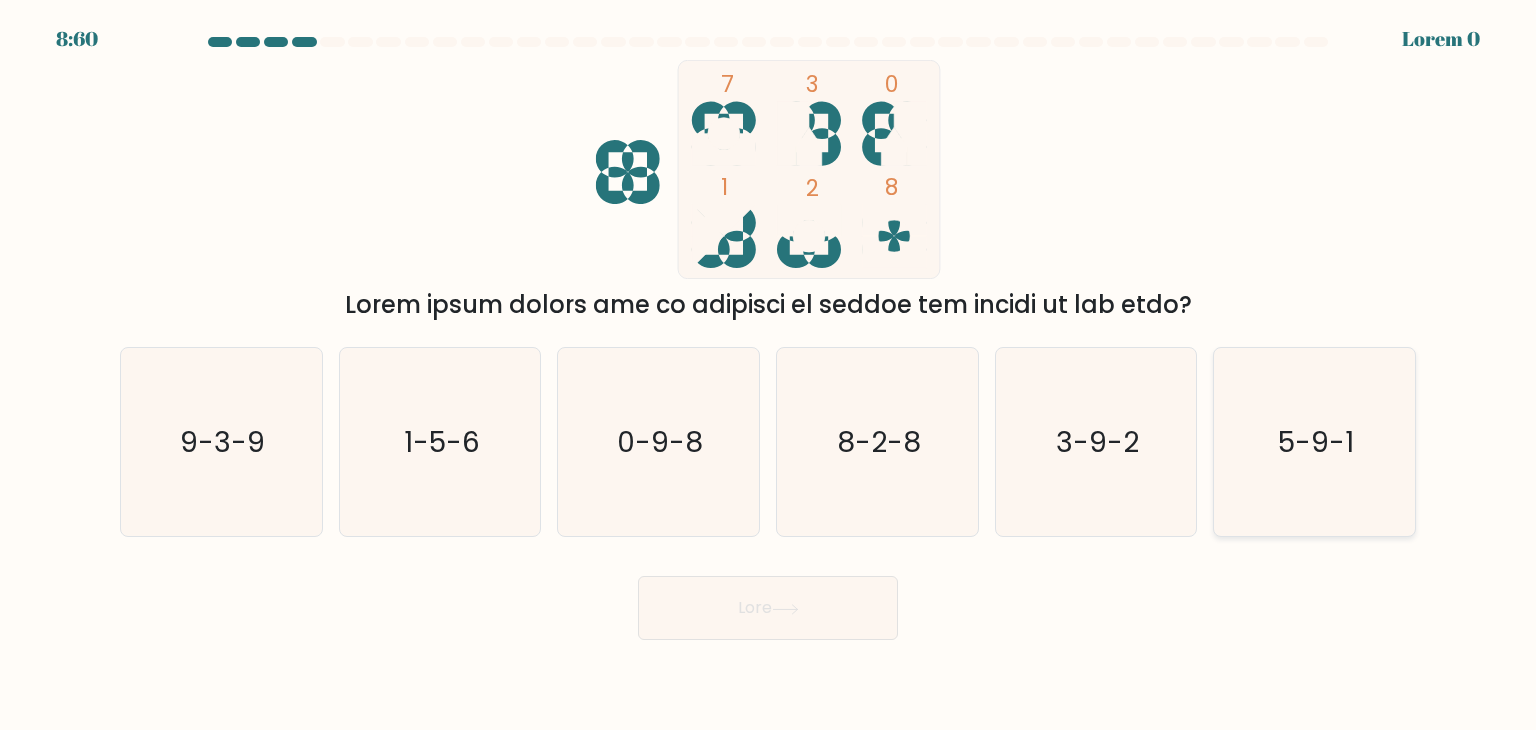 click on "5-9-1" at bounding box center (1314, 442) 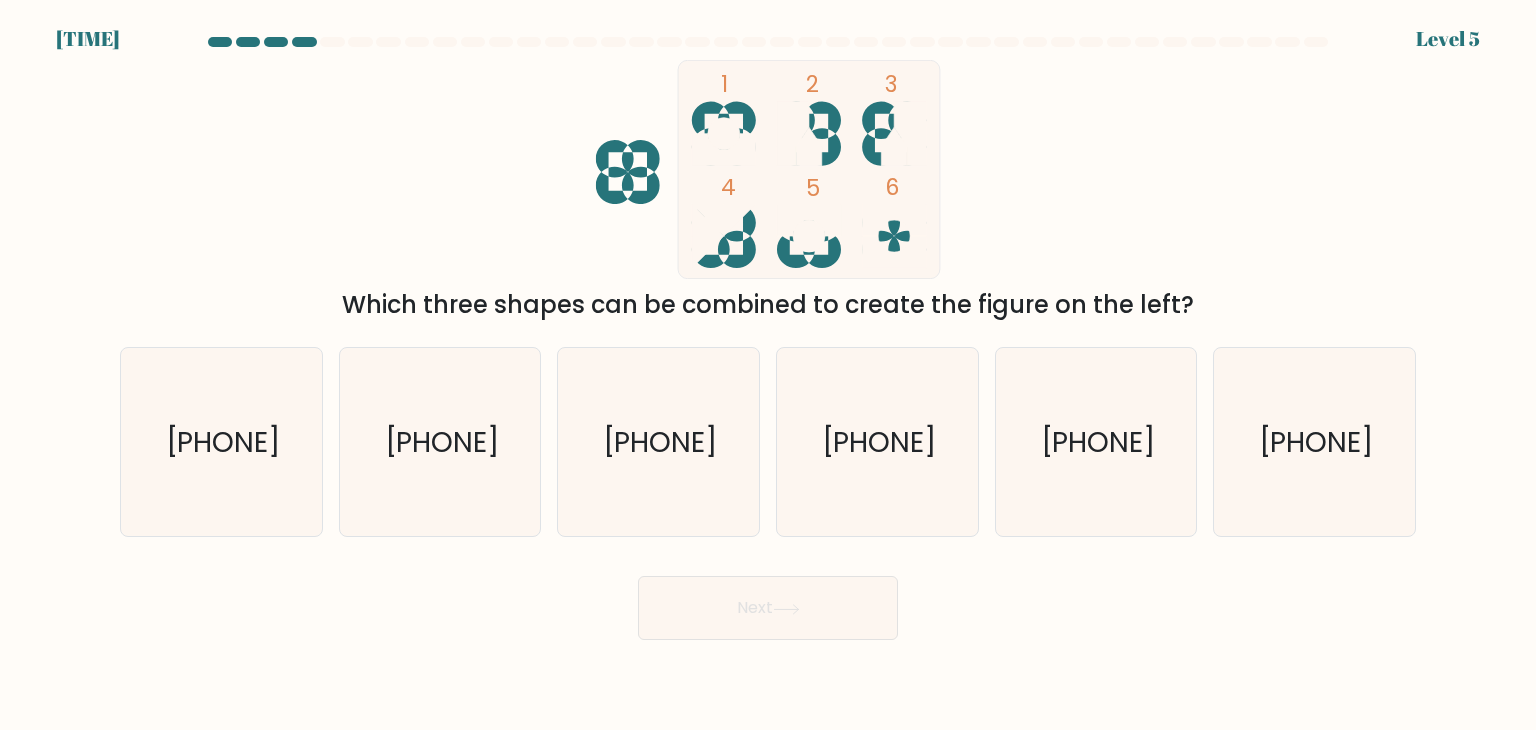 scroll, scrollTop: 0, scrollLeft: 0, axis: both 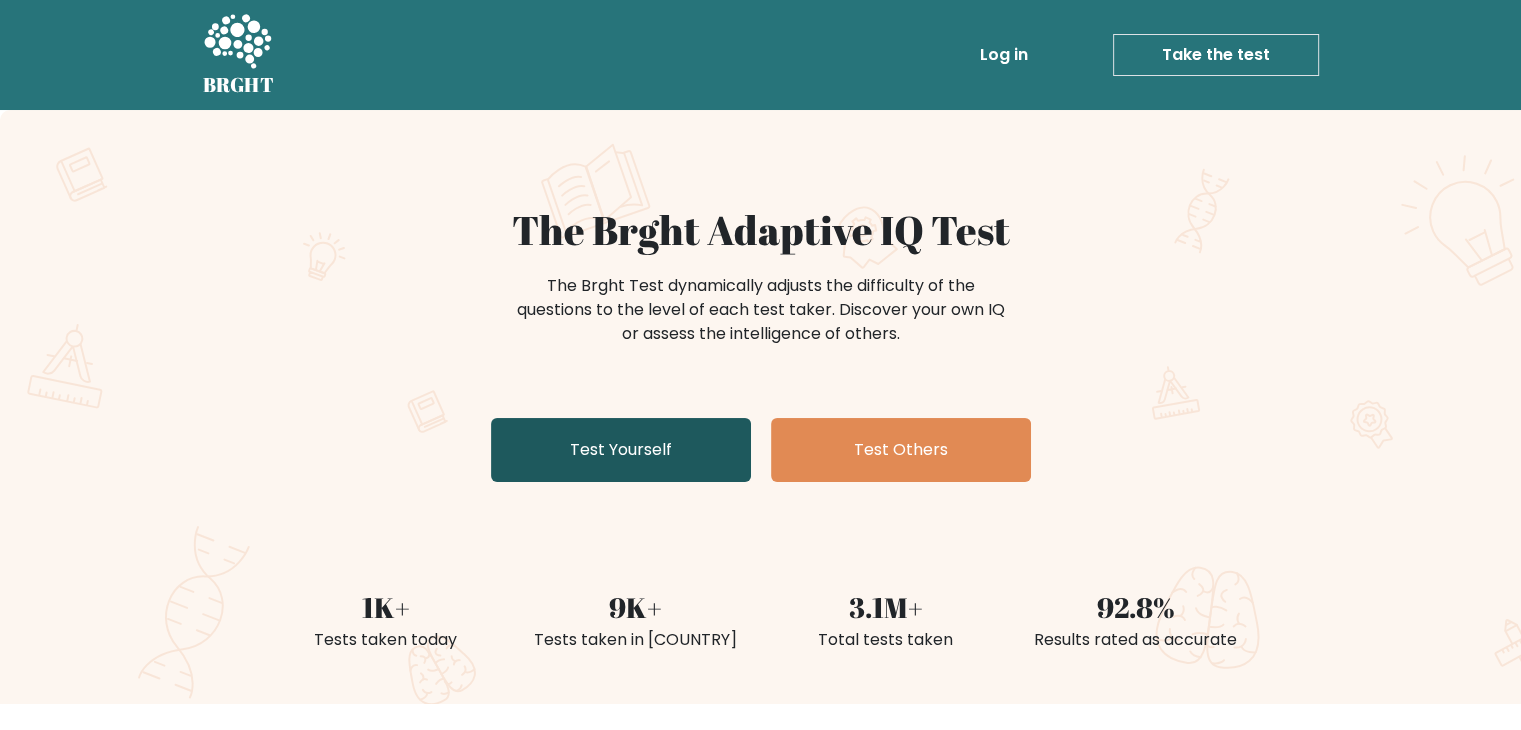 click on "Test Yourself" at bounding box center (621, 450) 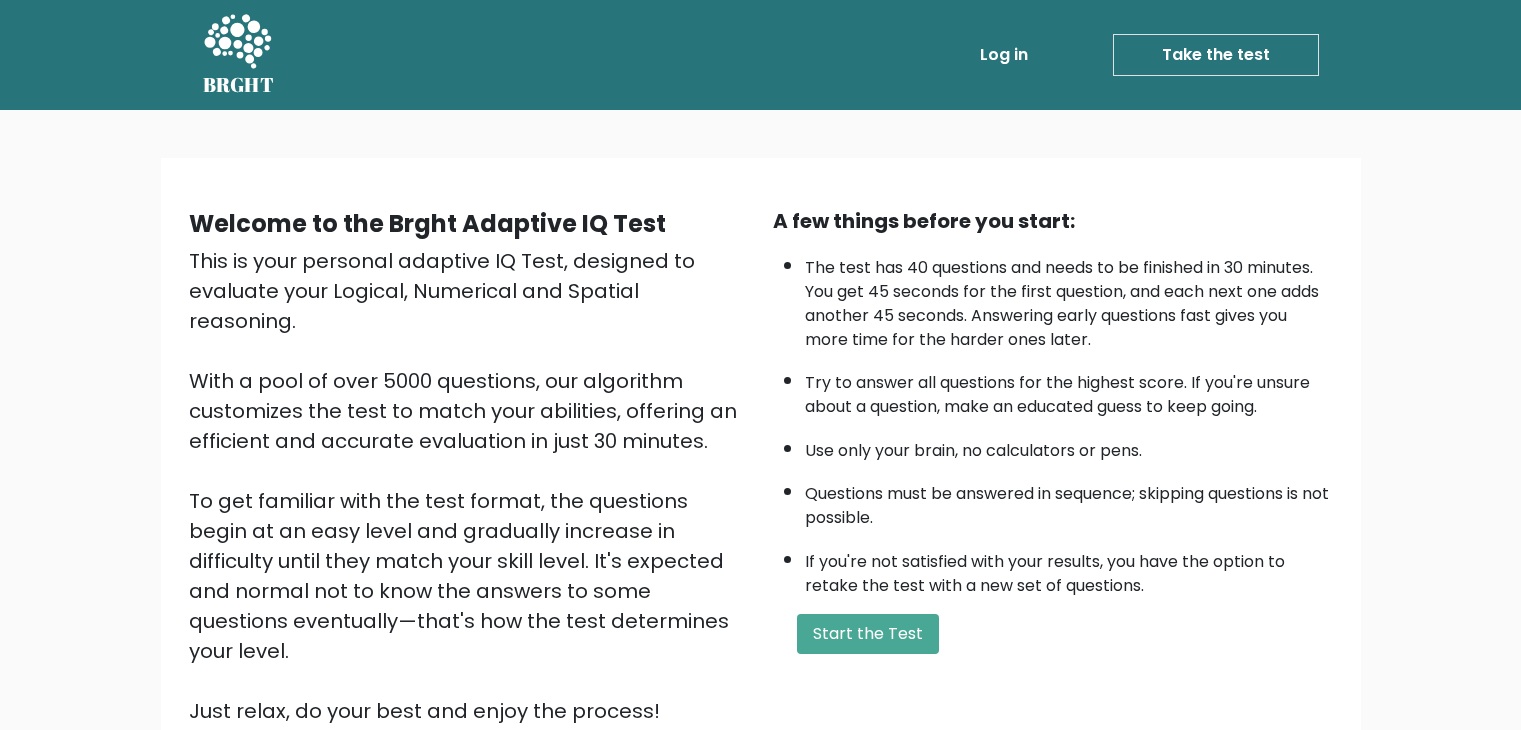scroll, scrollTop: 0, scrollLeft: 0, axis: both 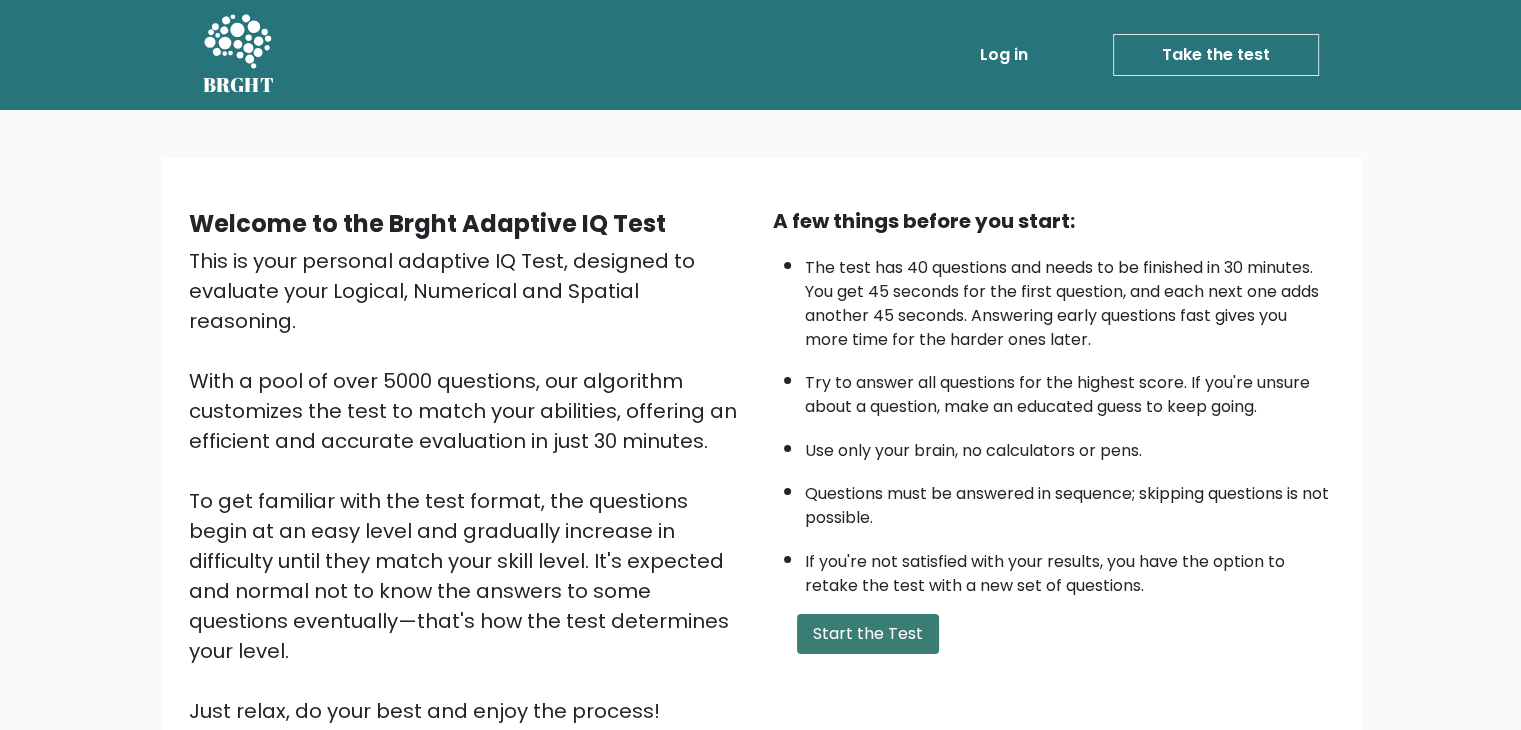 click on "Start the Test" at bounding box center [868, 634] 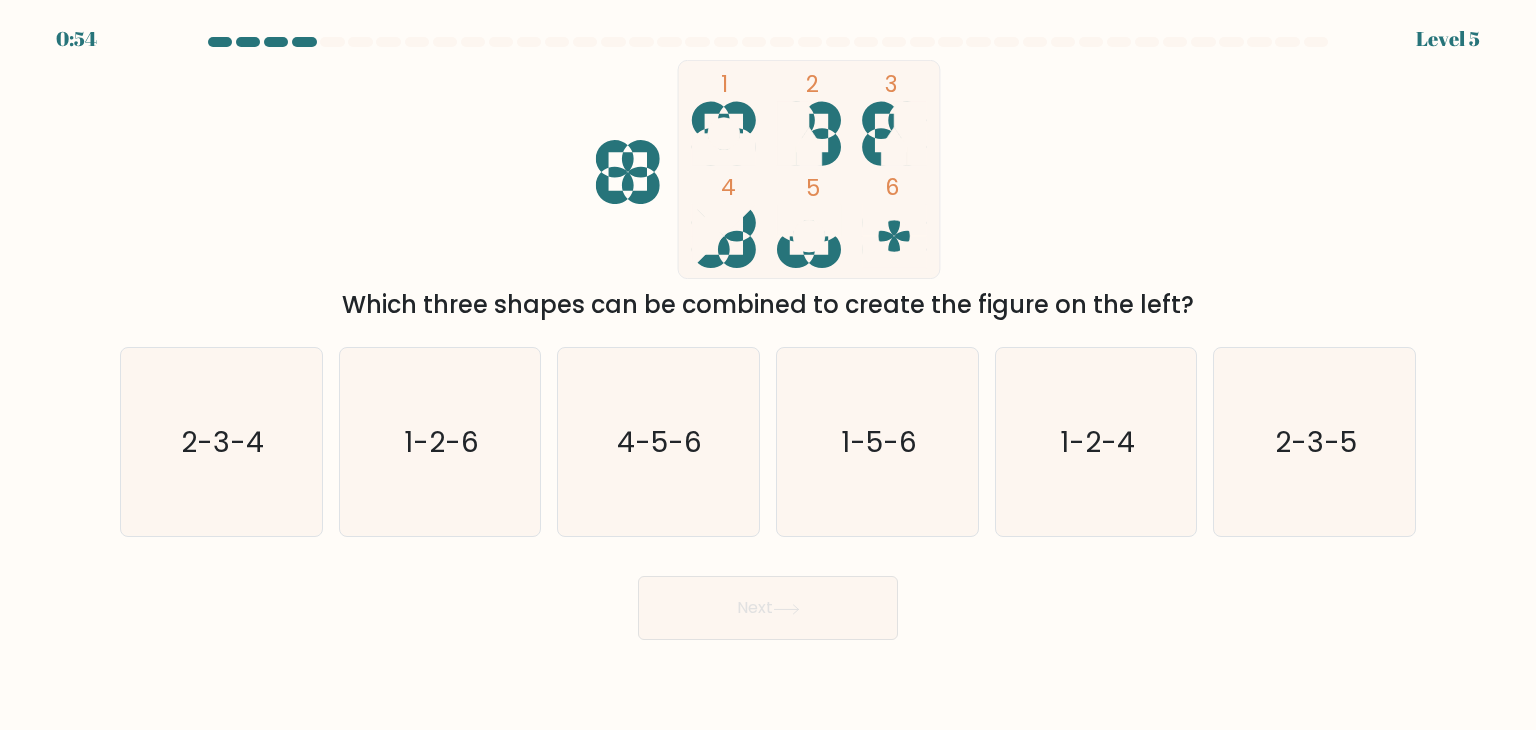 scroll, scrollTop: 0, scrollLeft: 0, axis: both 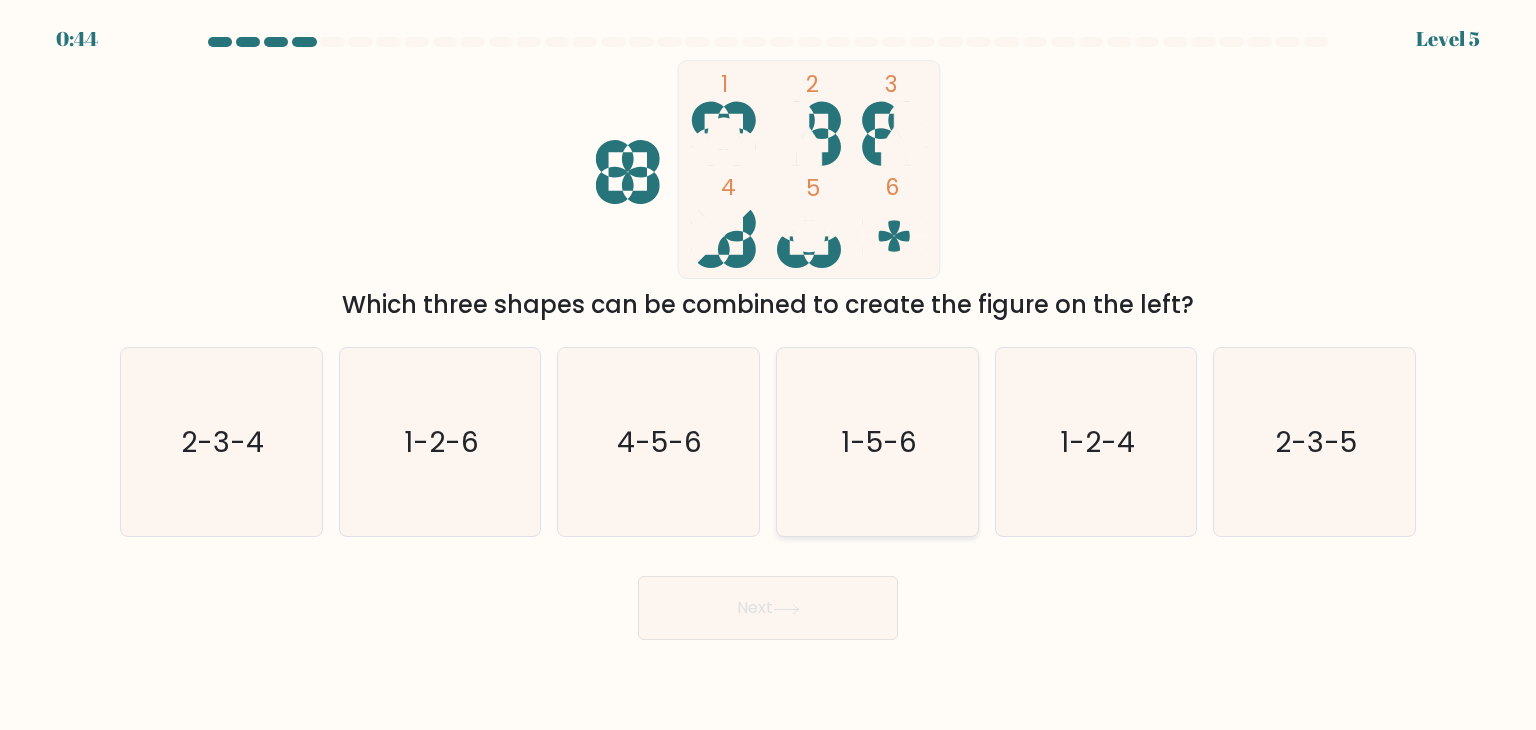 click on "1-5-6" at bounding box center (879, 442) 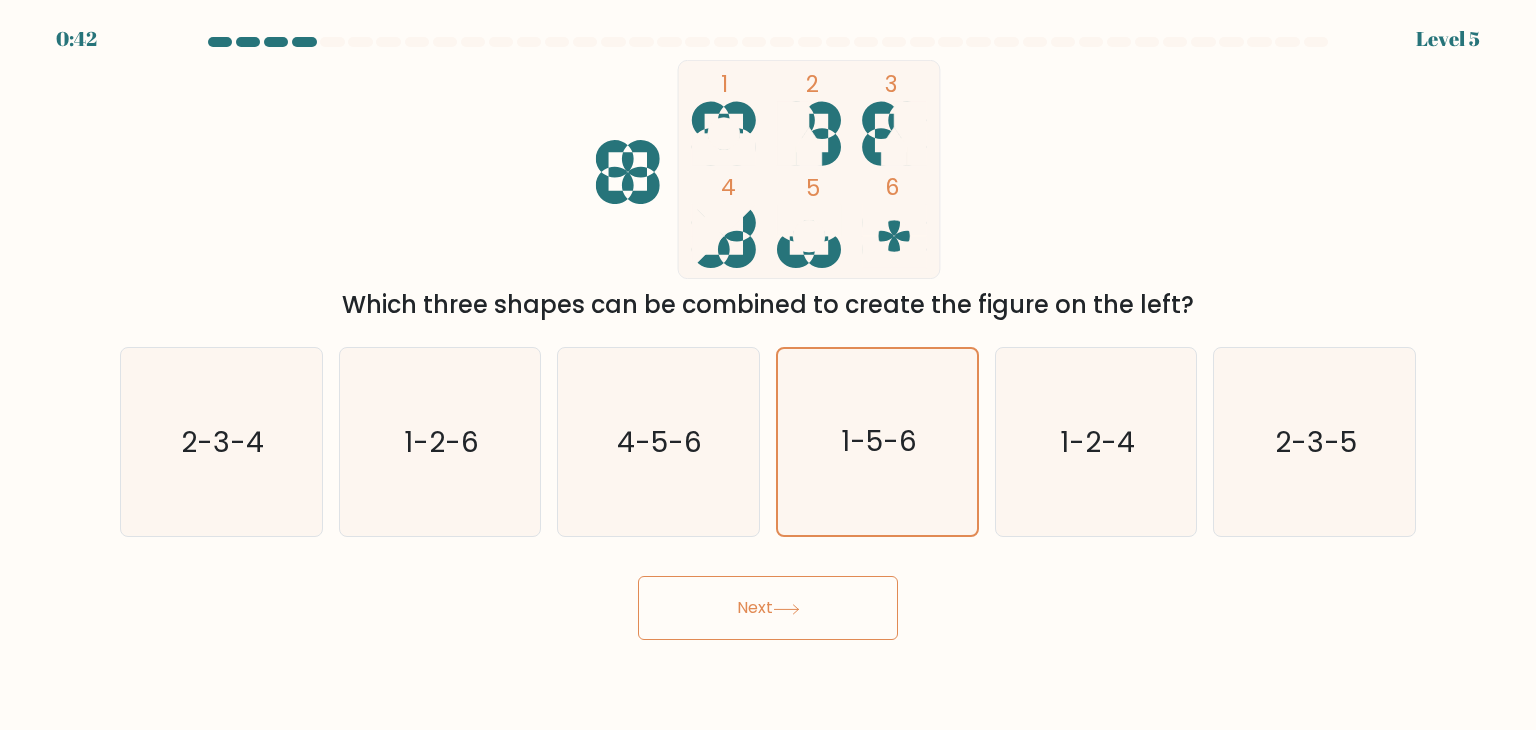 click on "Next" at bounding box center (768, 608) 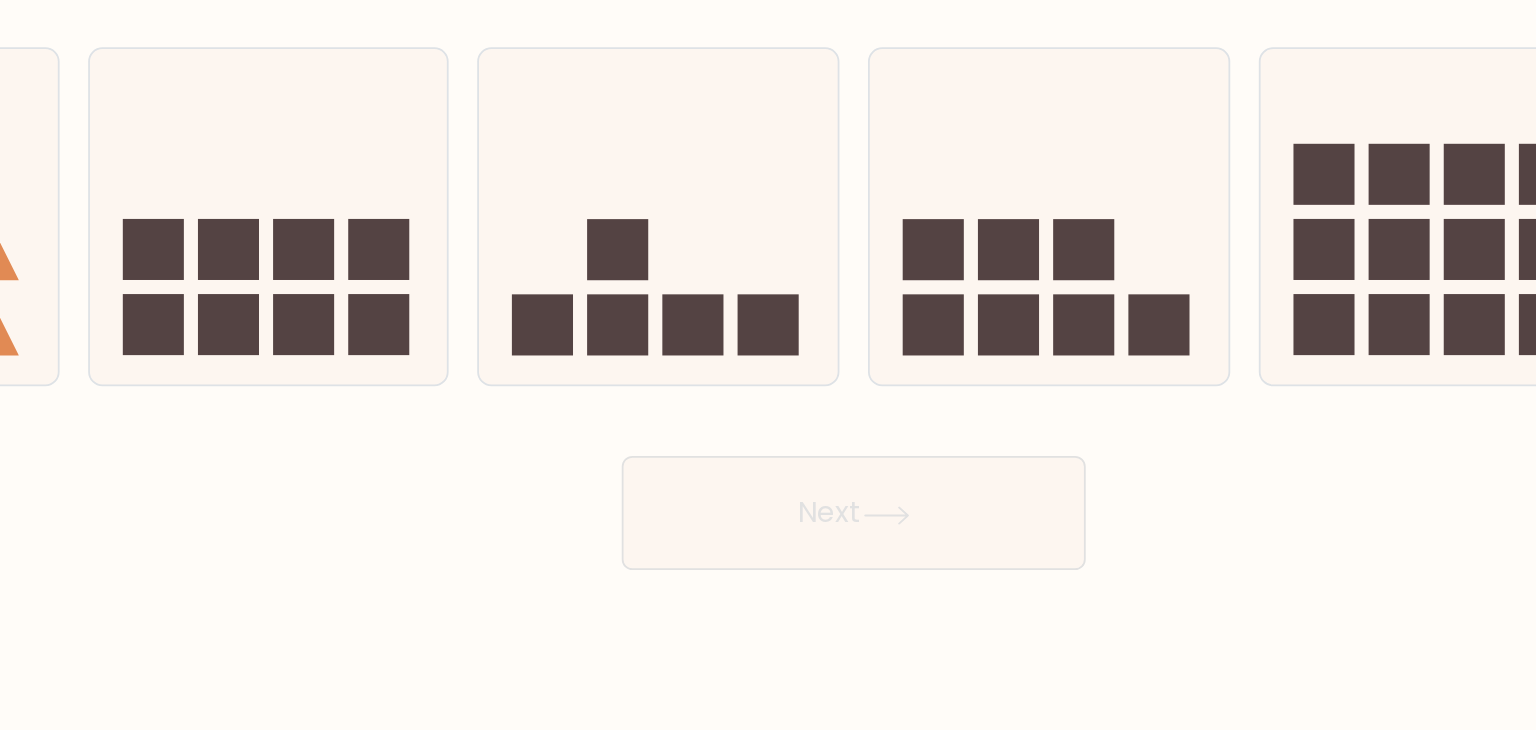 scroll, scrollTop: 0, scrollLeft: 0, axis: both 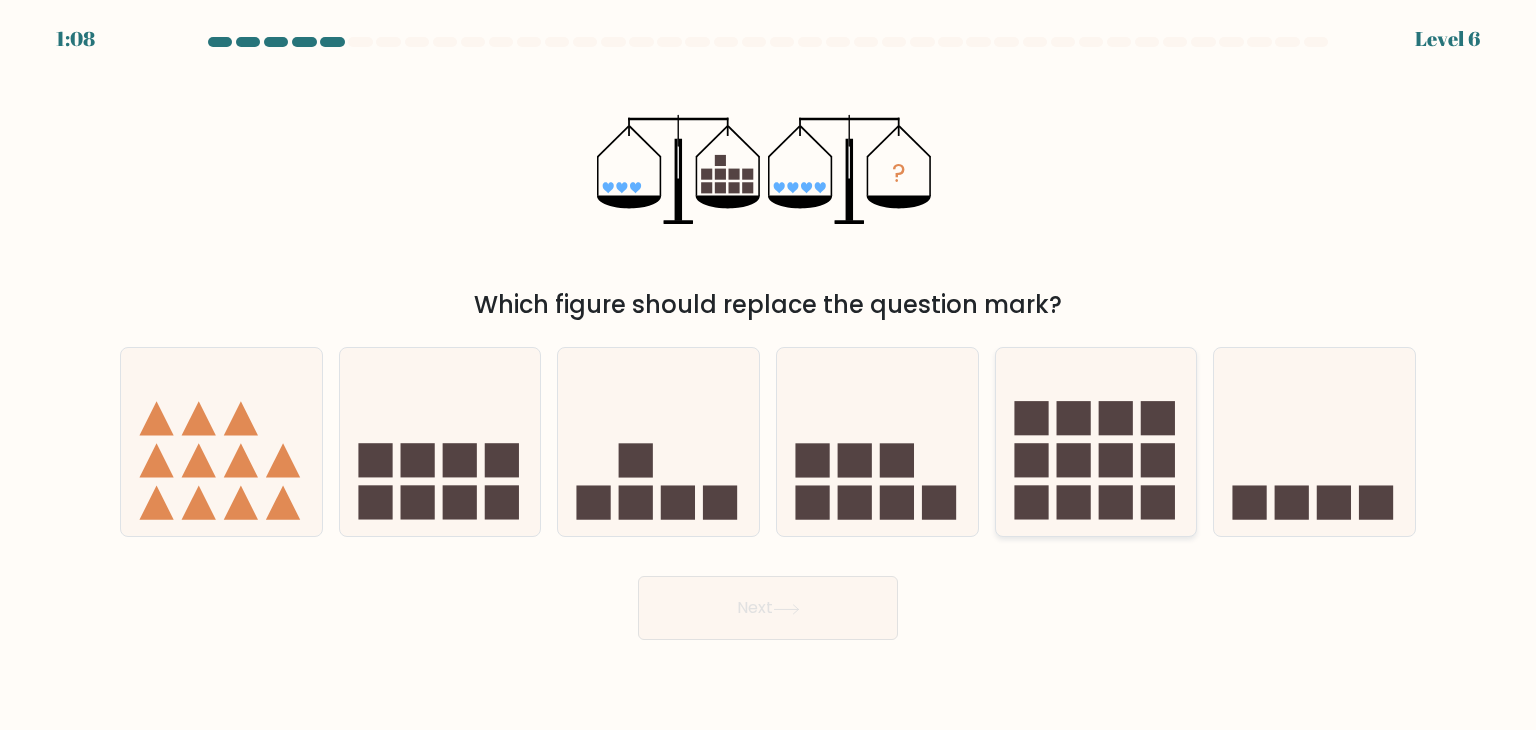 click at bounding box center (1096, 442) 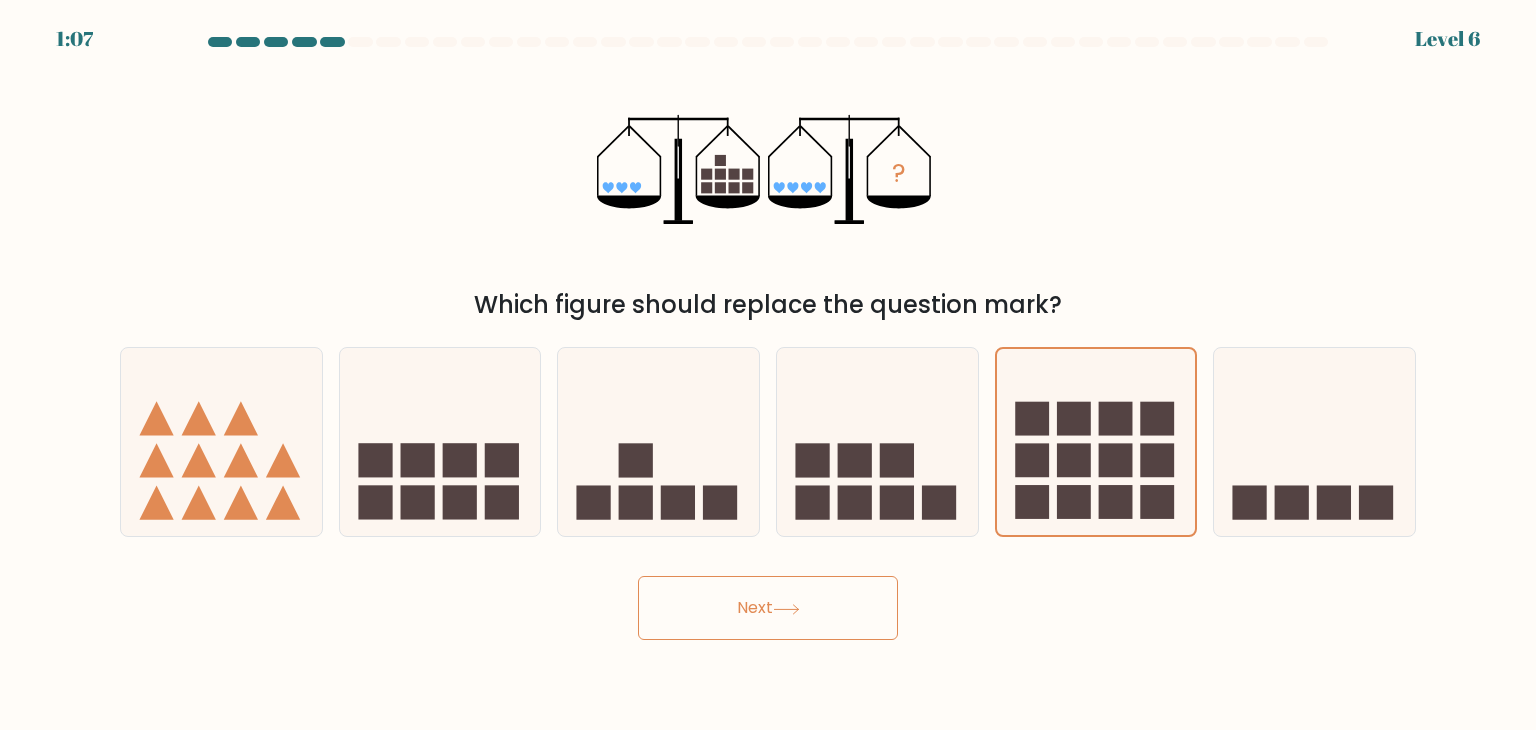 click on "Next" at bounding box center [768, 608] 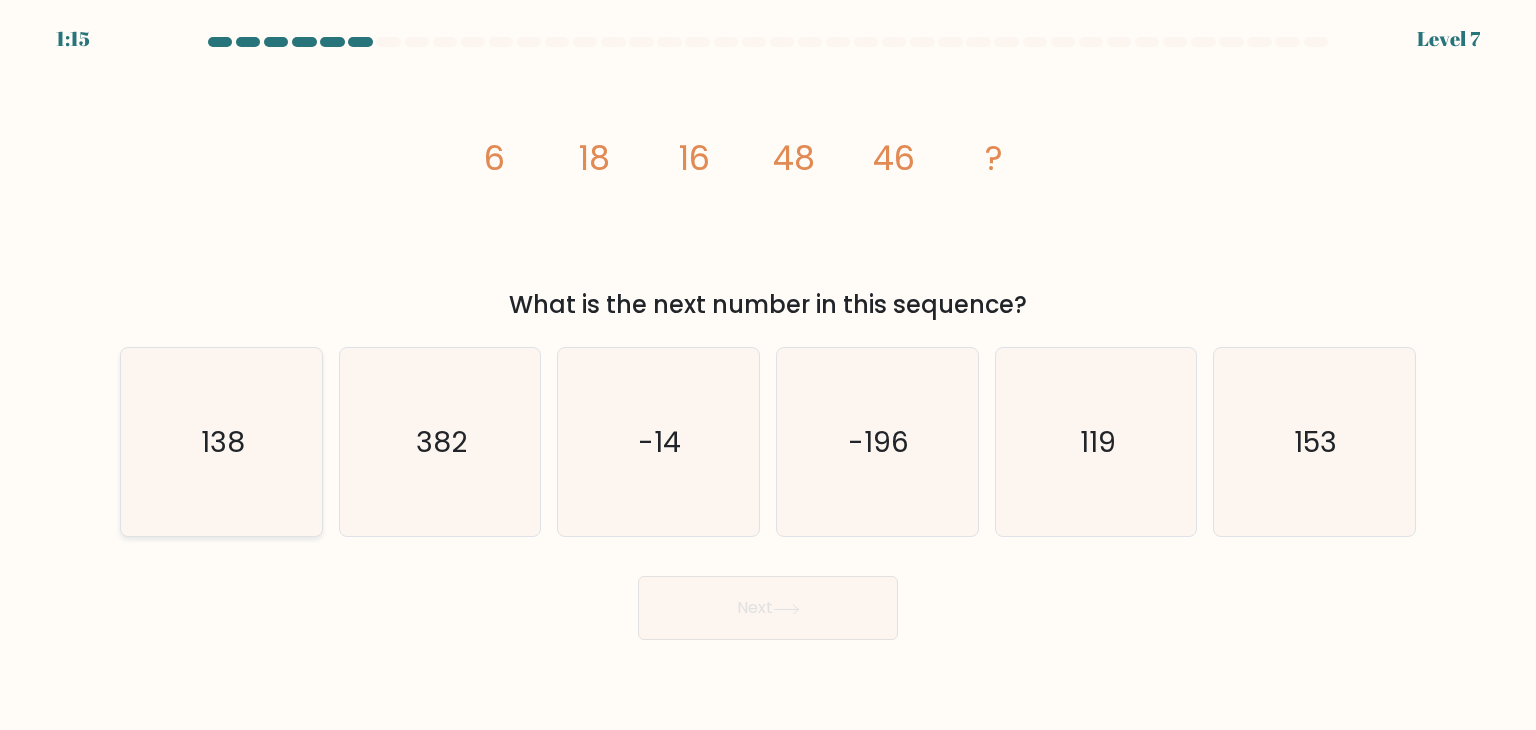 click on "138" at bounding box center [223, 442] 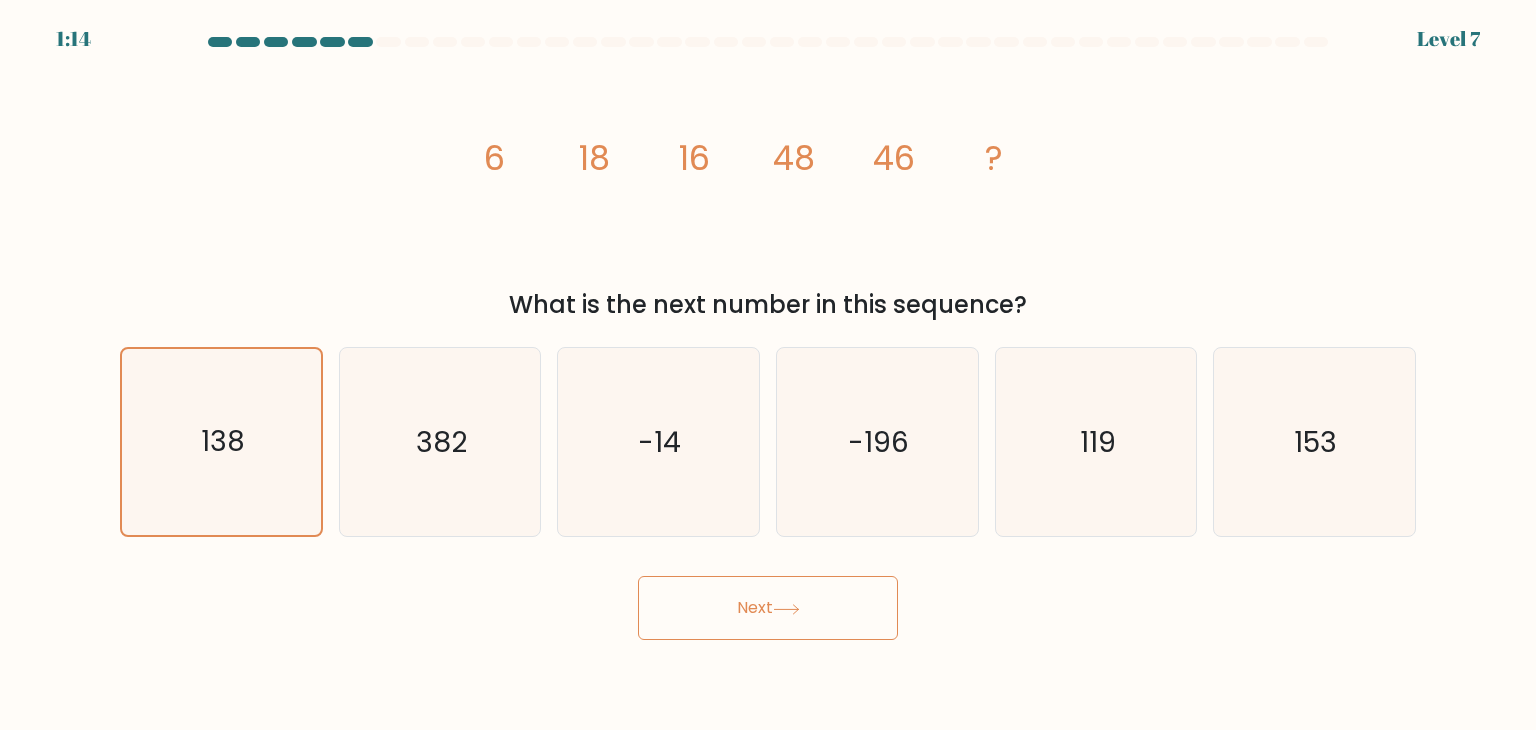 click on "Next" at bounding box center [768, 608] 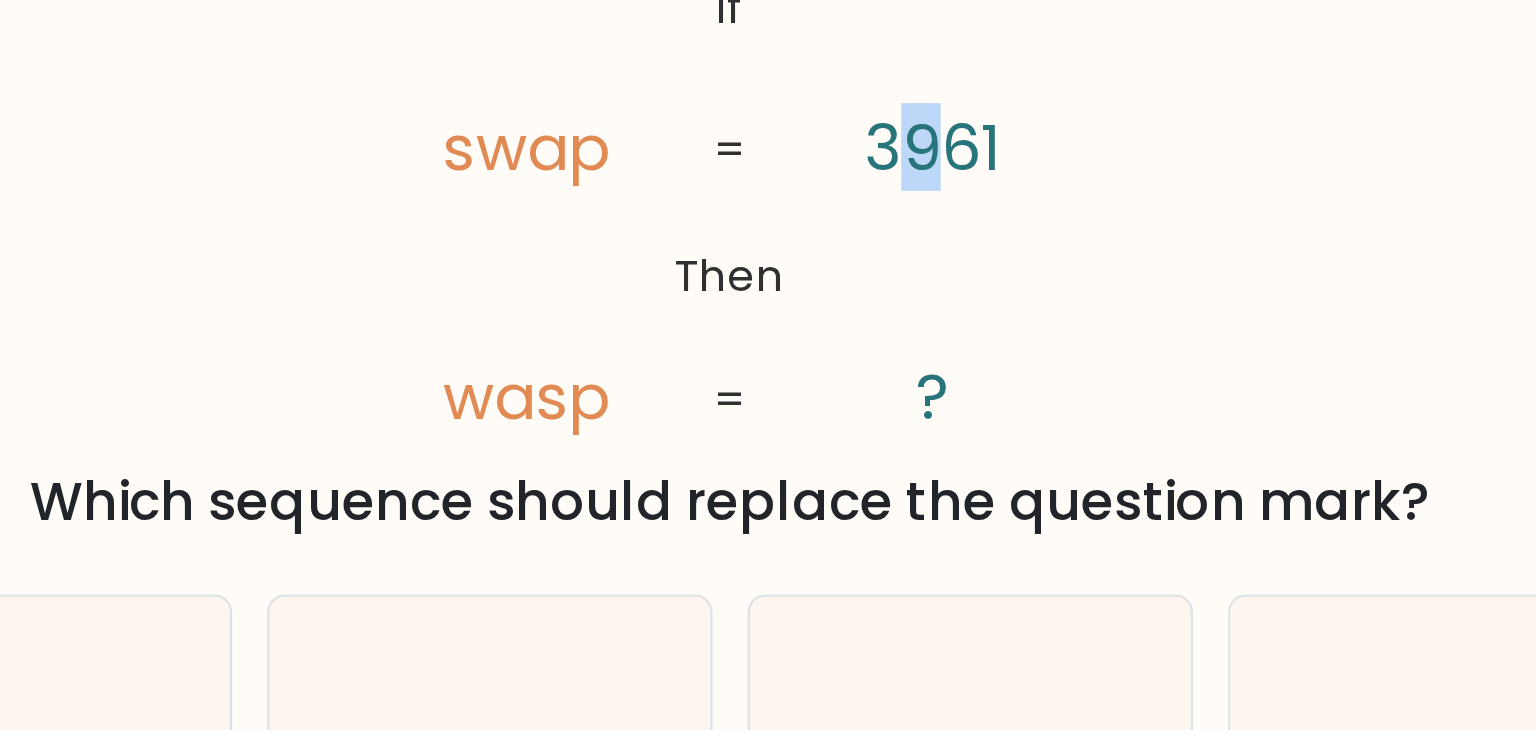 drag, startPoint x: 843, startPoint y: 145, endPoint x: 864, endPoint y: 147, distance: 21.095022 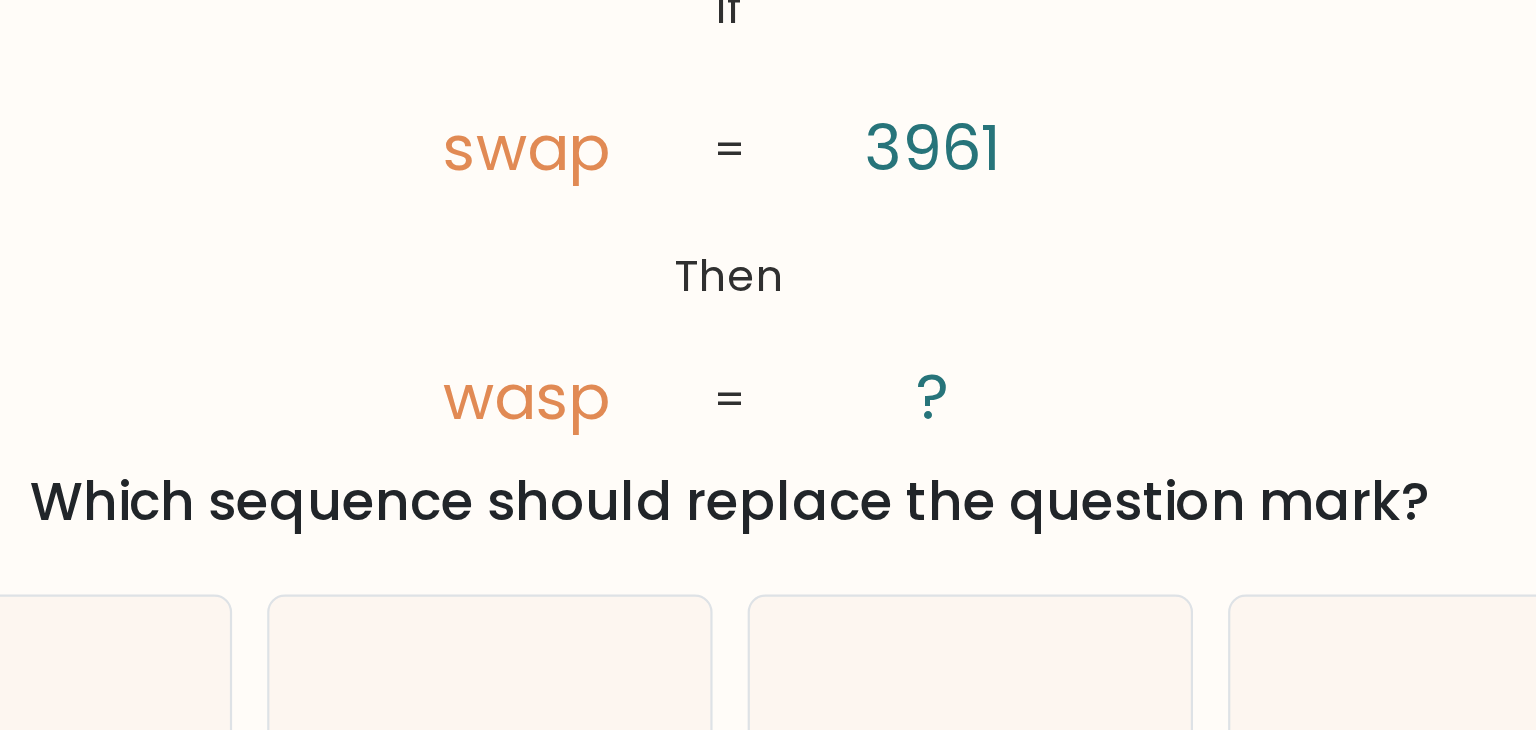 click on "3961" at bounding box center [860, 143] 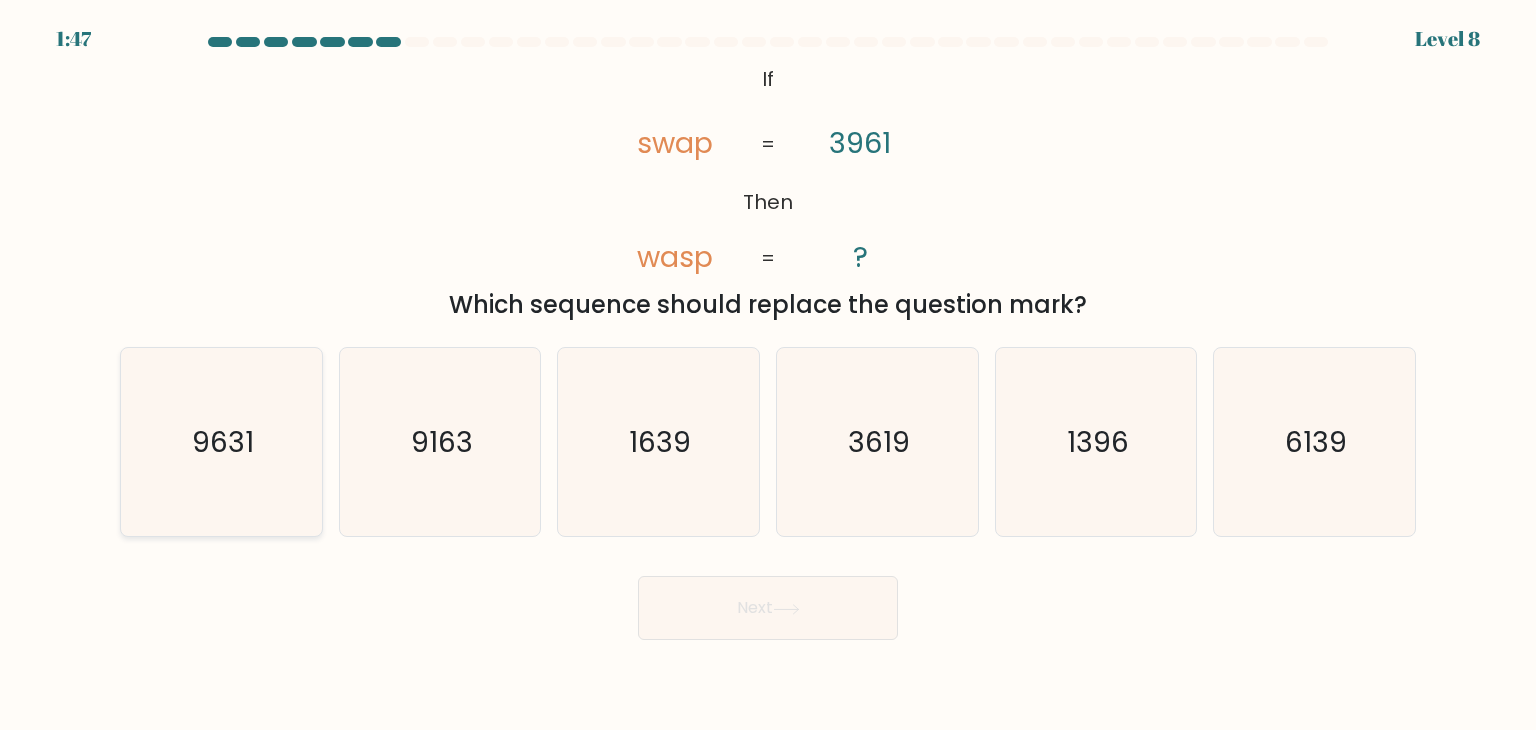 click on "9631" at bounding box center [221, 442] 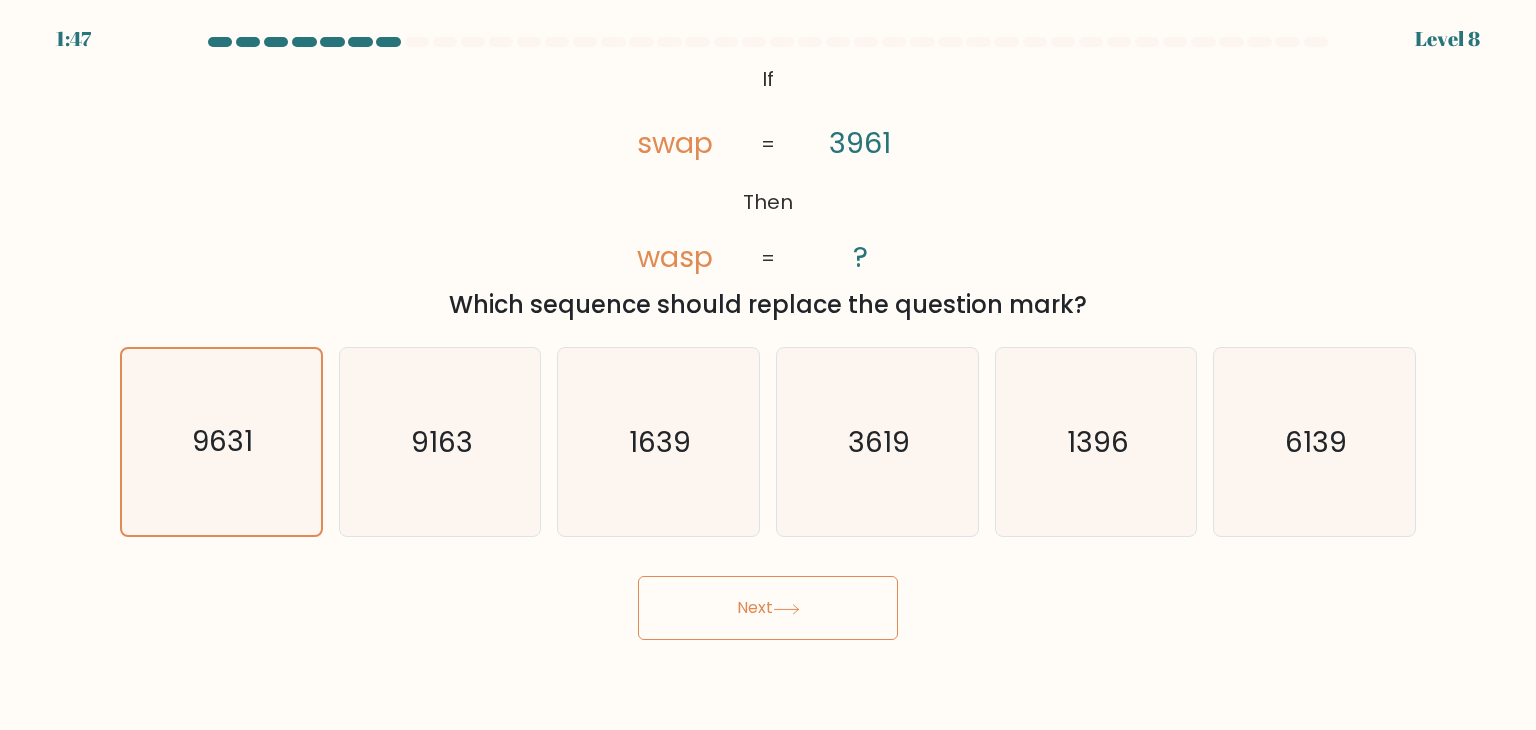 click on "Next" at bounding box center [768, 608] 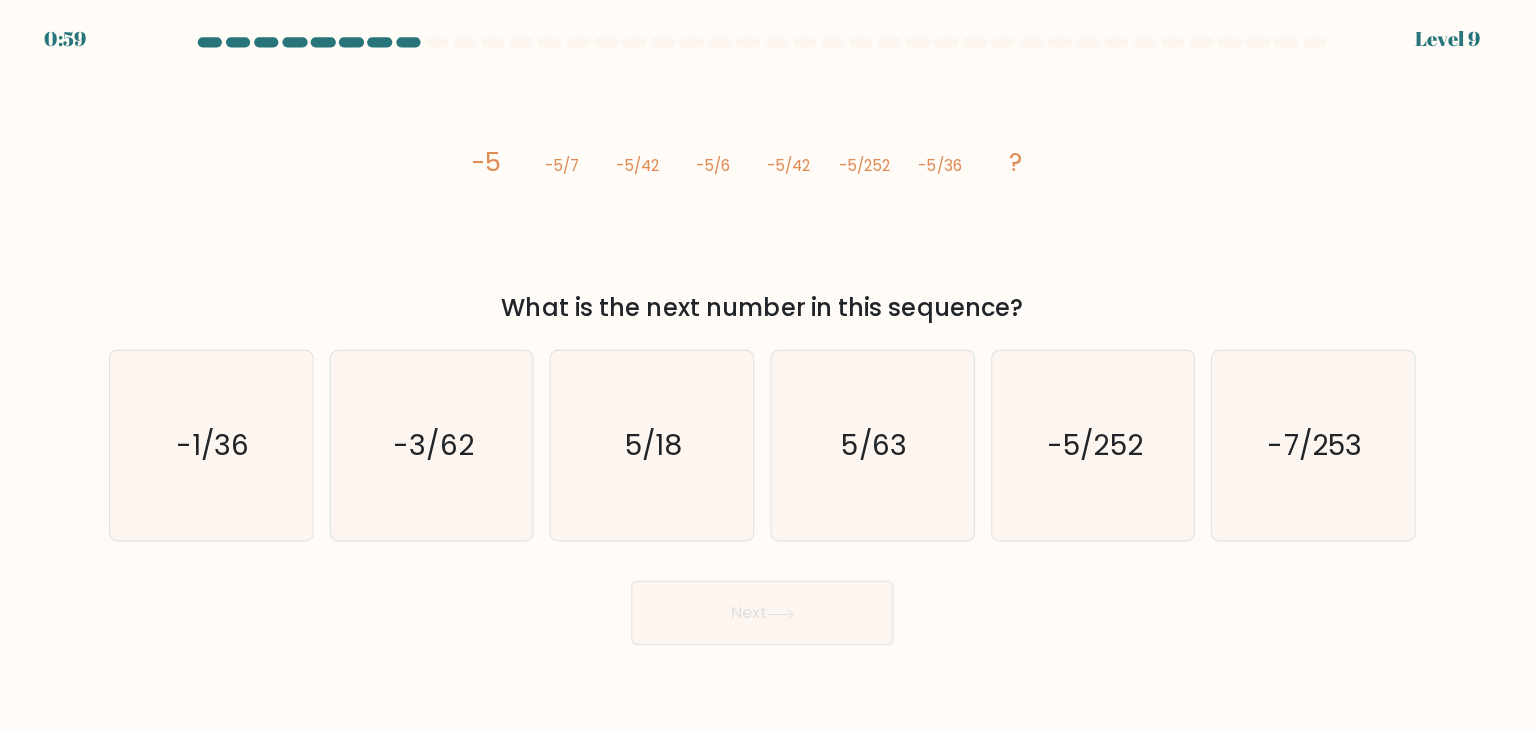 scroll, scrollTop: 0, scrollLeft: 0, axis: both 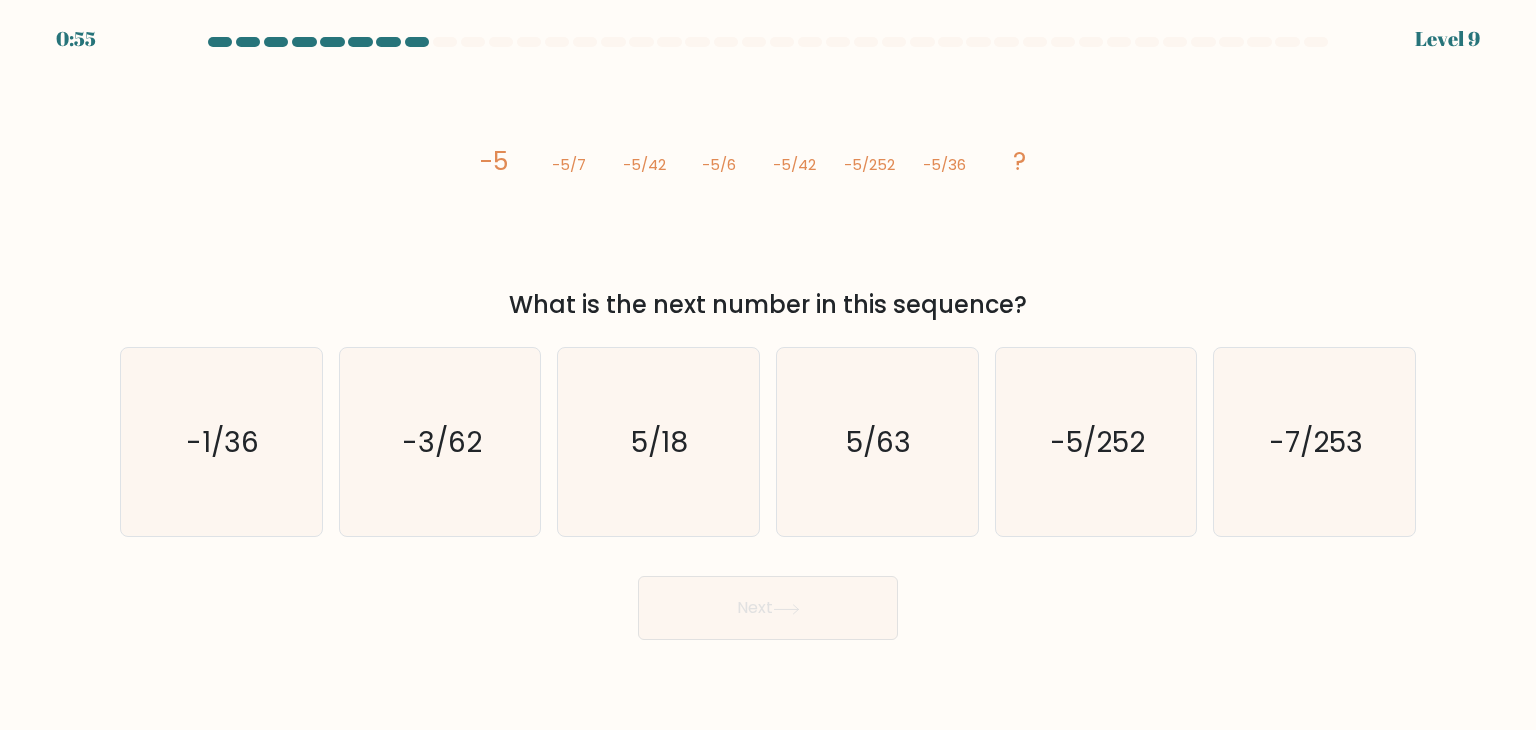 click on "-5" at bounding box center [494, 161] 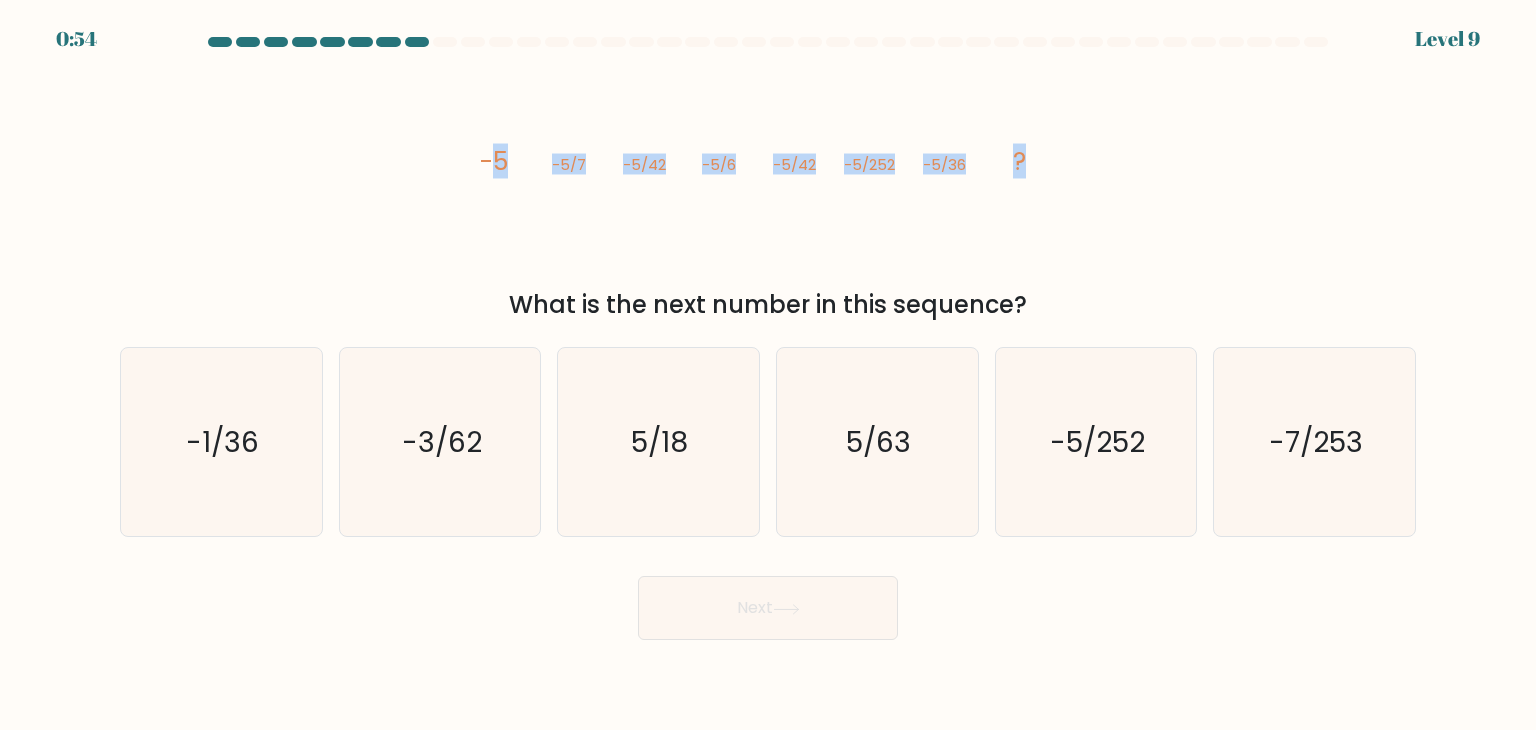 drag, startPoint x: 492, startPoint y: 157, endPoint x: 1066, endPoint y: 158, distance: 574.00085 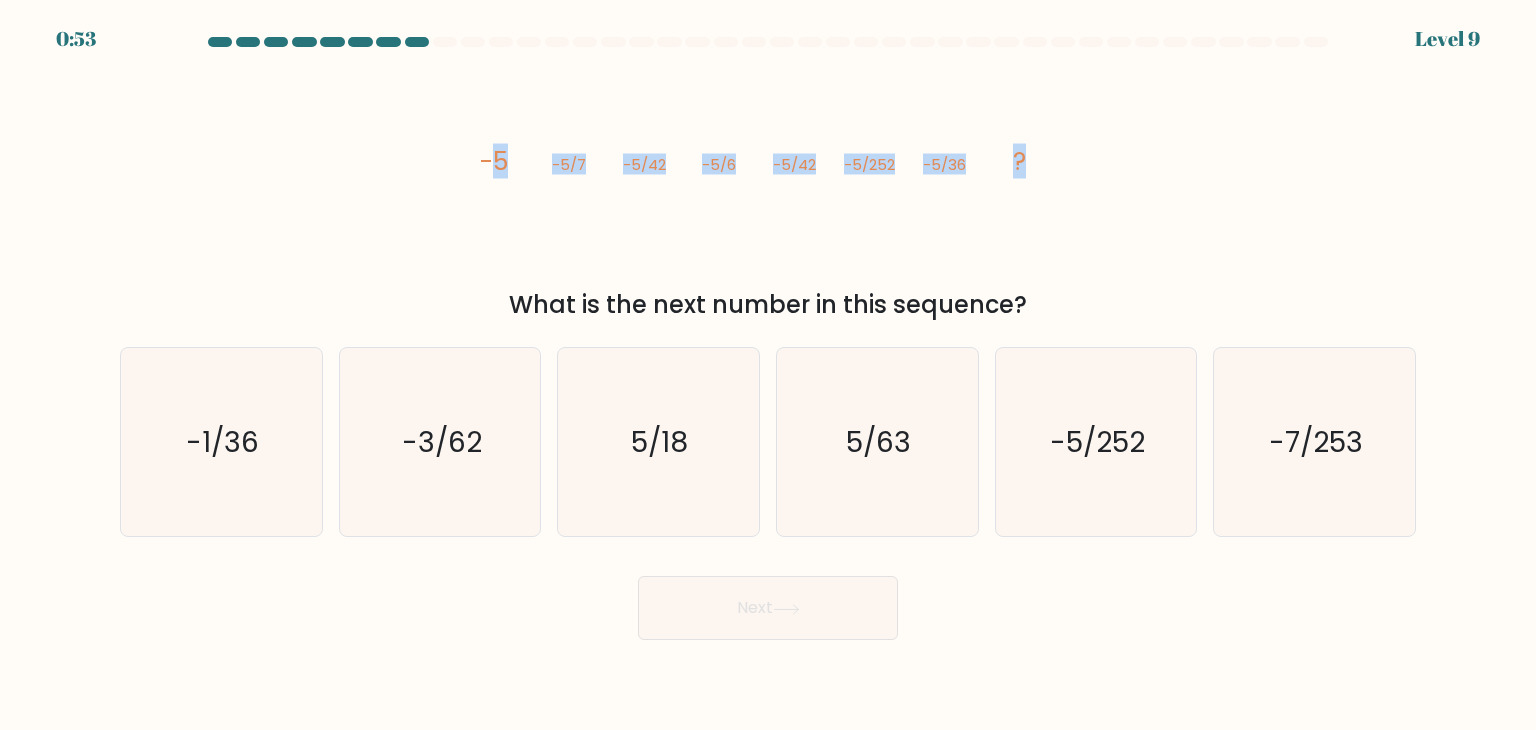 copy on "5
-5/7
-5/42
-5/6
-5/42
-5/252
-5/36
?" 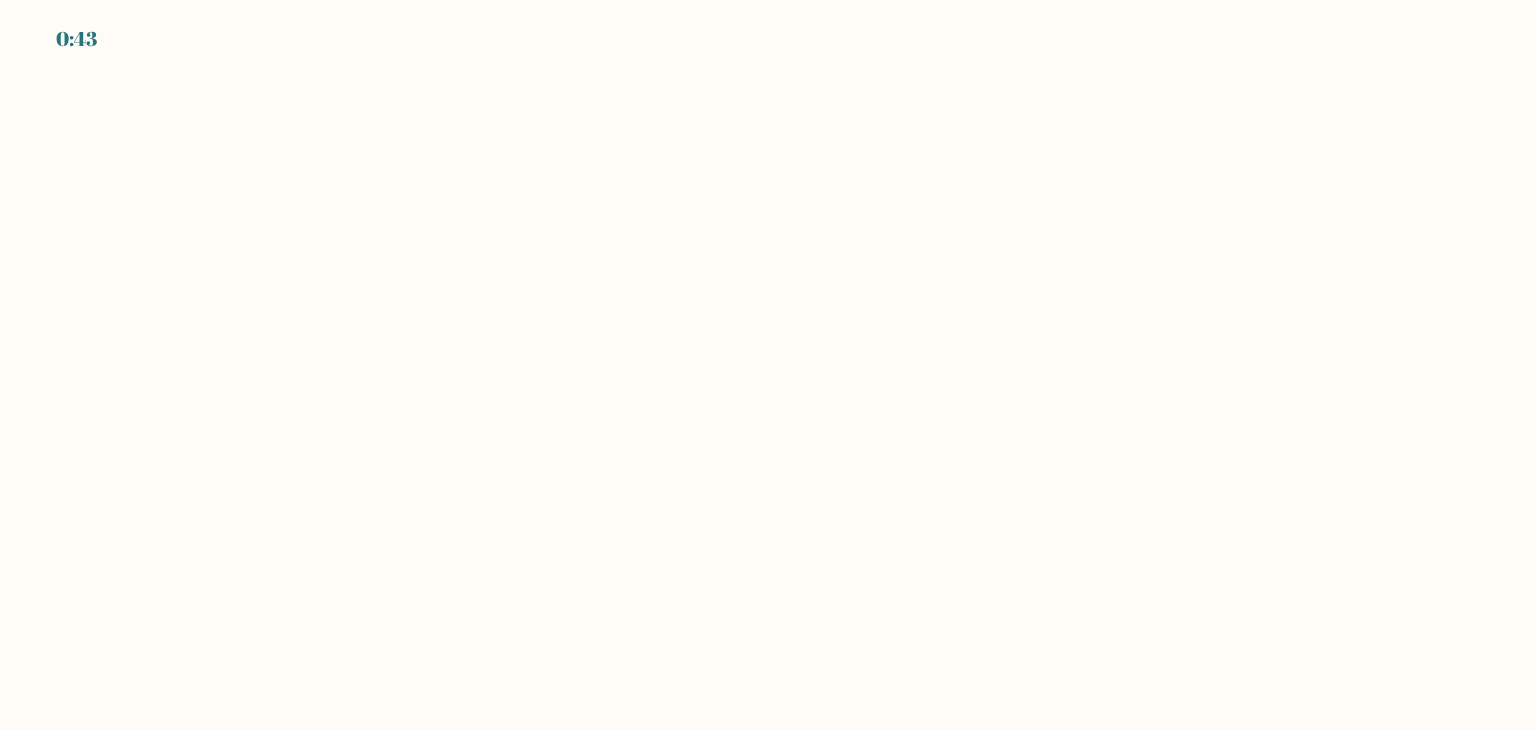 scroll, scrollTop: 0, scrollLeft: 0, axis: both 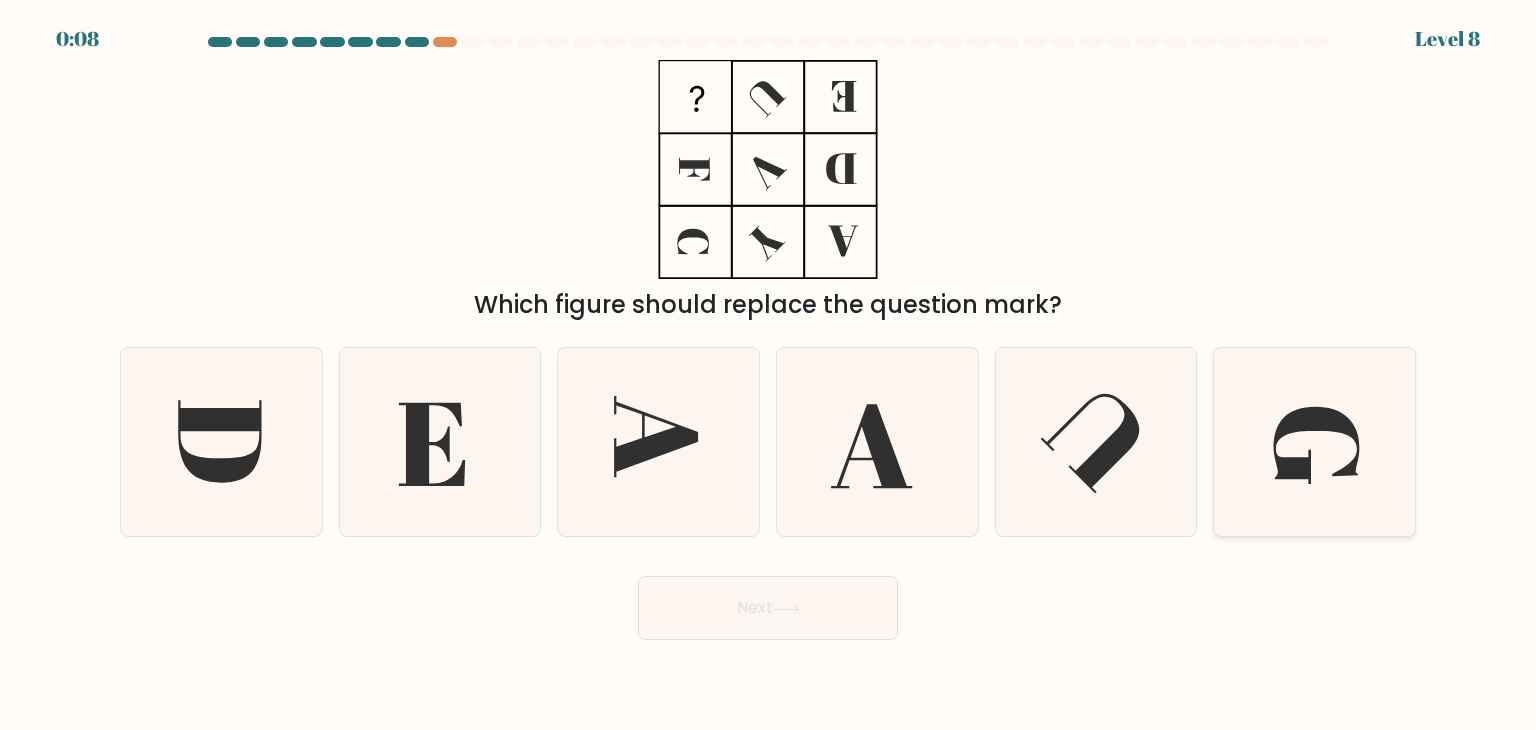 click at bounding box center (1314, 442) 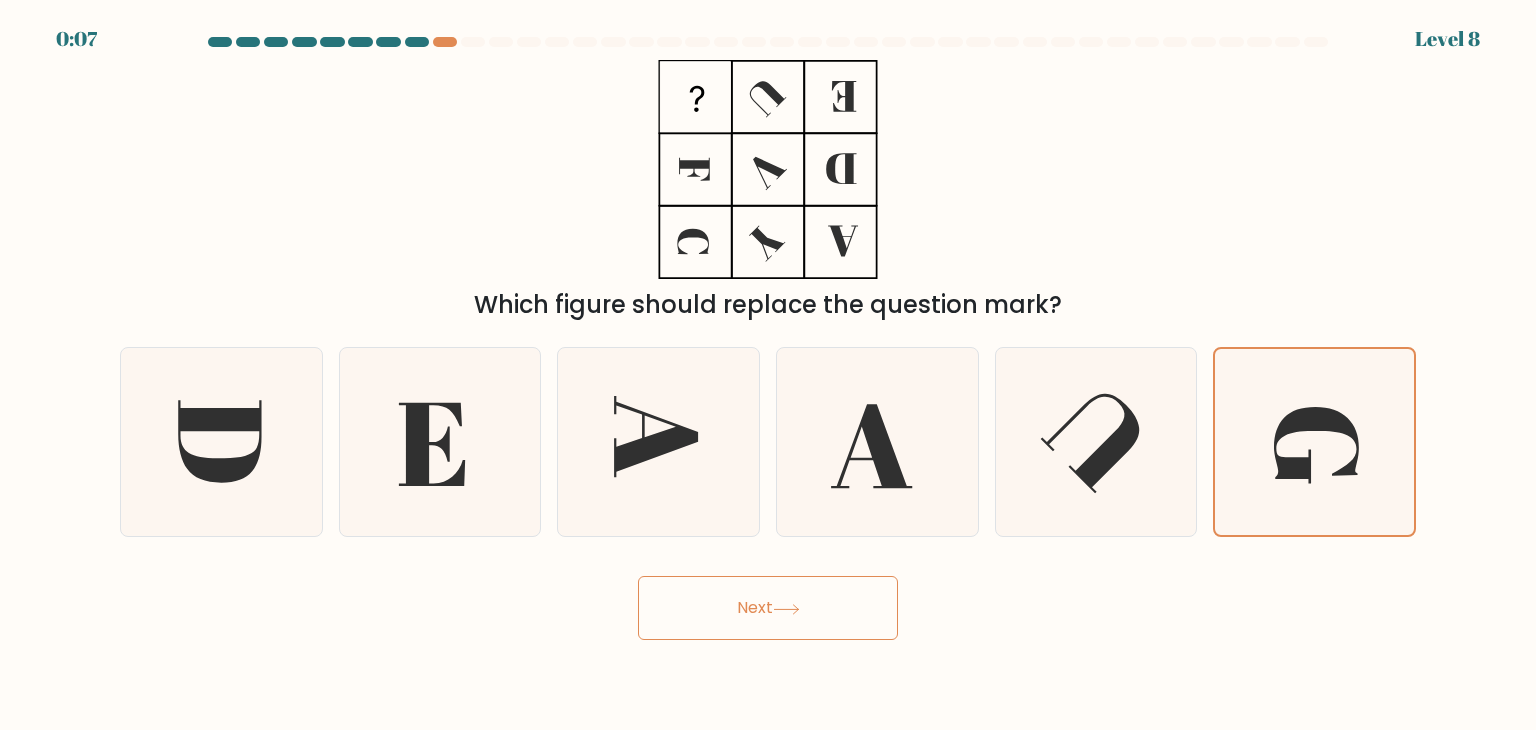 click on "Next" at bounding box center [768, 608] 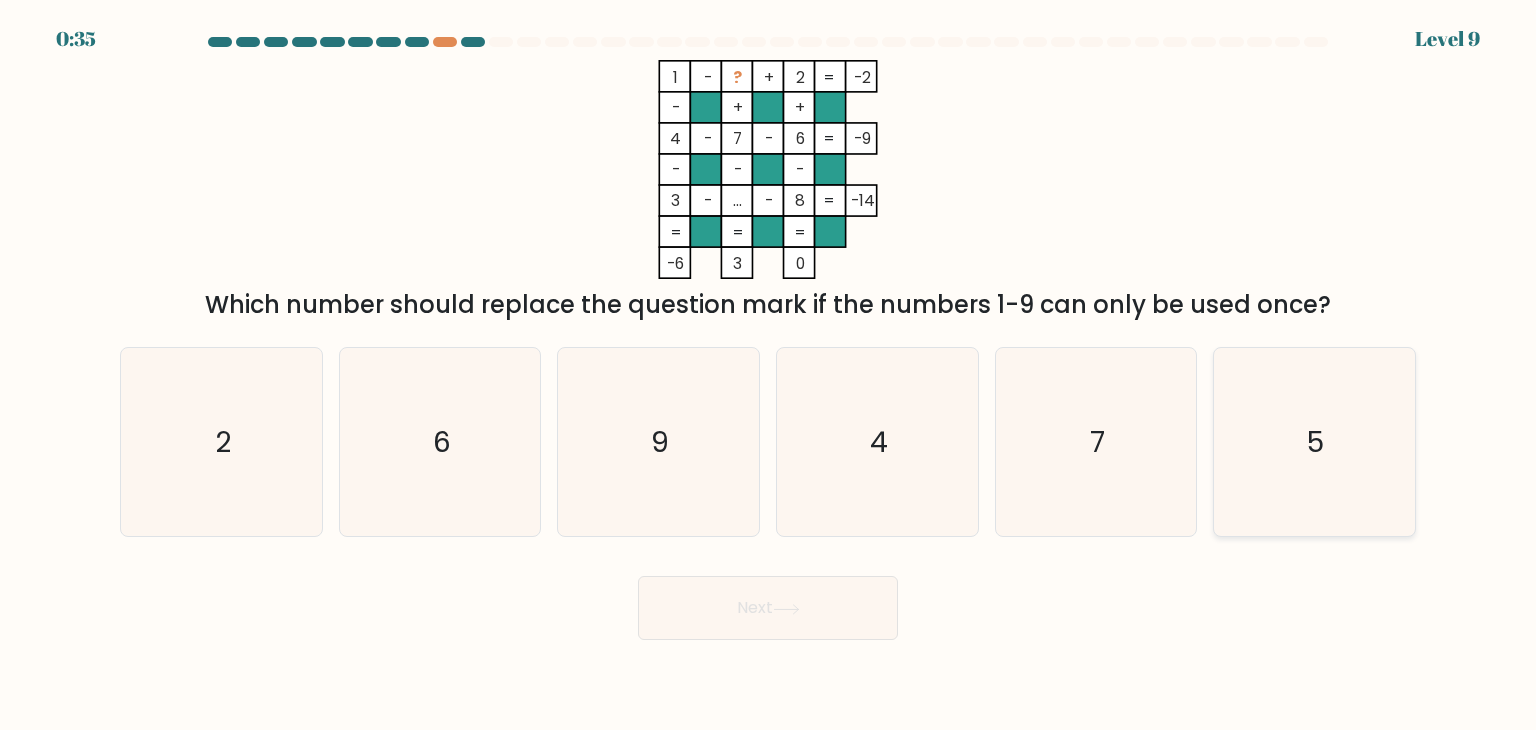 click on "5" at bounding box center (1314, 442) 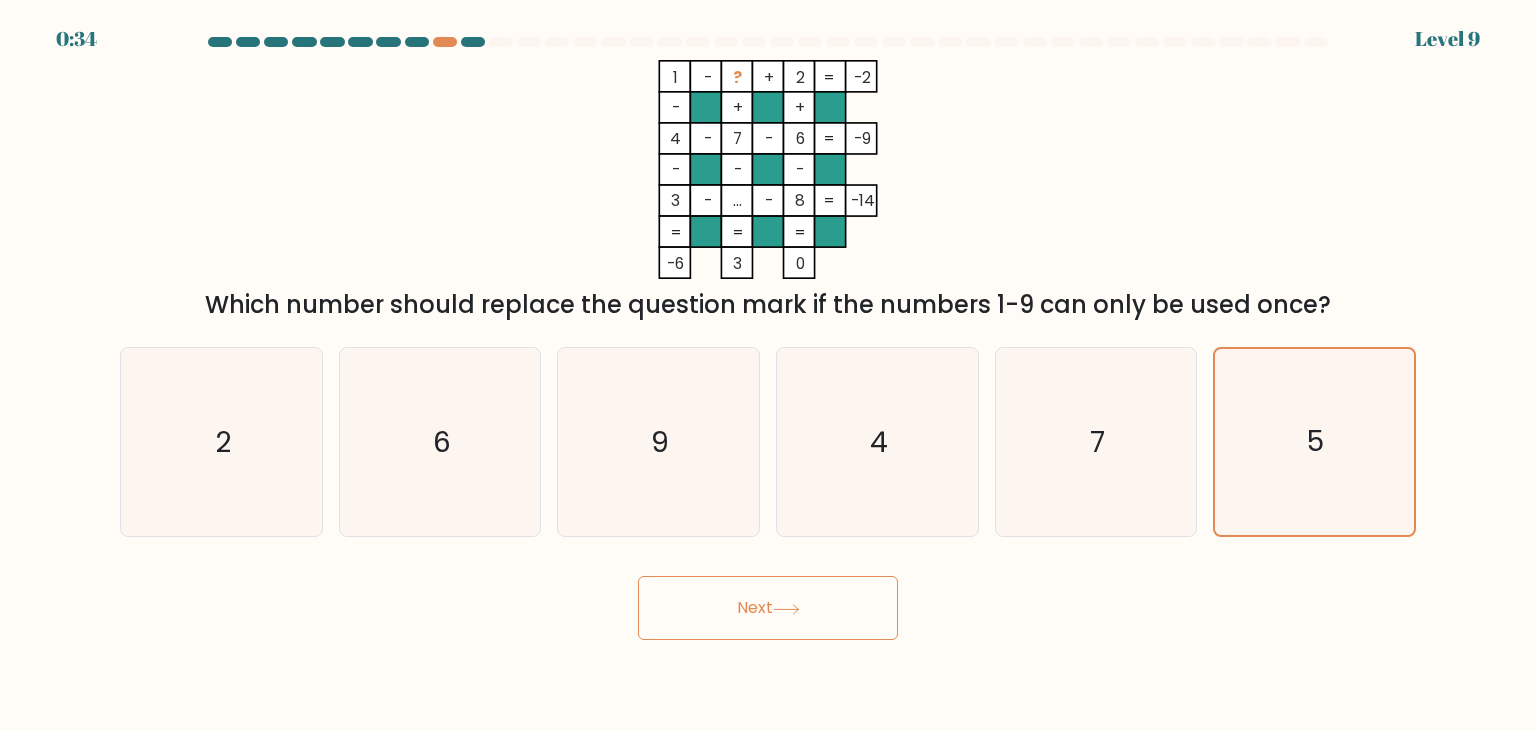 click on "Next" at bounding box center (768, 608) 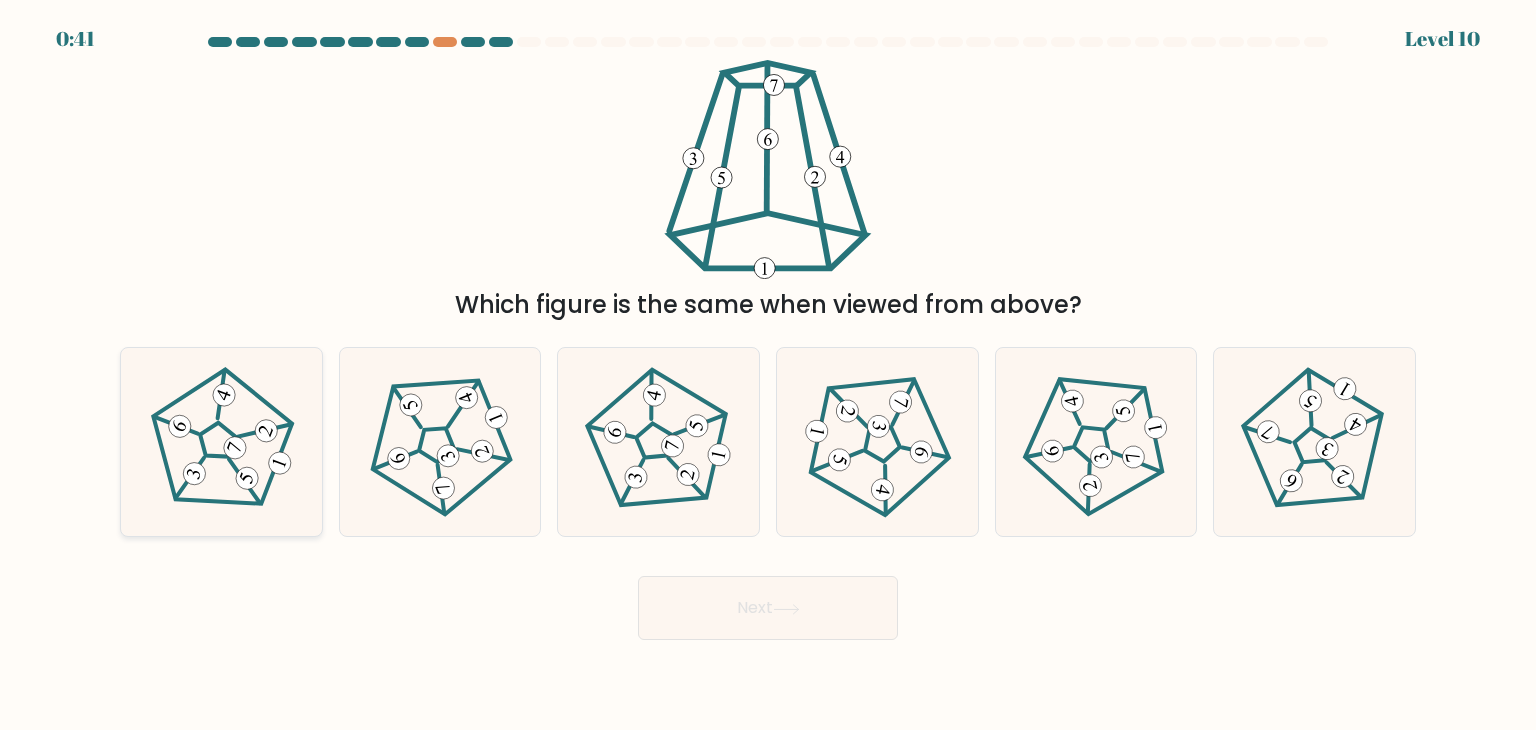 click at bounding box center [221, 442] 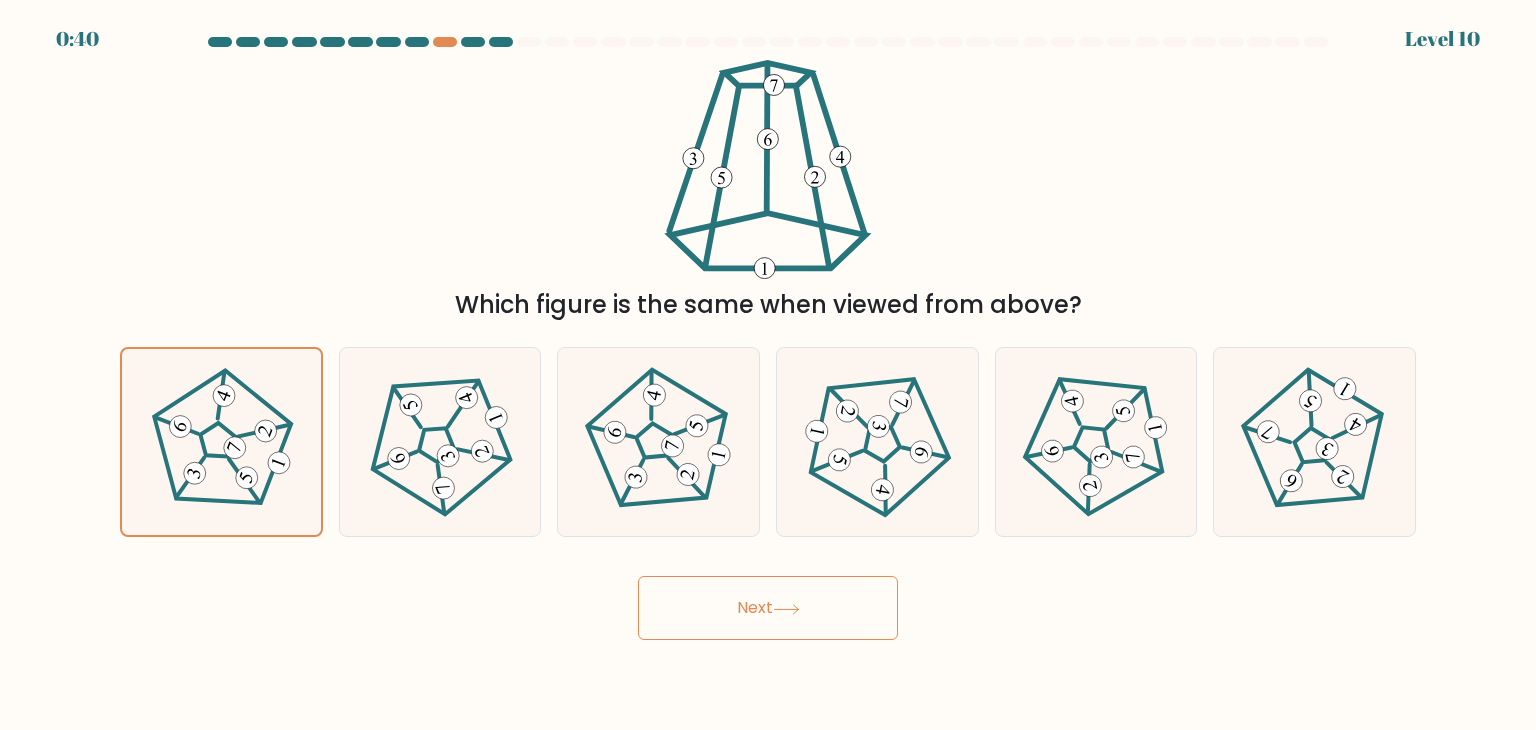 click on "Next" at bounding box center [768, 608] 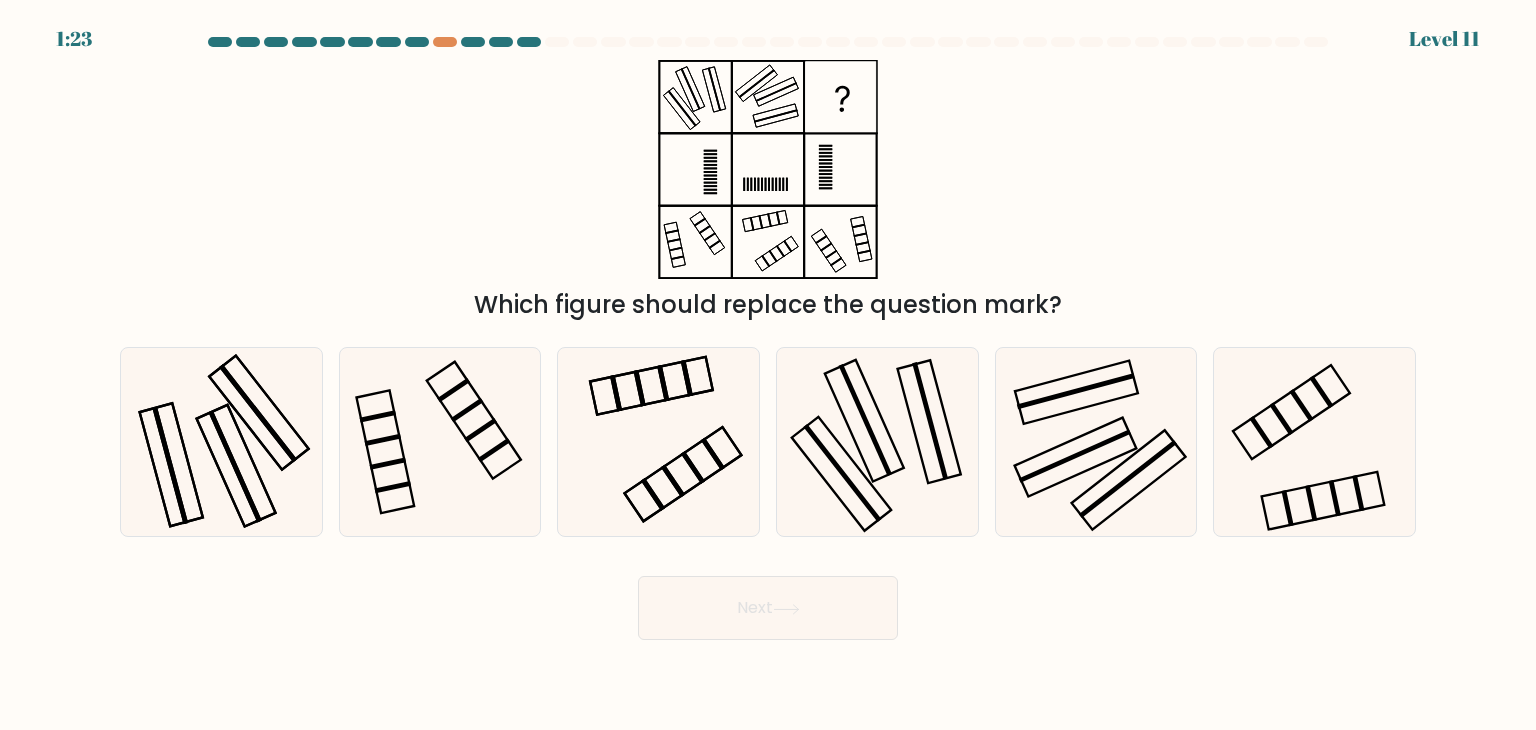 drag, startPoint x: 570, startPoint y: 268, endPoint x: 752, endPoint y: 93, distance: 252.48564 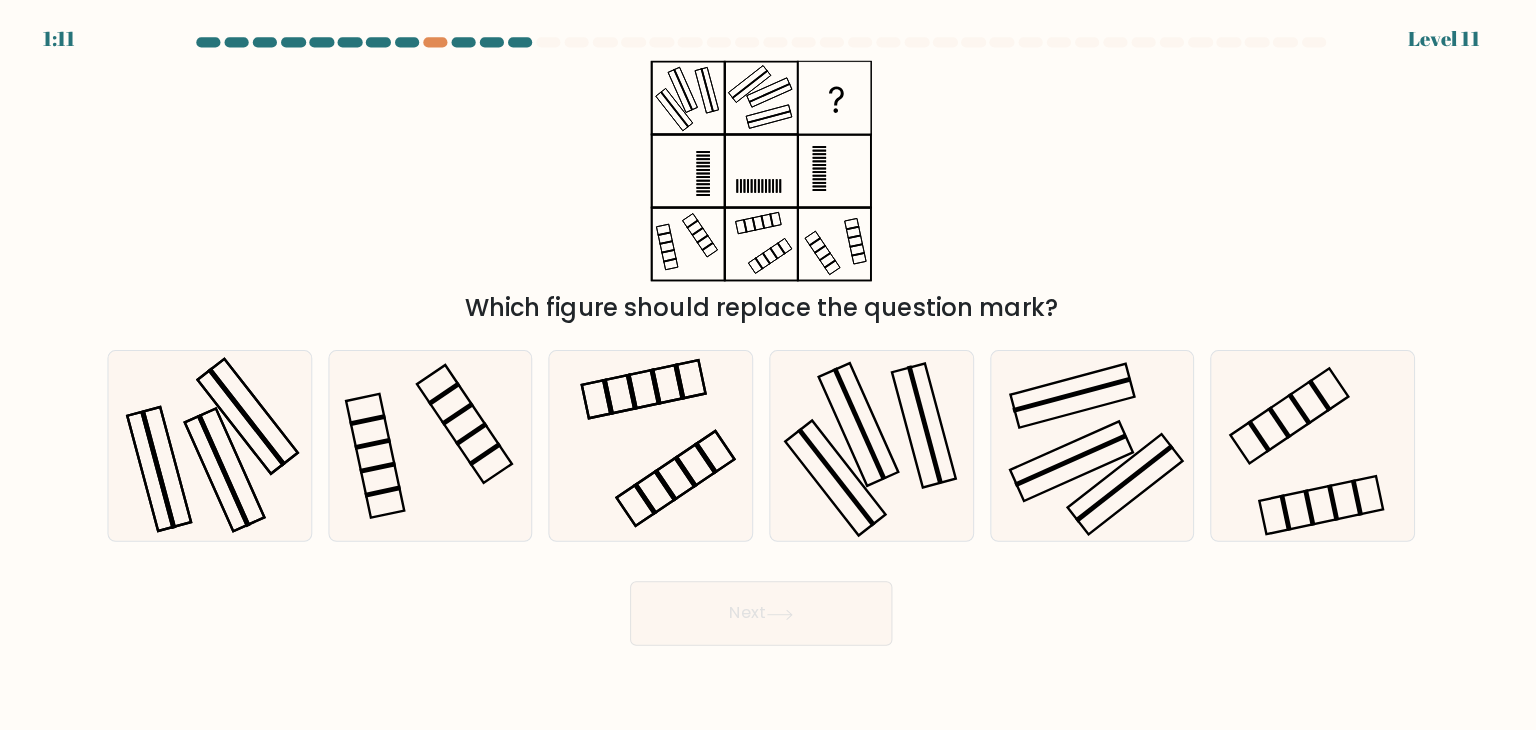 scroll, scrollTop: 0, scrollLeft: 0, axis: both 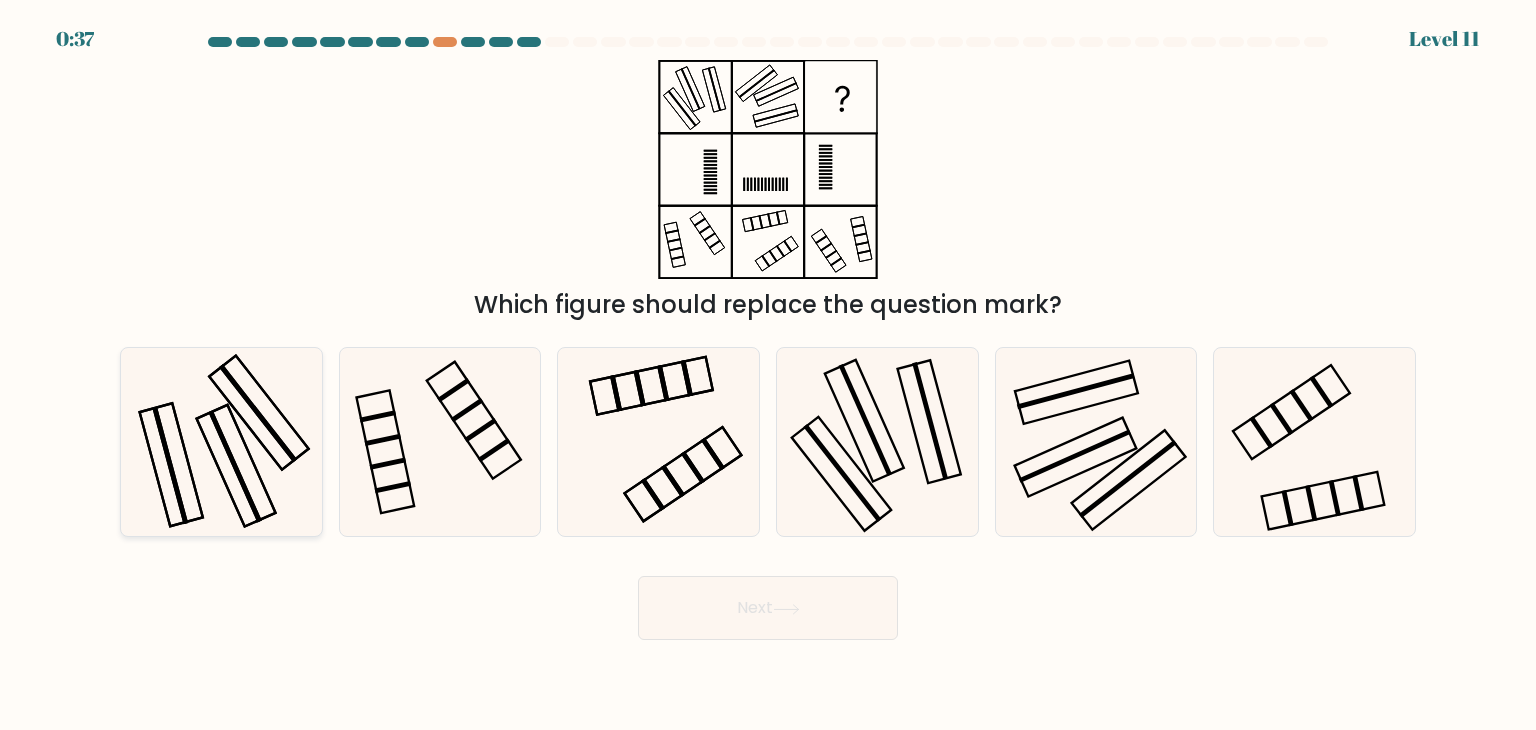 click at bounding box center [221, 442] 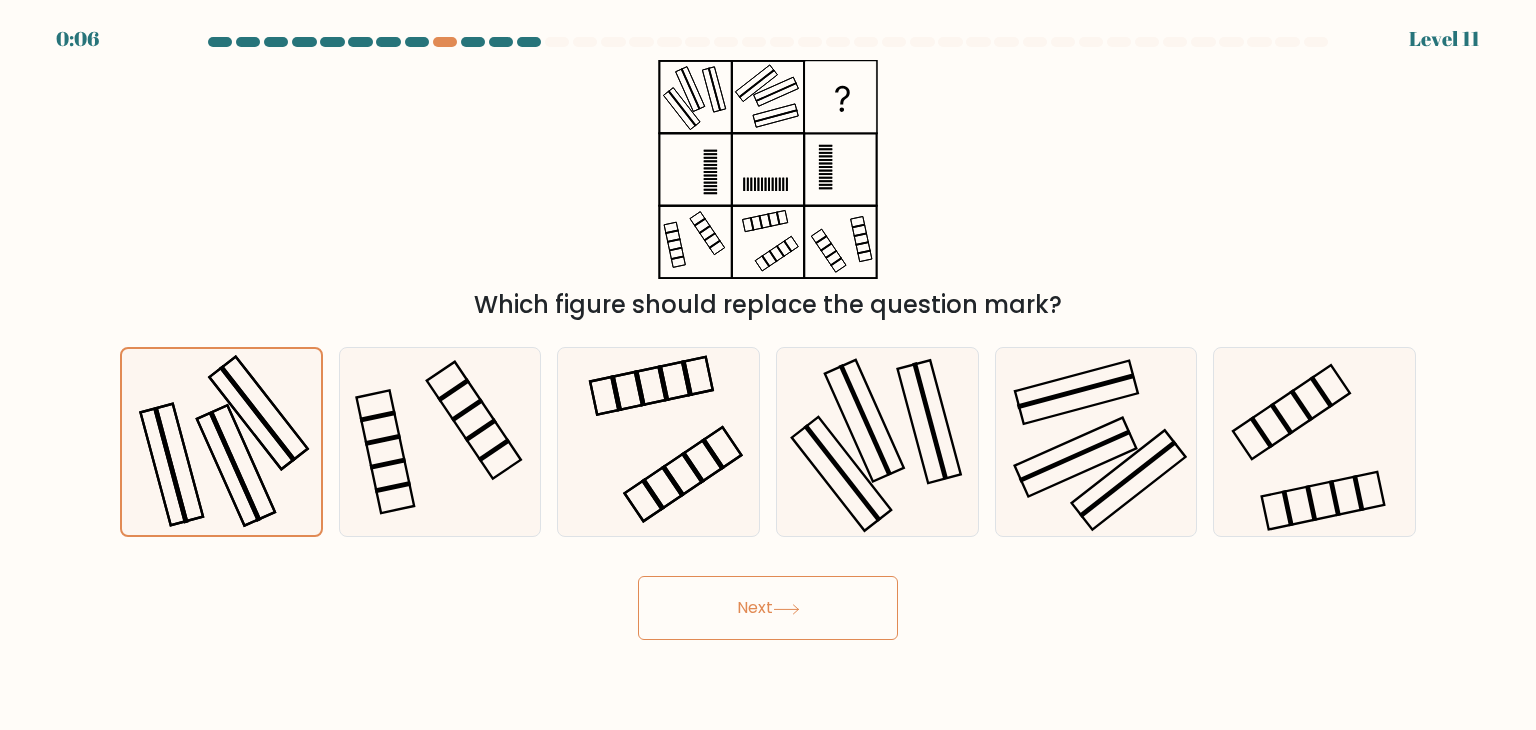 click at bounding box center [786, 608] 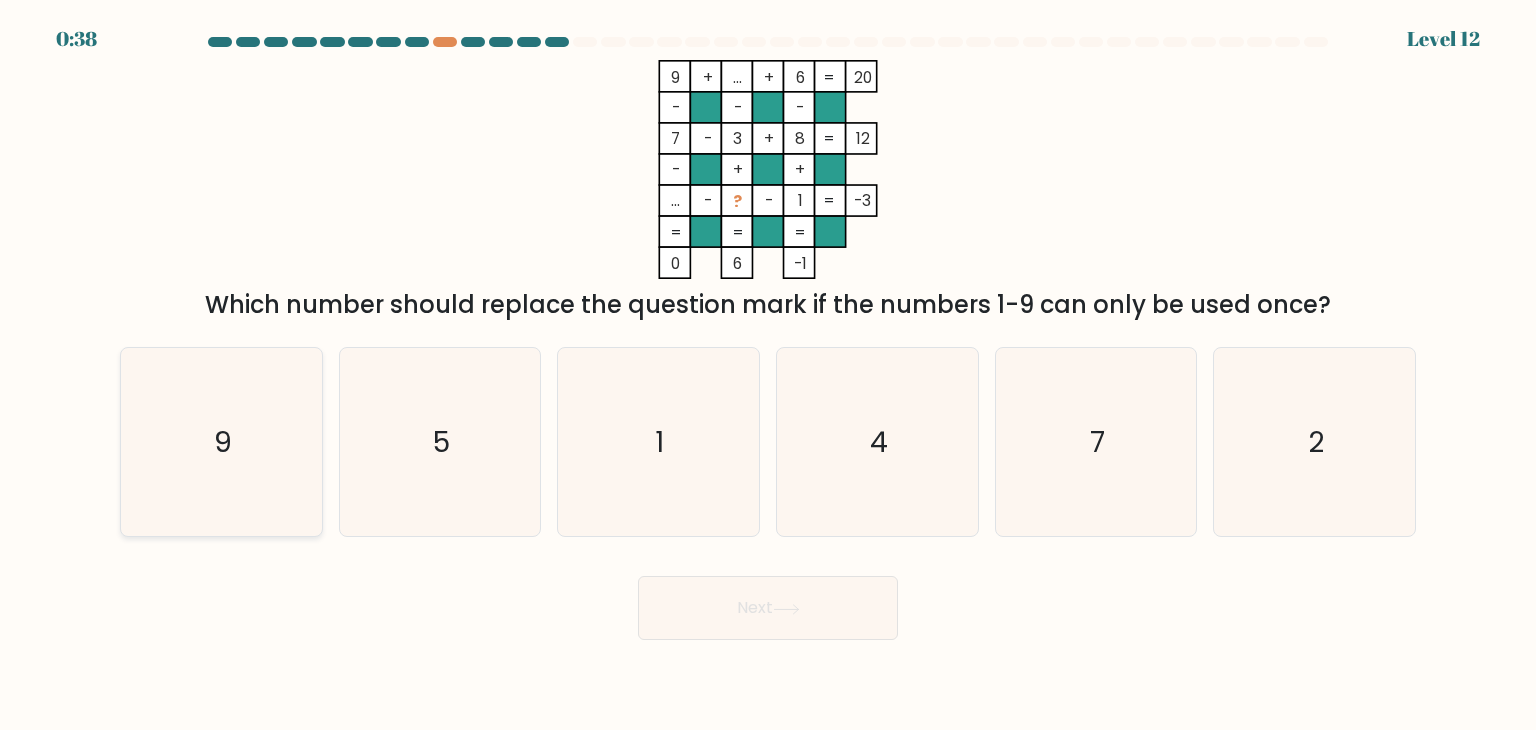 click on "9" at bounding box center (221, 442) 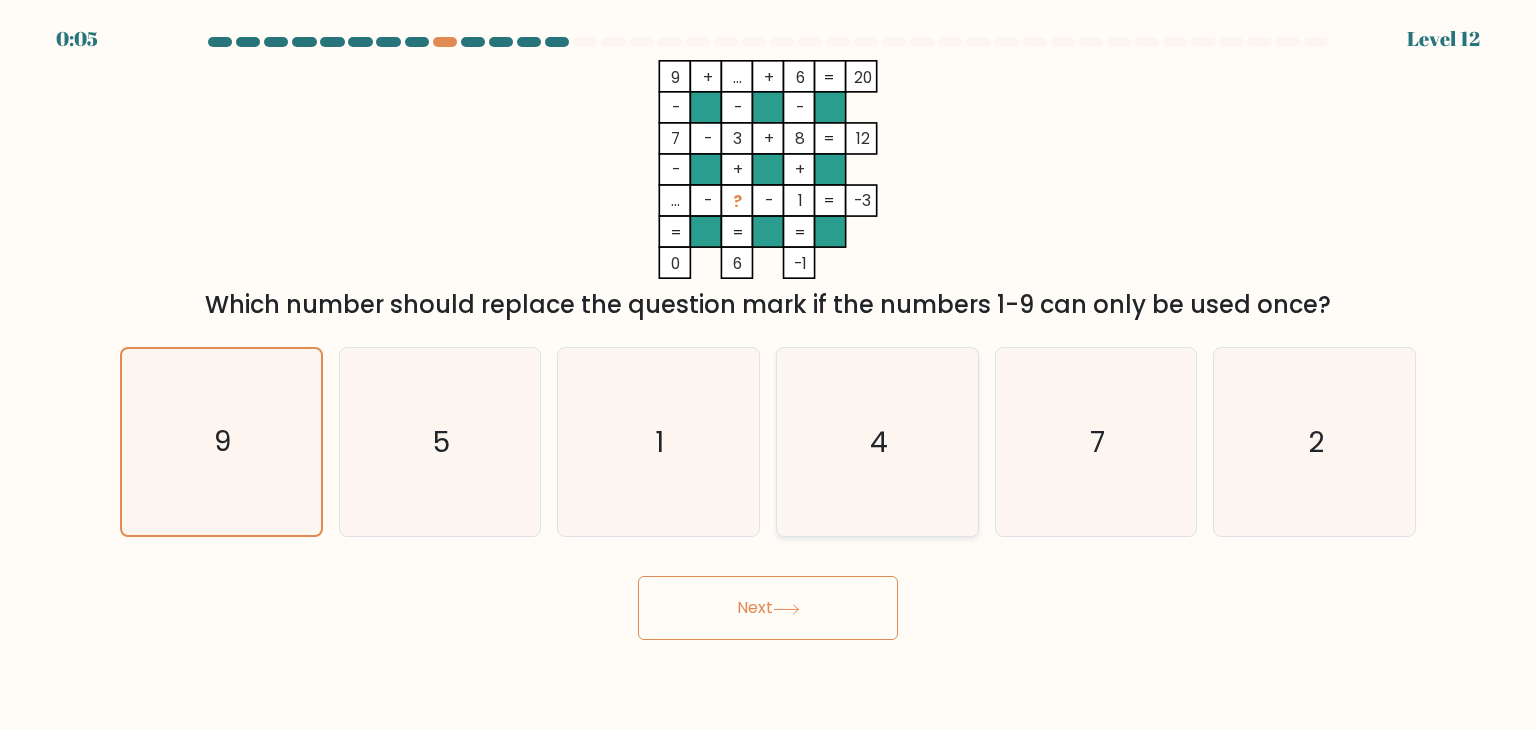 click on "4" at bounding box center [879, 442] 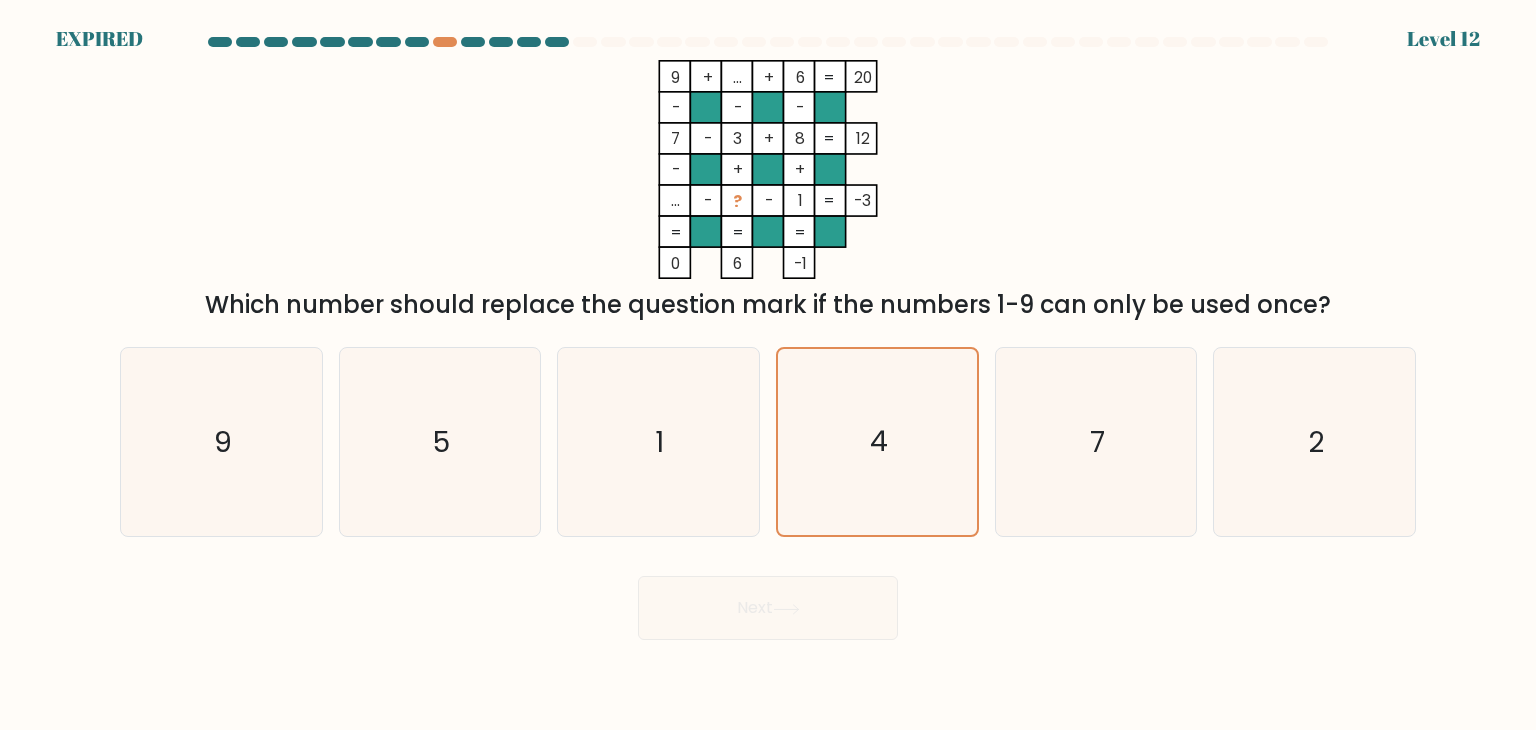 click on "Next" at bounding box center (768, 600) 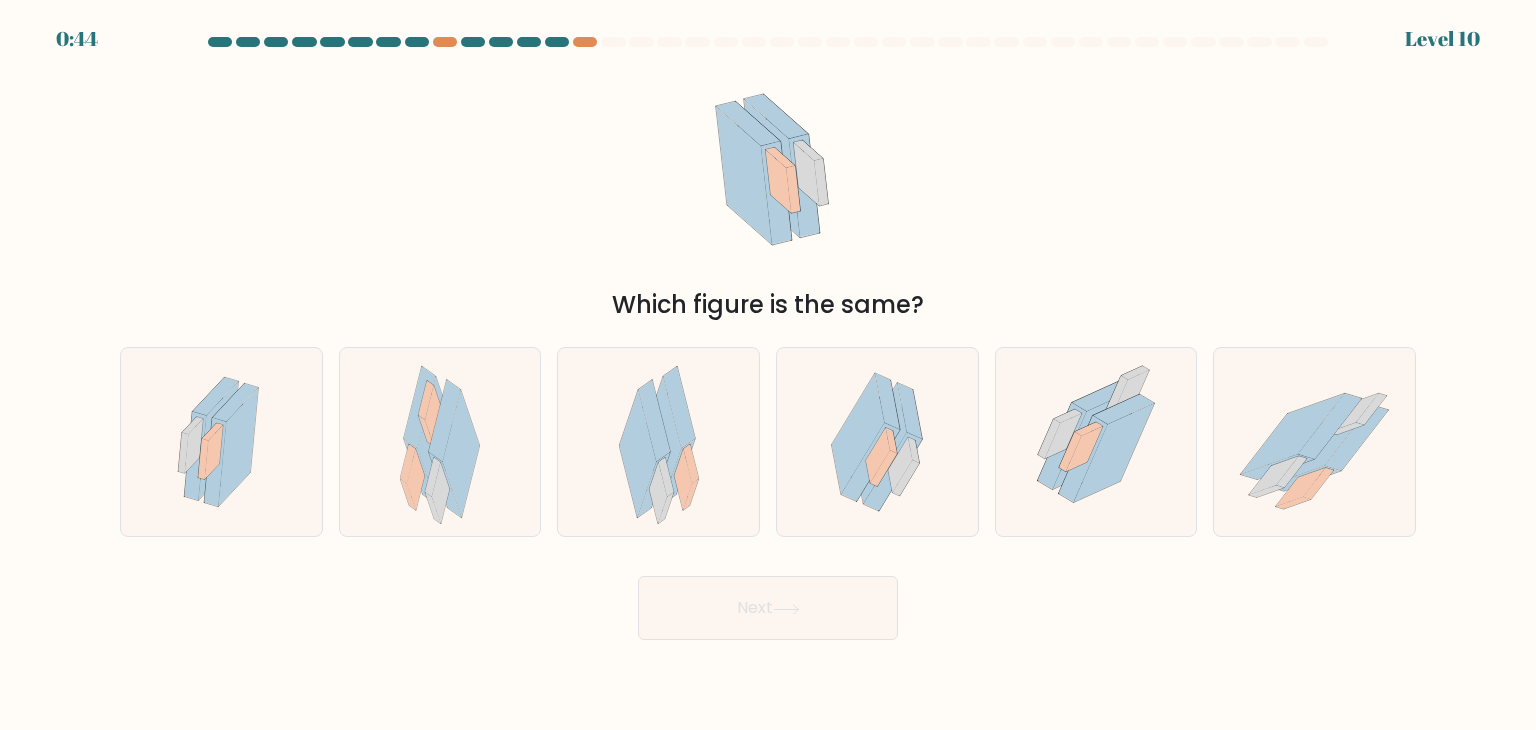 scroll, scrollTop: 0, scrollLeft: 0, axis: both 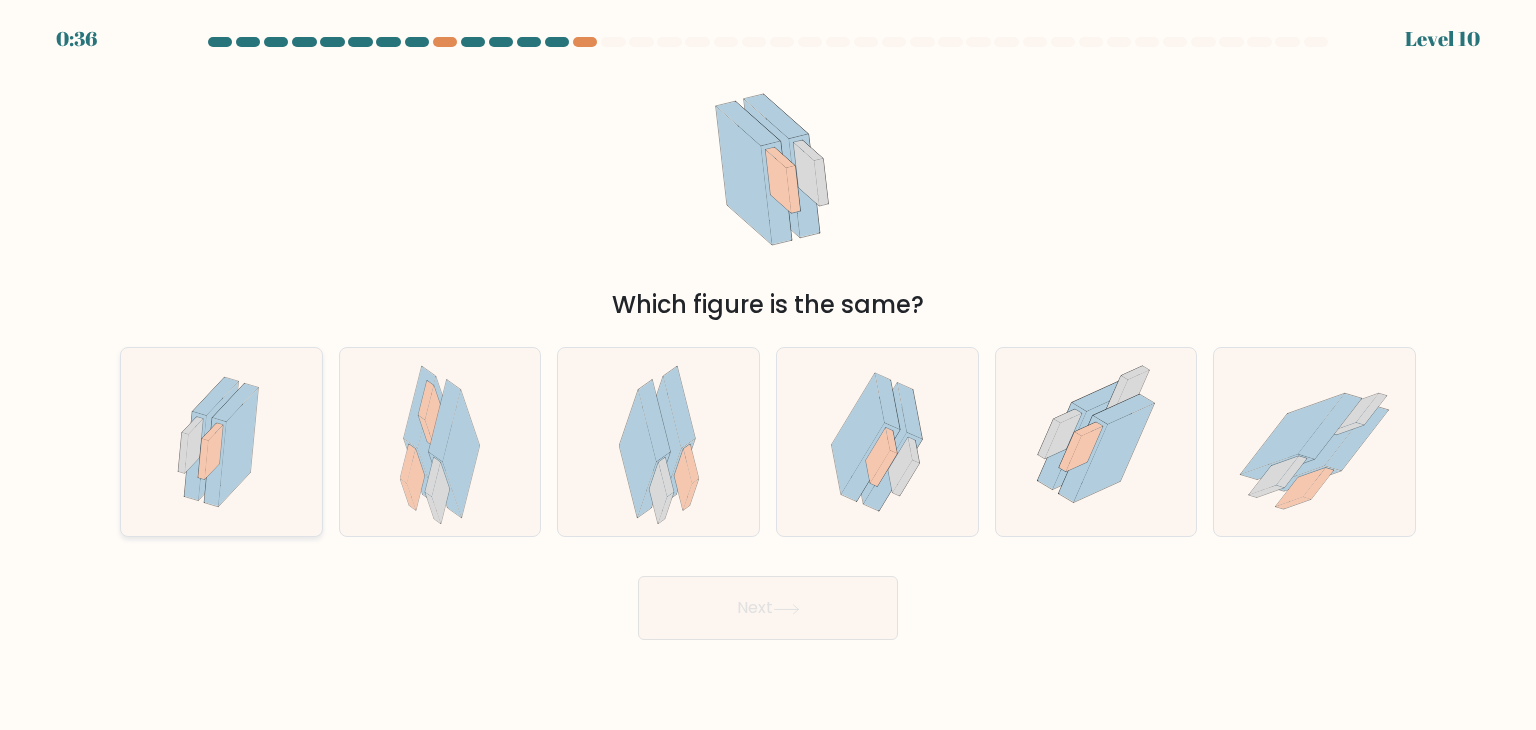 click at bounding box center (221, 442) 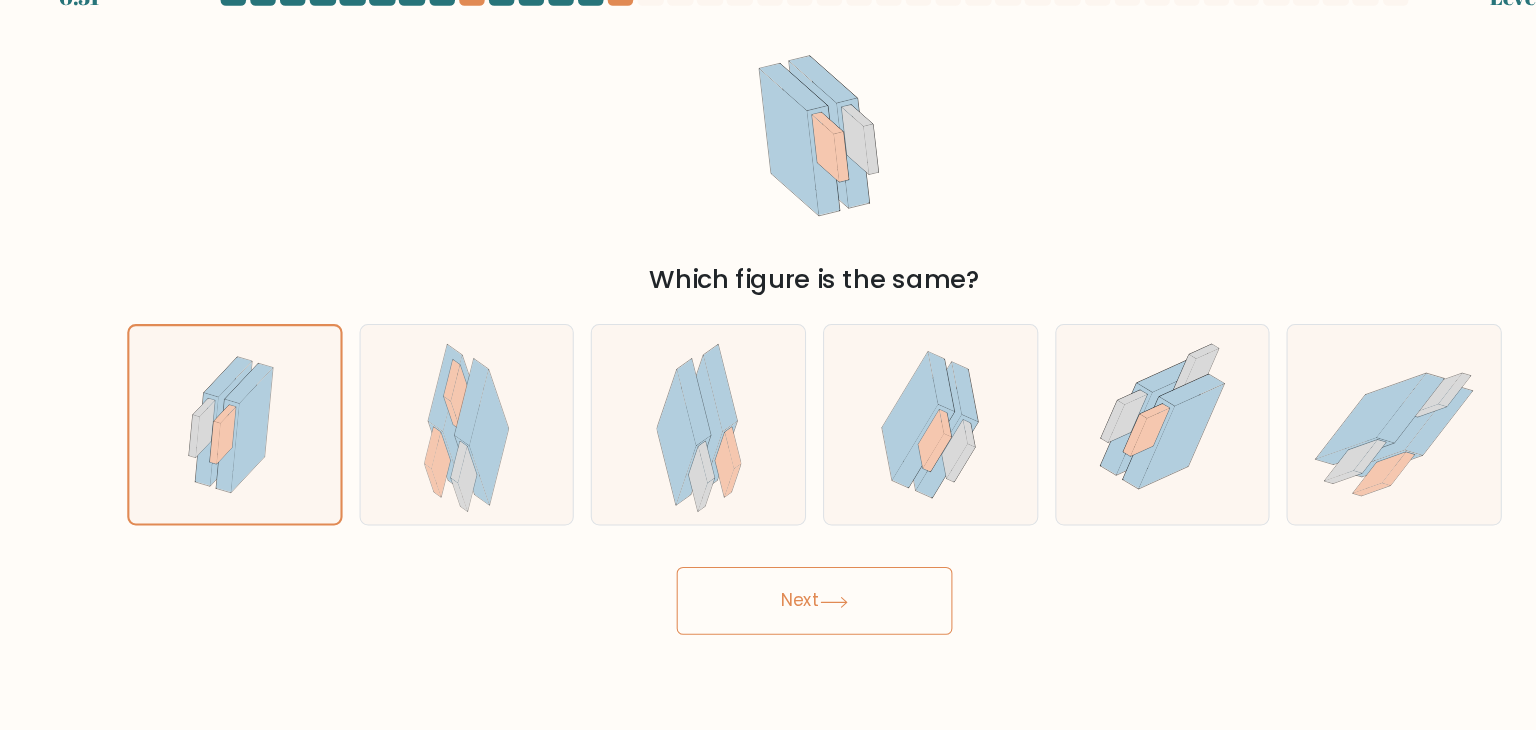 scroll, scrollTop: 0, scrollLeft: 0, axis: both 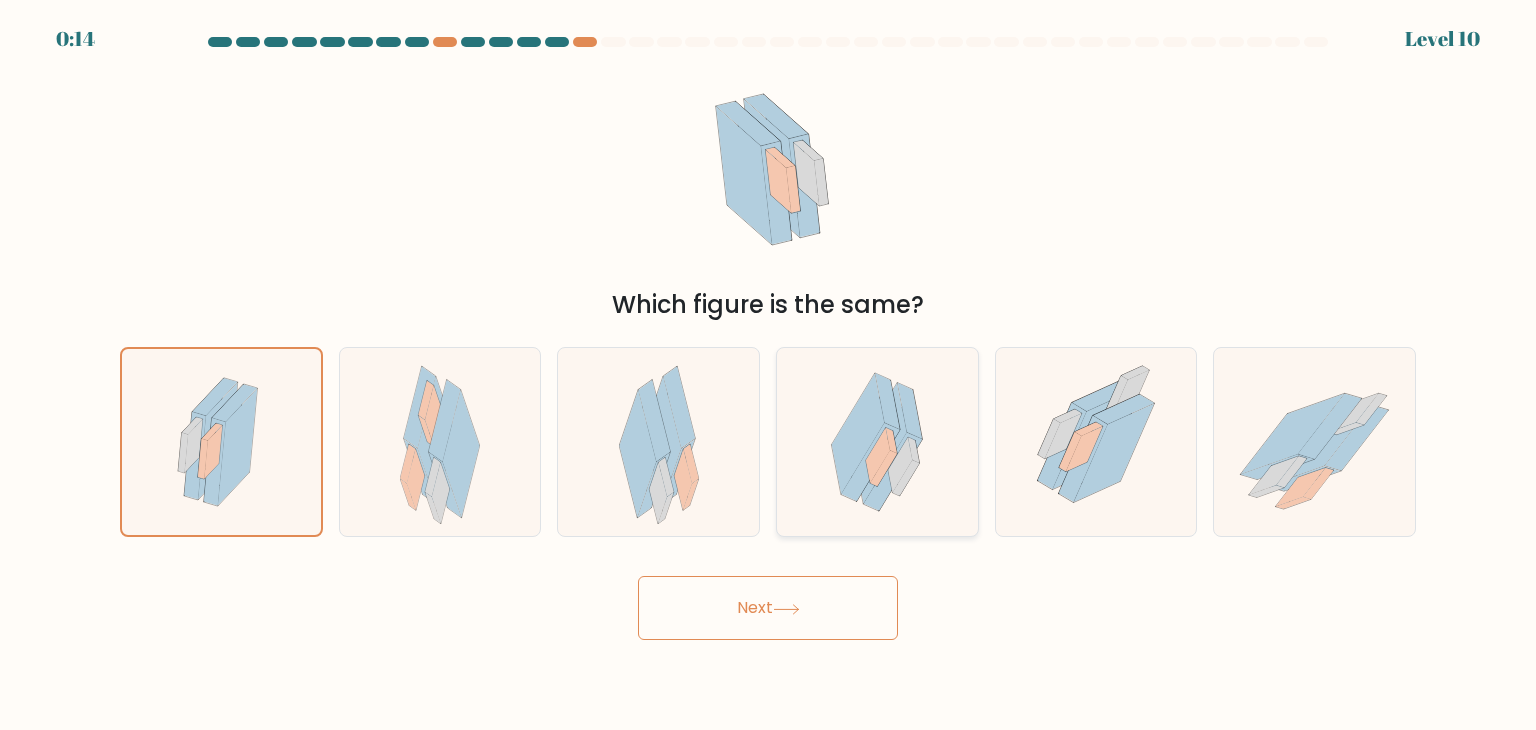 click at bounding box center [858, 434] 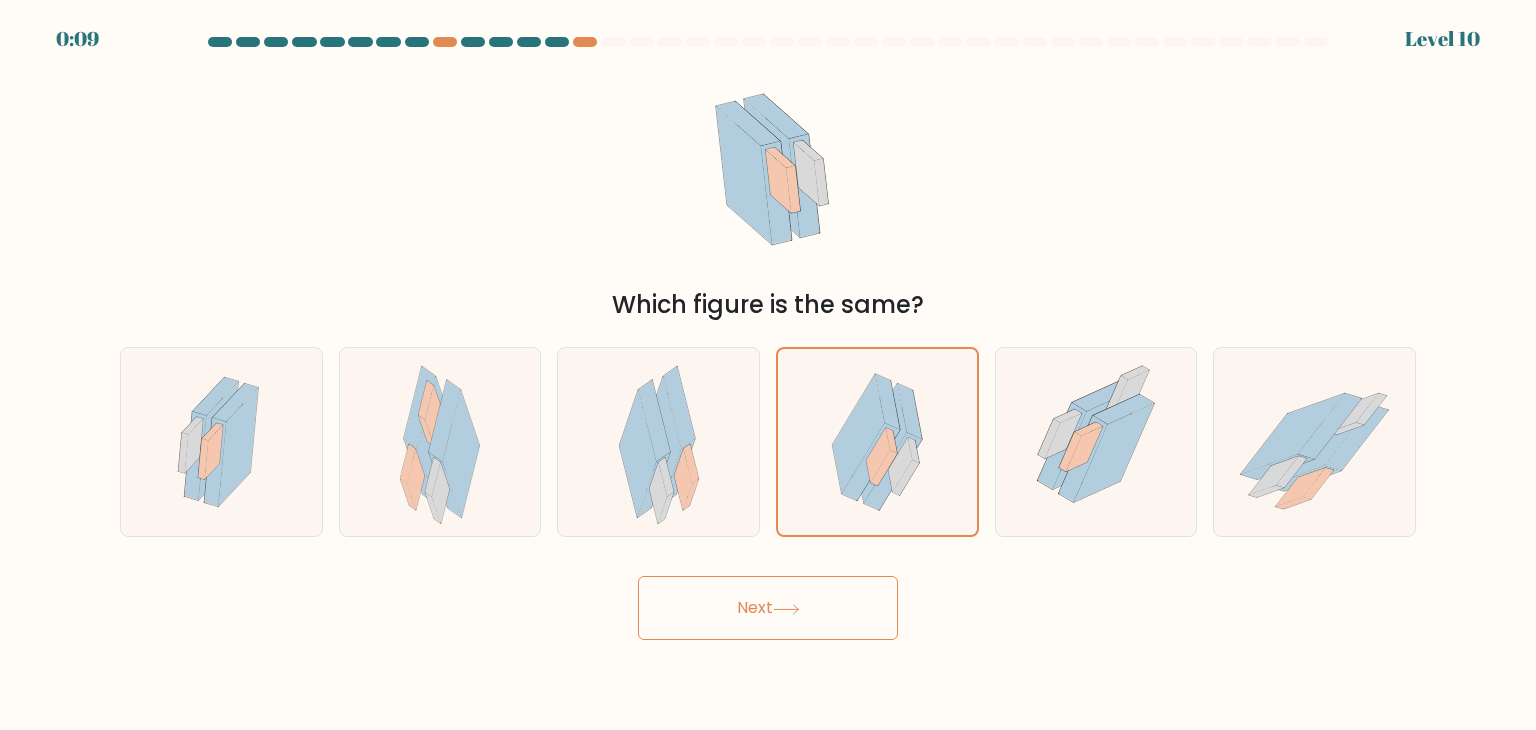 click on "Next" at bounding box center (768, 608) 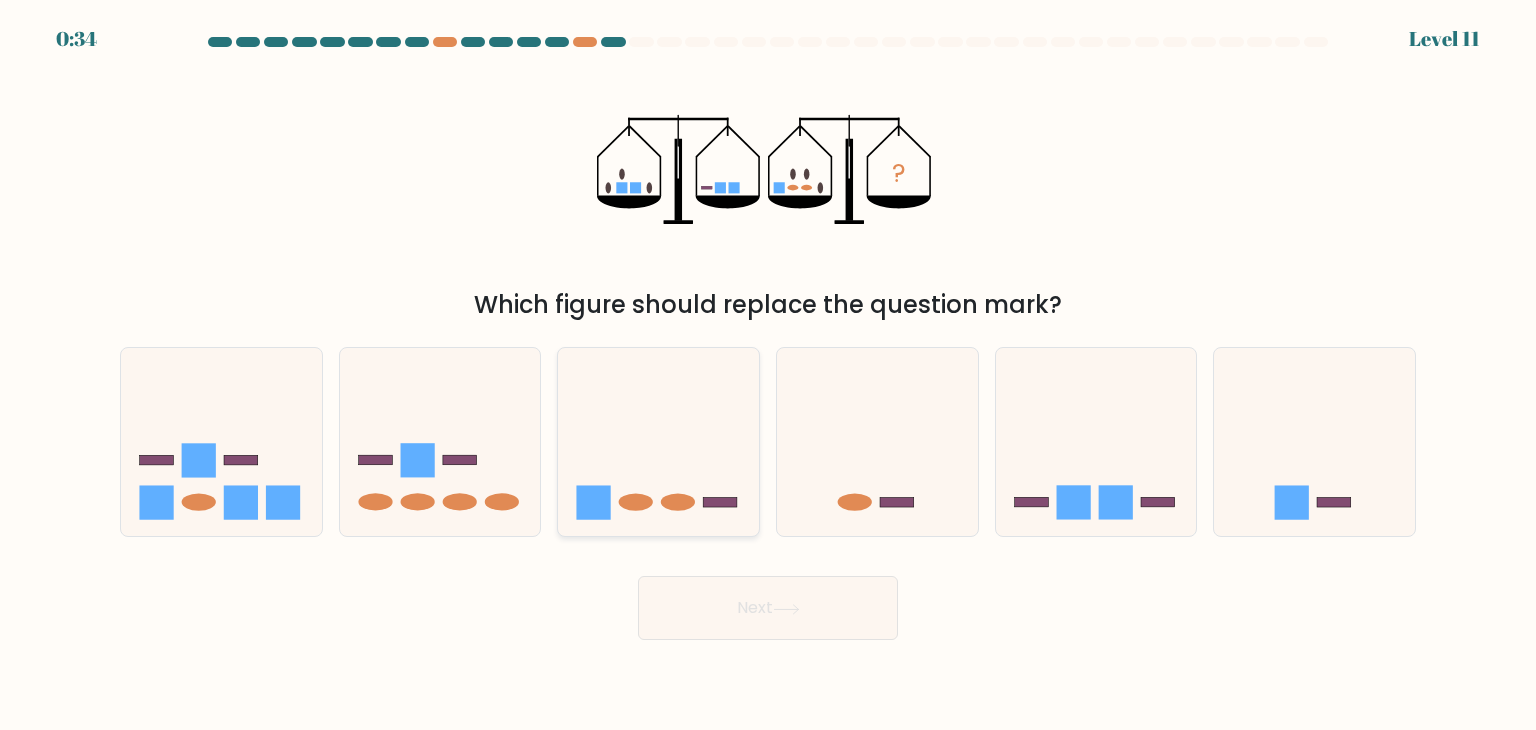 click at bounding box center (658, 442) 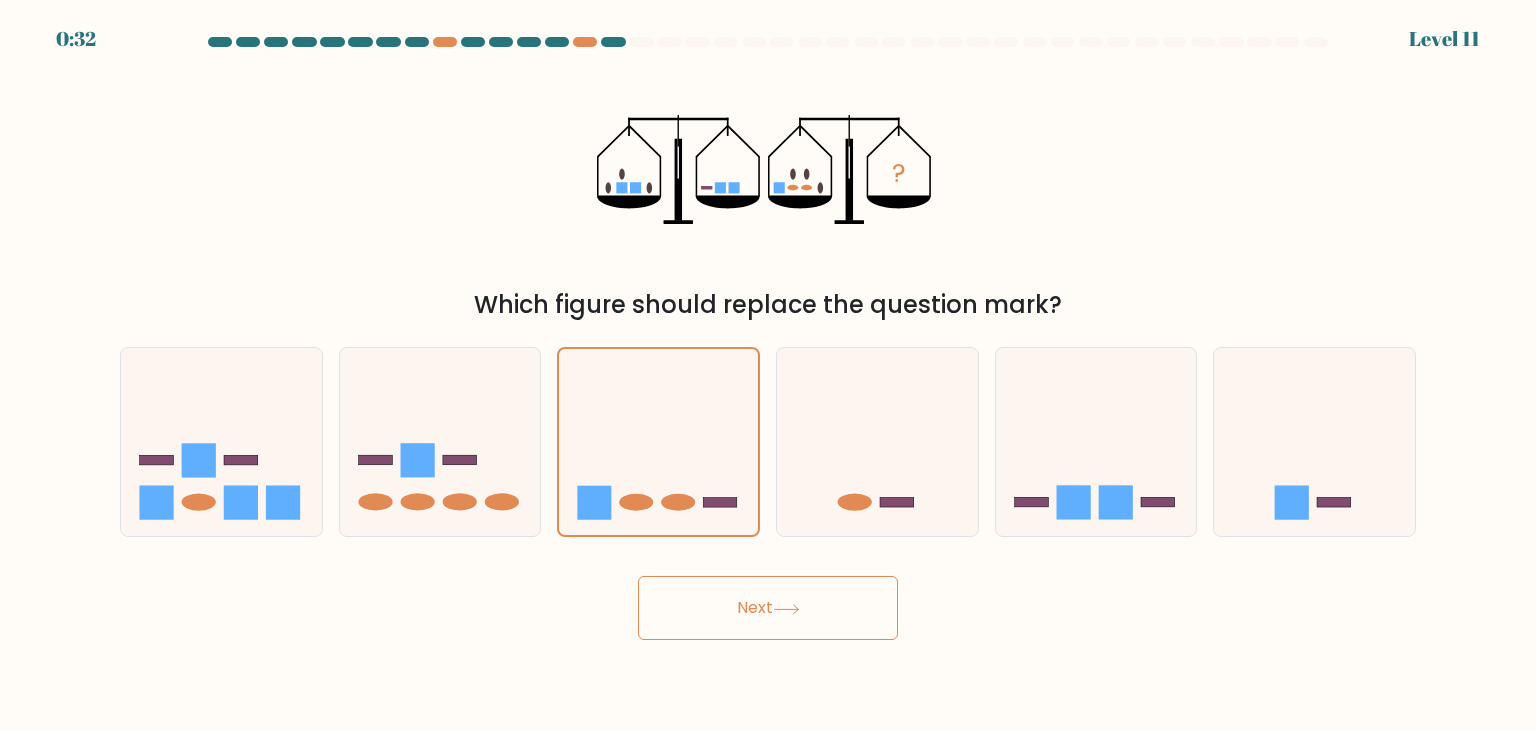 click on "Next" at bounding box center (768, 608) 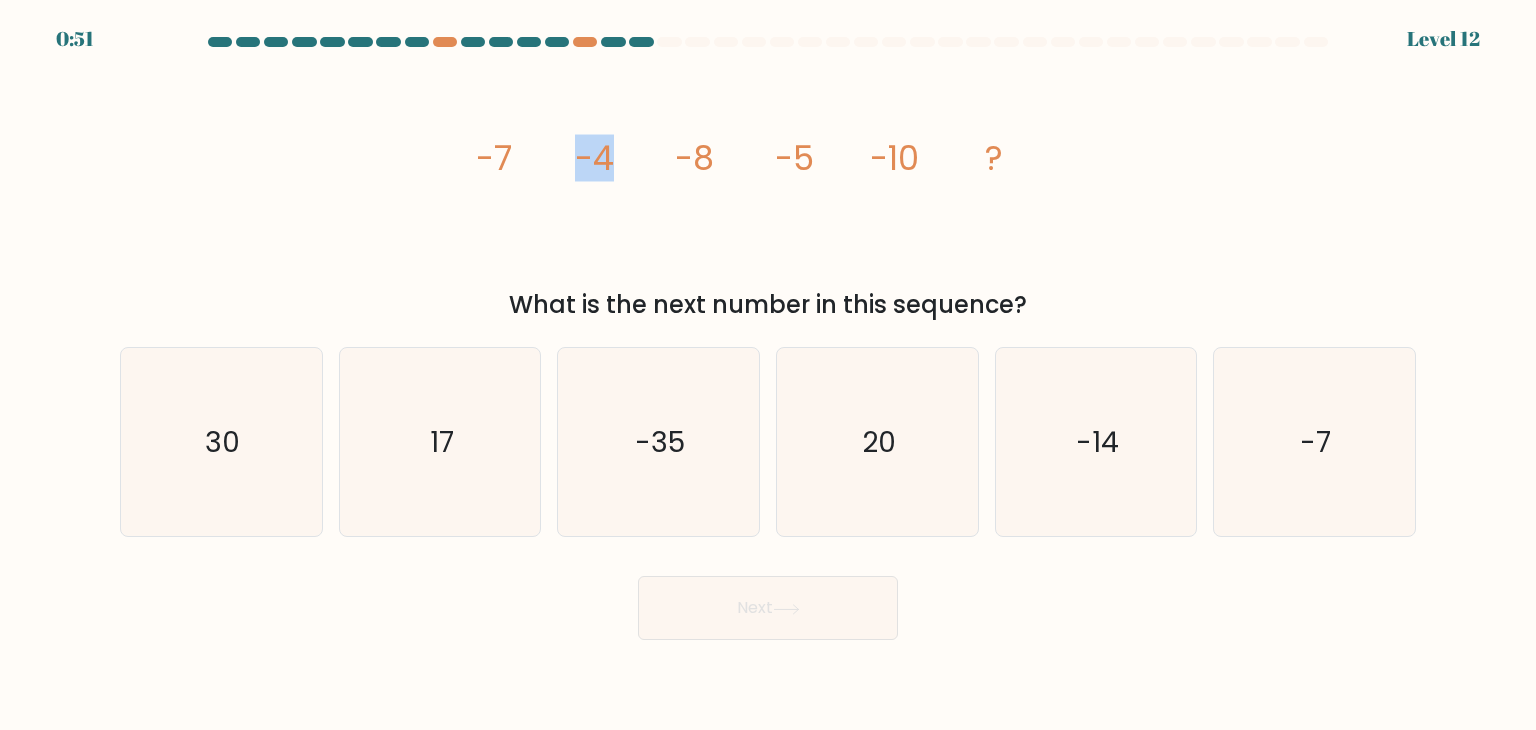 drag, startPoint x: 606, startPoint y: 173, endPoint x: 560, endPoint y: 137, distance: 58.412327 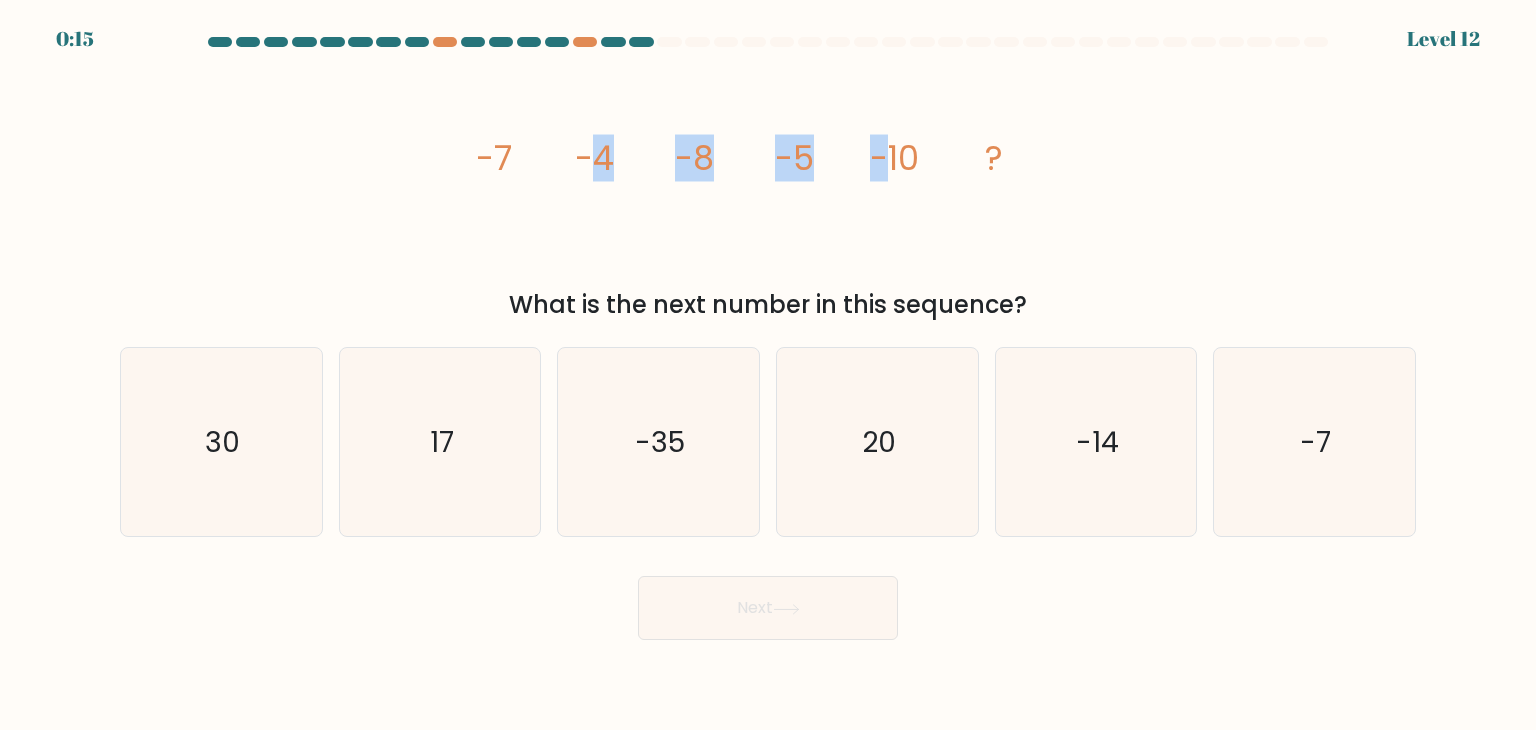 drag, startPoint x: 601, startPoint y: 179, endPoint x: 889, endPoint y: 216, distance: 290.367 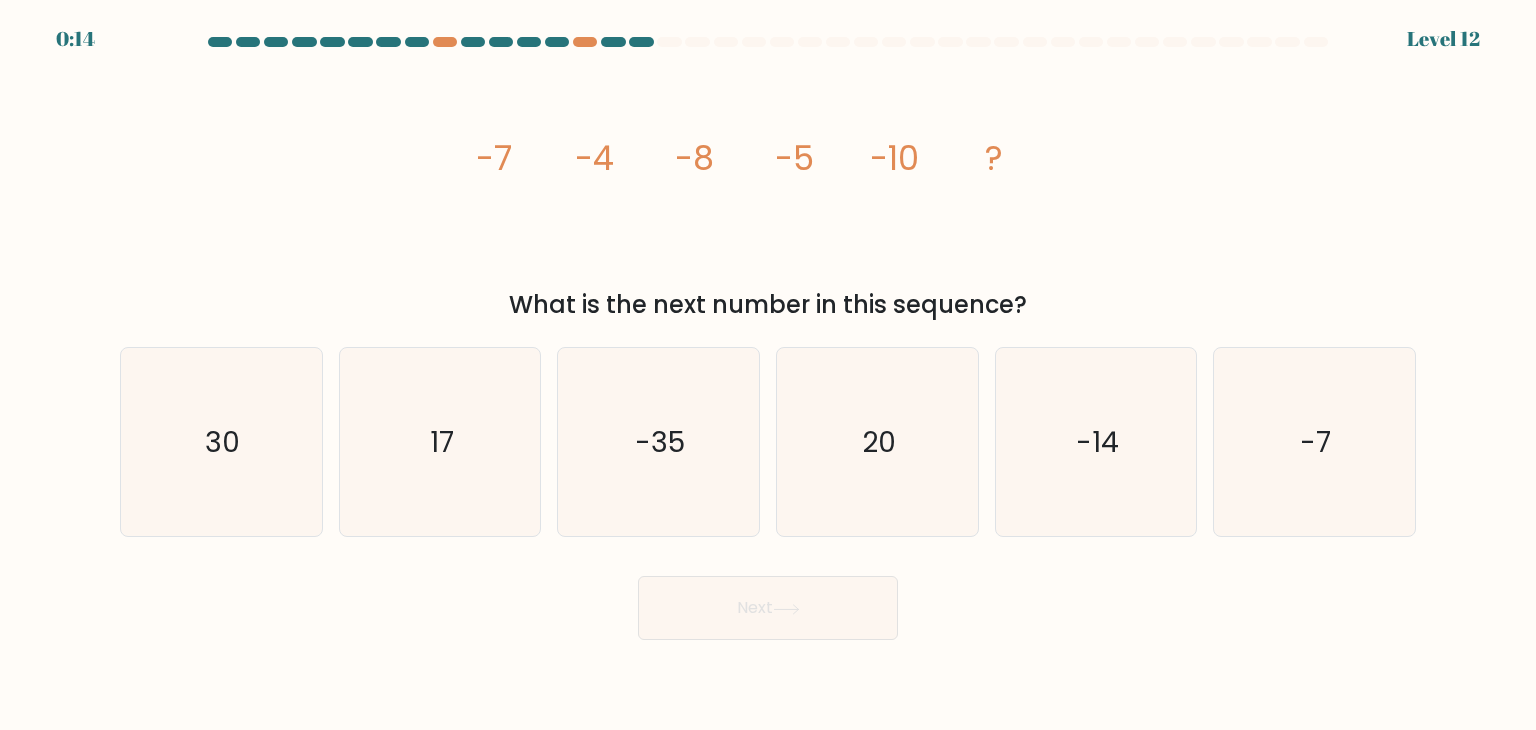 click on "-7" at bounding box center (494, 158) 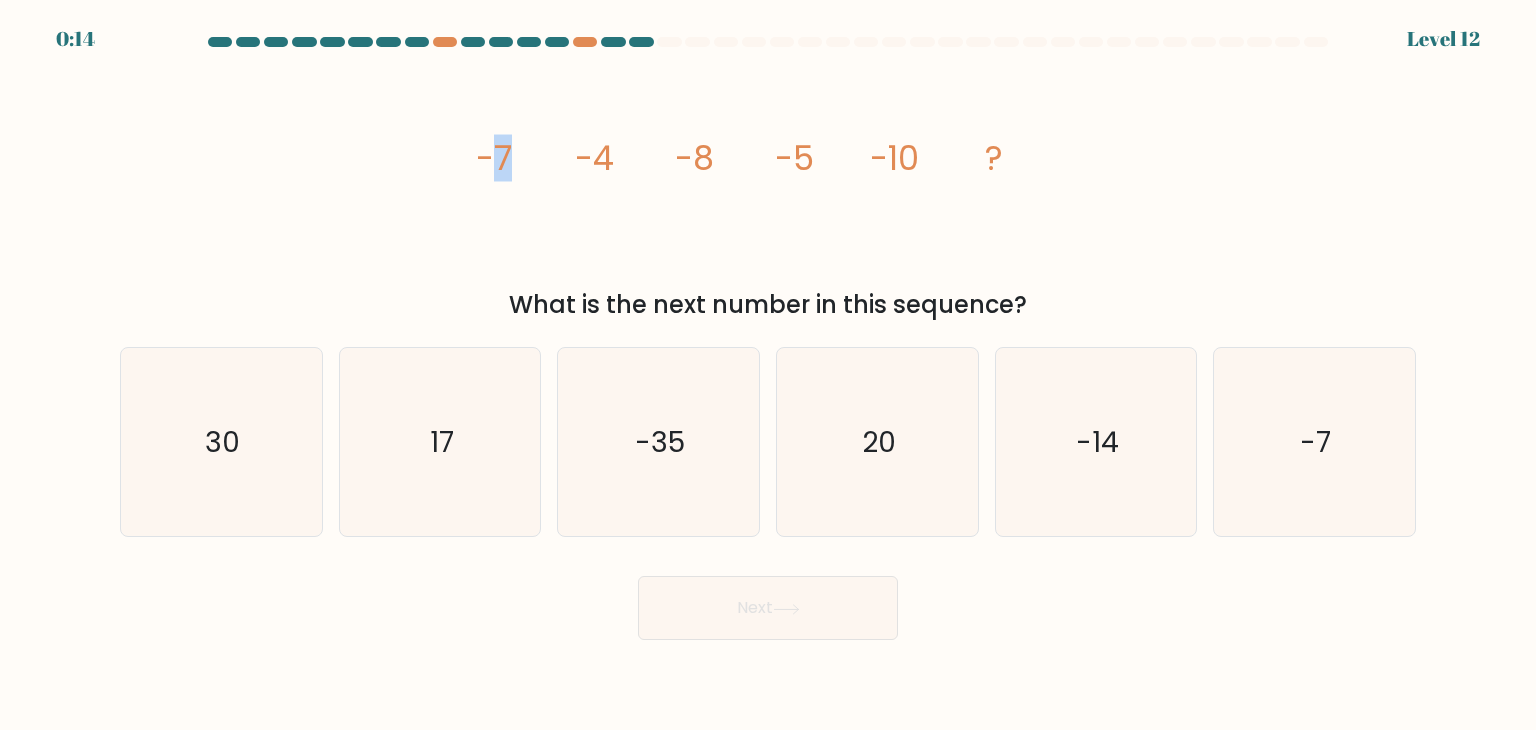 click on "-7" at bounding box center (494, 158) 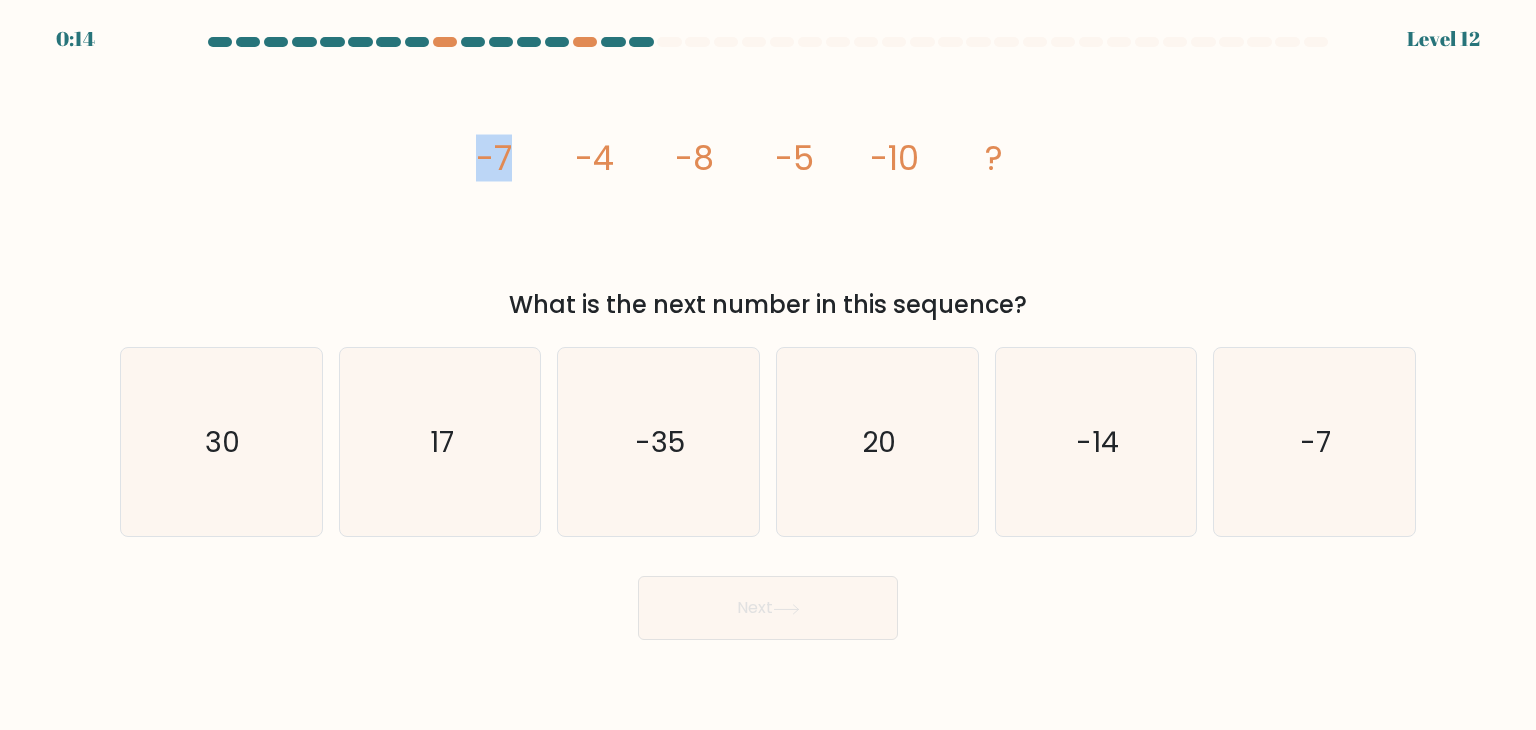 click on "-7" at bounding box center (494, 158) 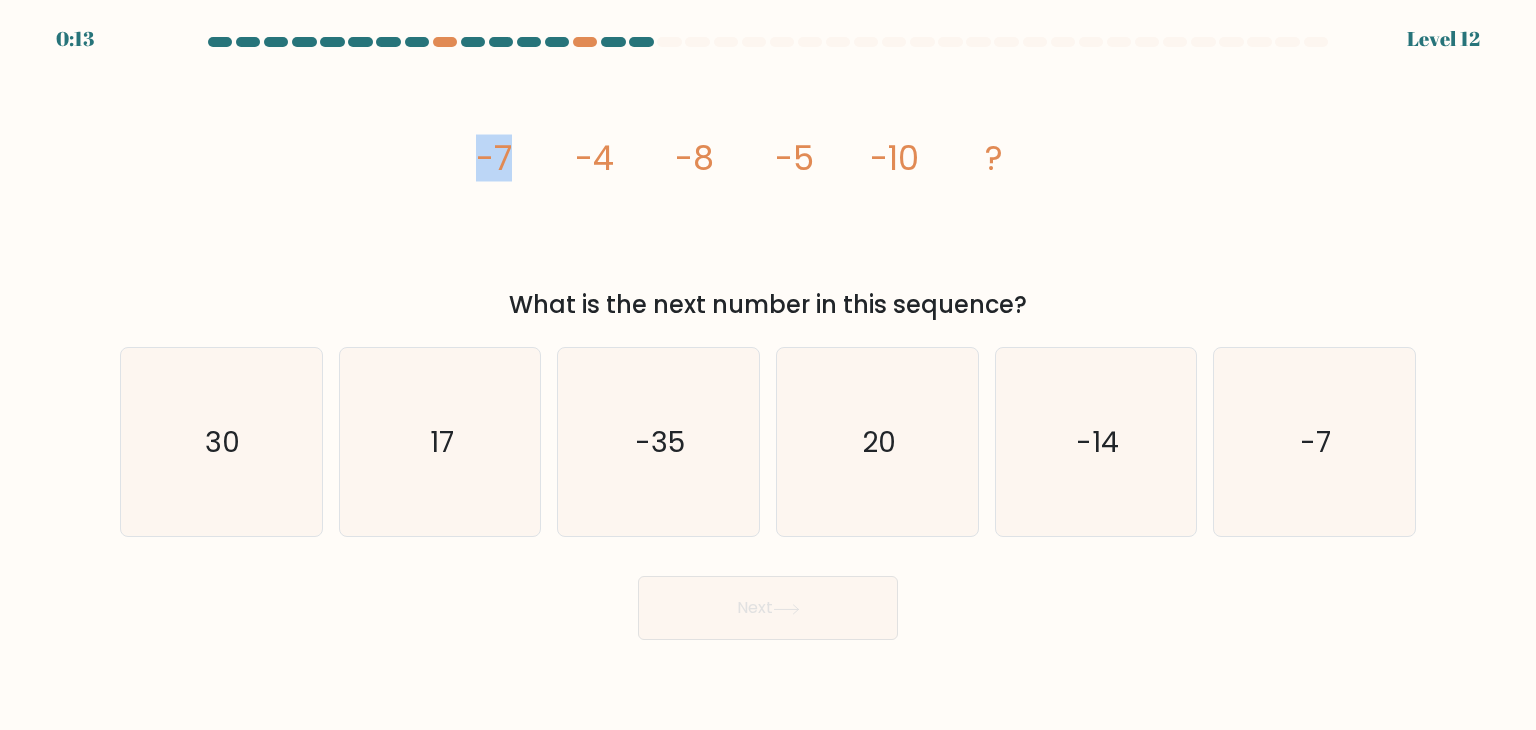 click on "-7" at bounding box center (494, 158) 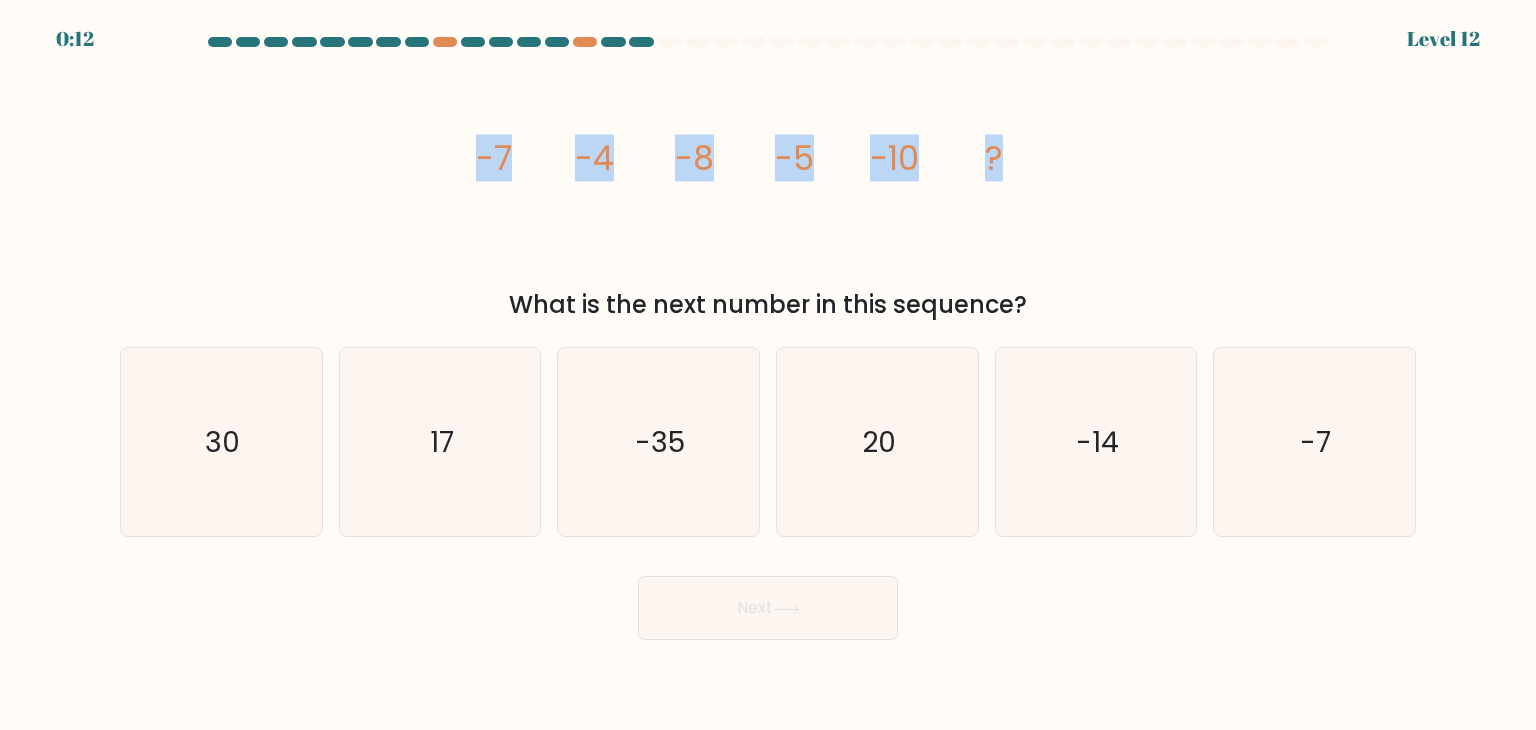 drag, startPoint x: 436, startPoint y: 164, endPoint x: 1028, endPoint y: 180, distance: 592.2162 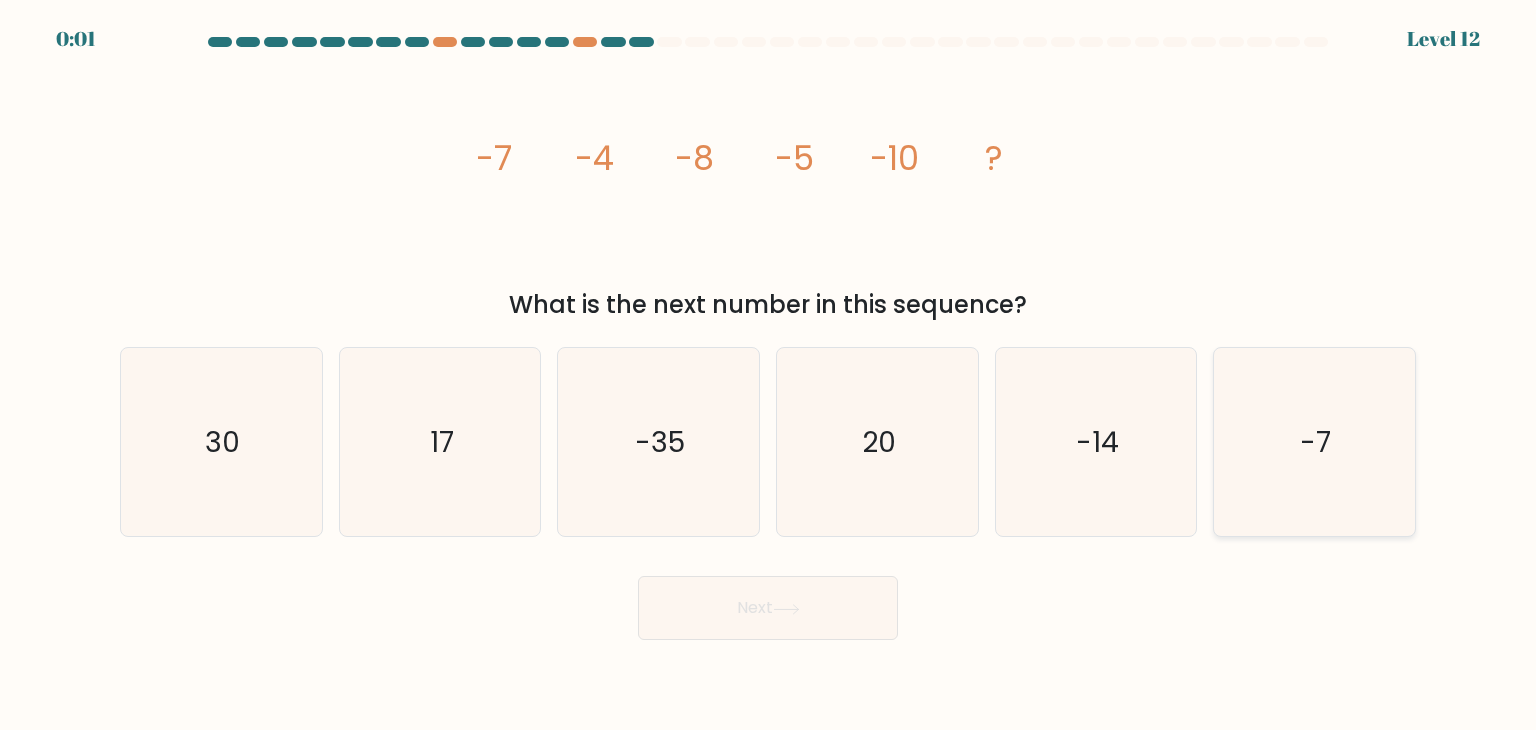click on "-7" at bounding box center [1314, 442] 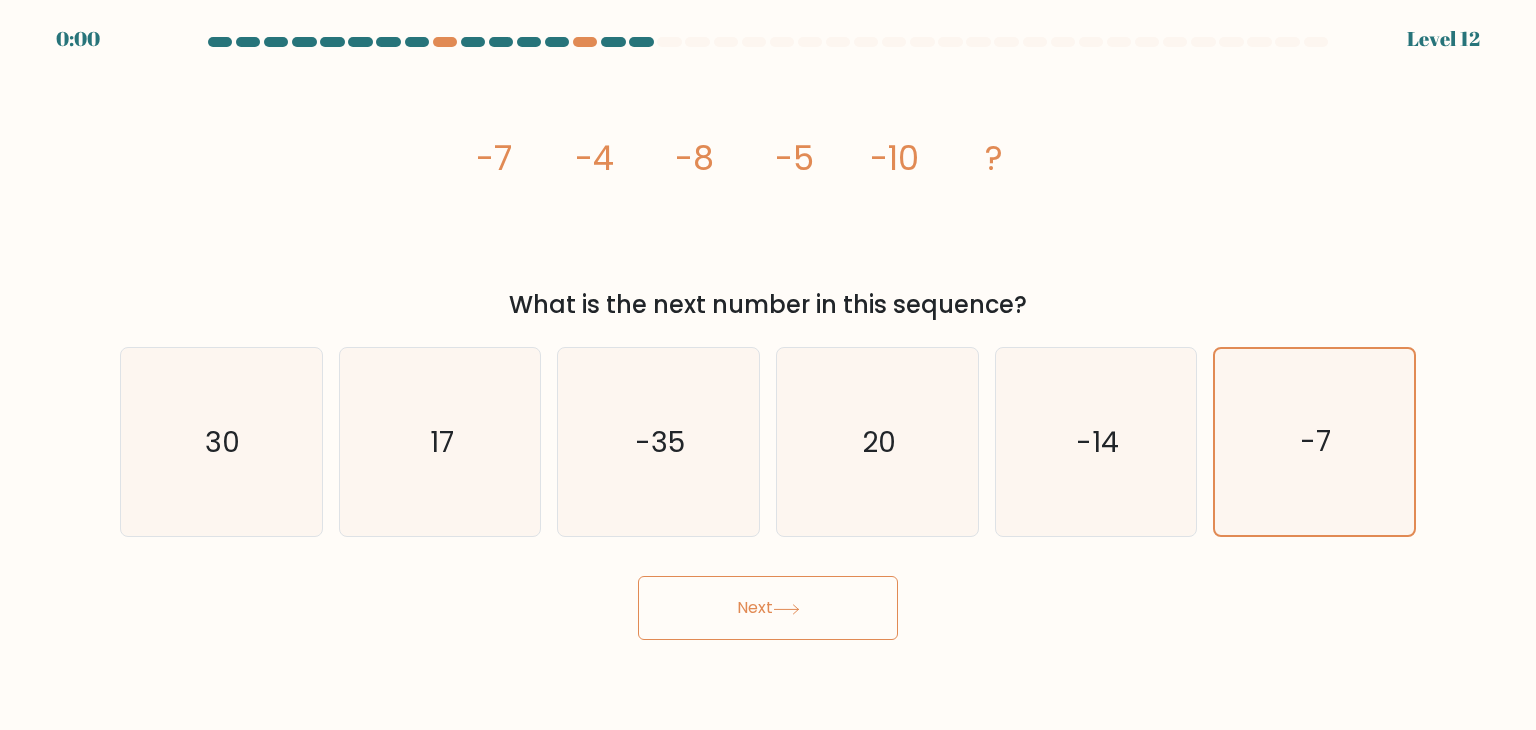 click on "Next" at bounding box center [768, 608] 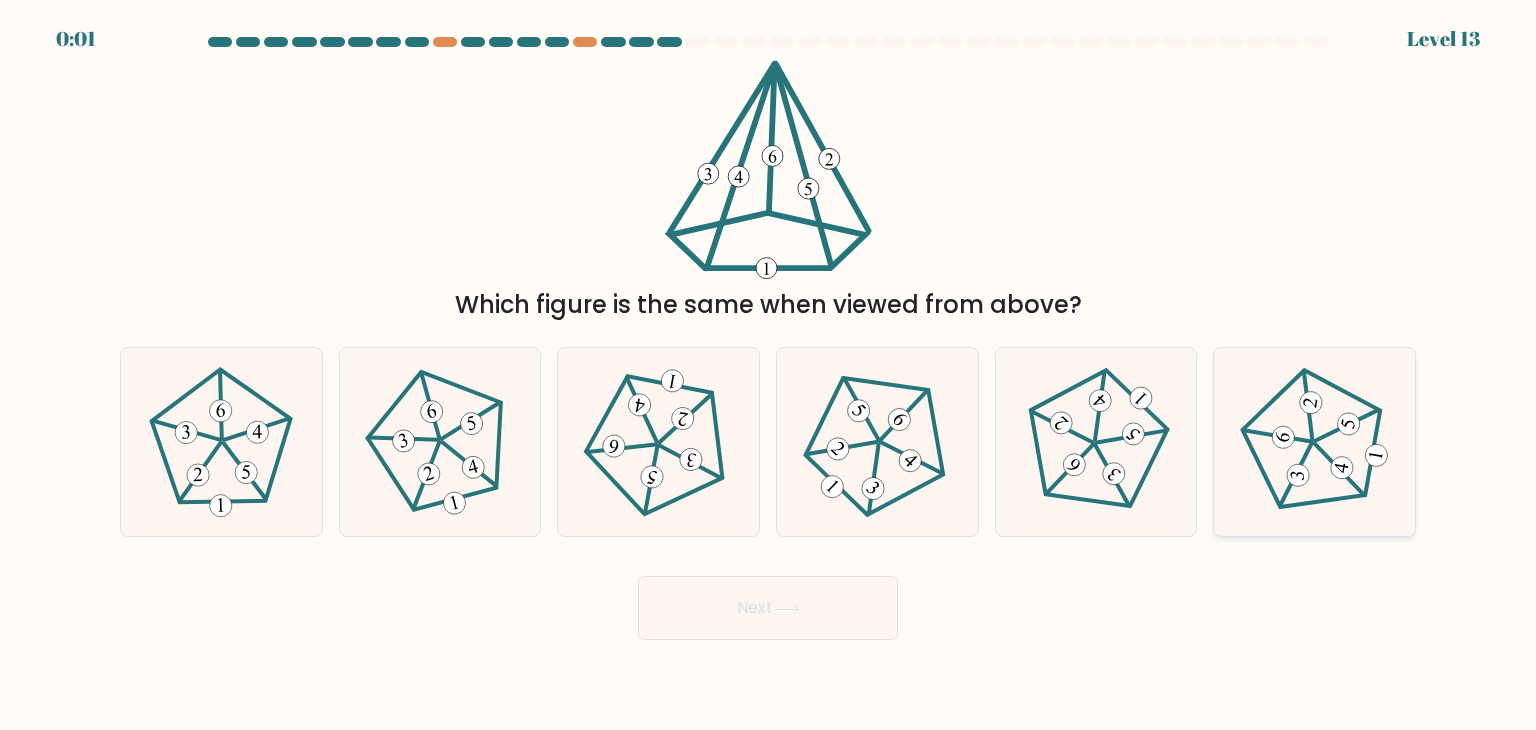 click at bounding box center [1297, 475] 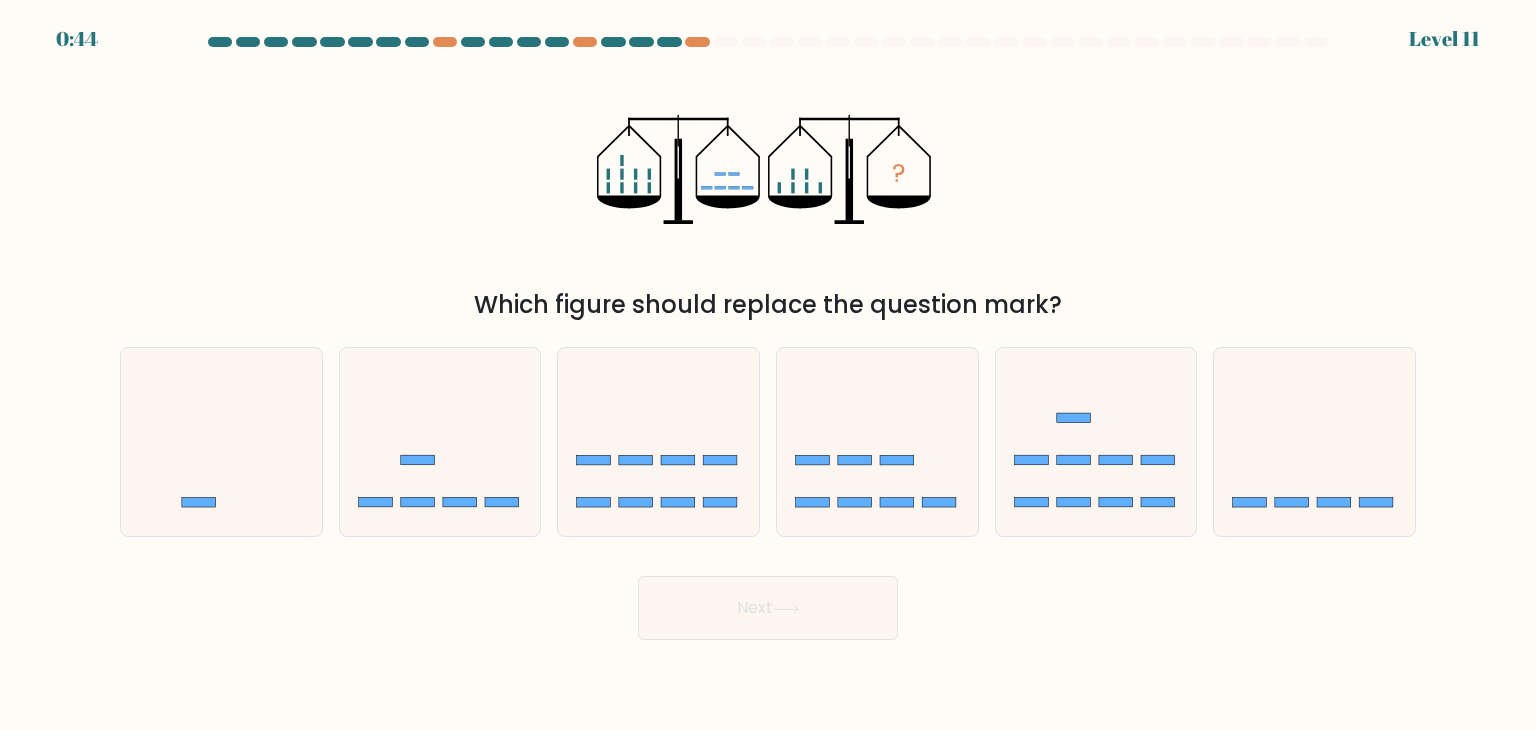 scroll, scrollTop: 0, scrollLeft: 0, axis: both 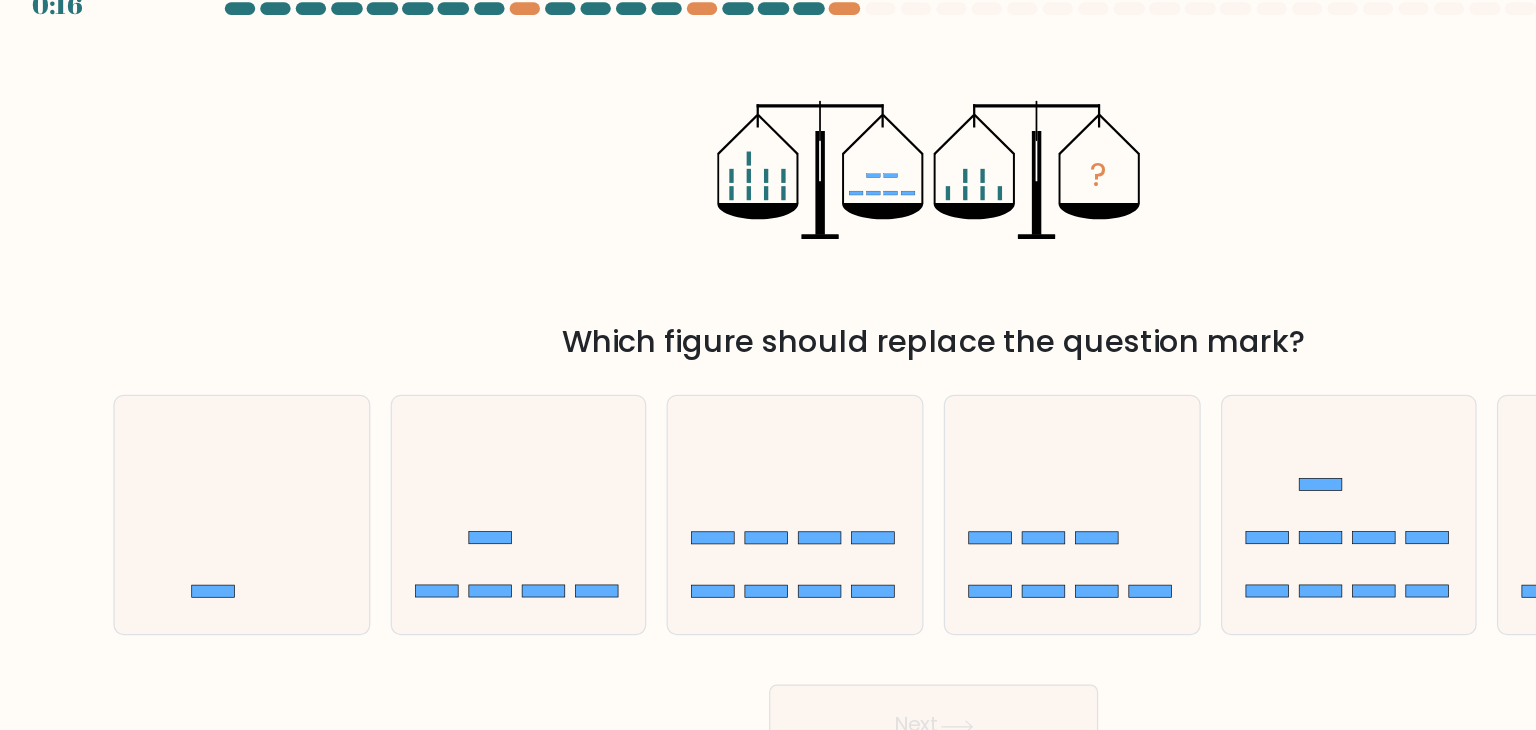 drag, startPoint x: 833, startPoint y: 189, endPoint x: 856, endPoint y: 270, distance: 84.20214 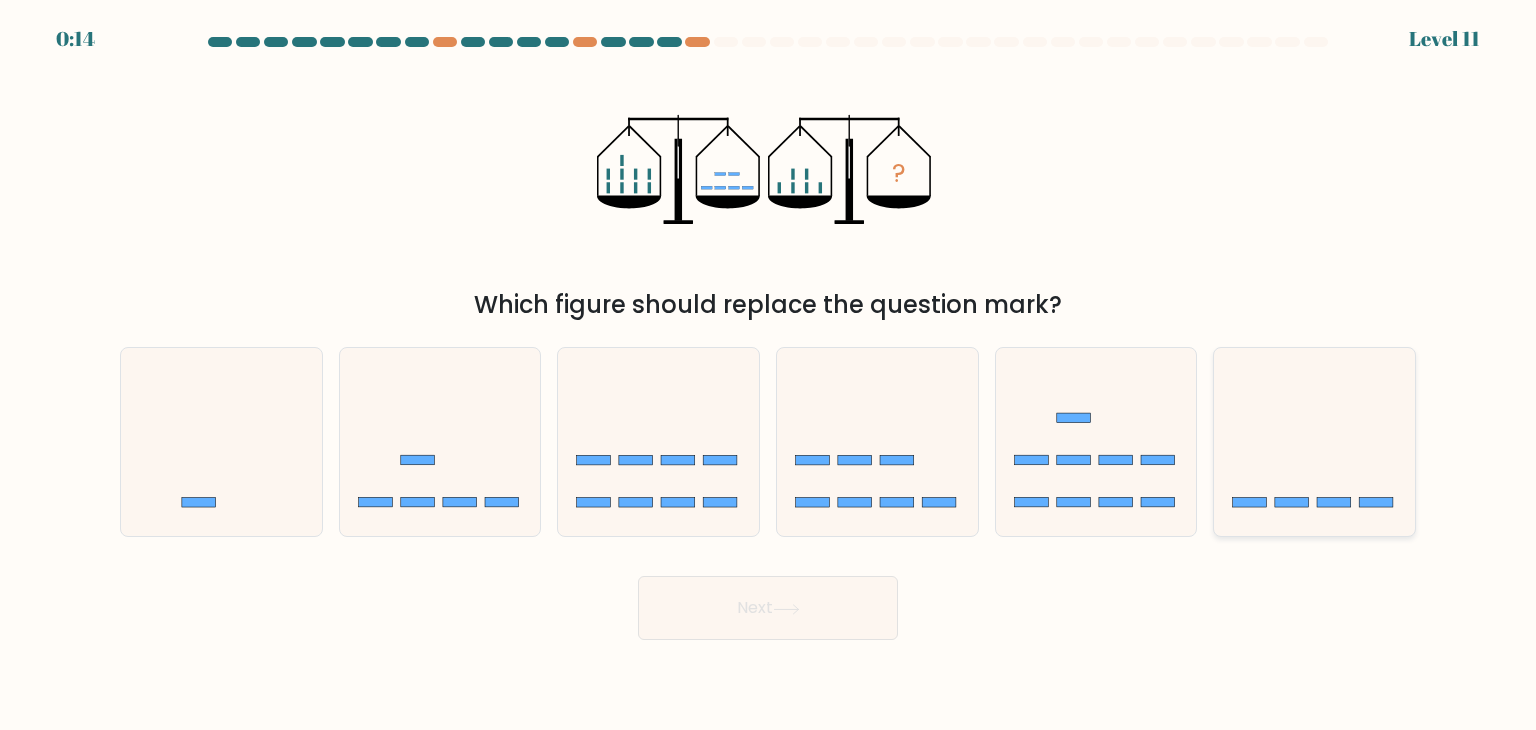 click at bounding box center (1314, 442) 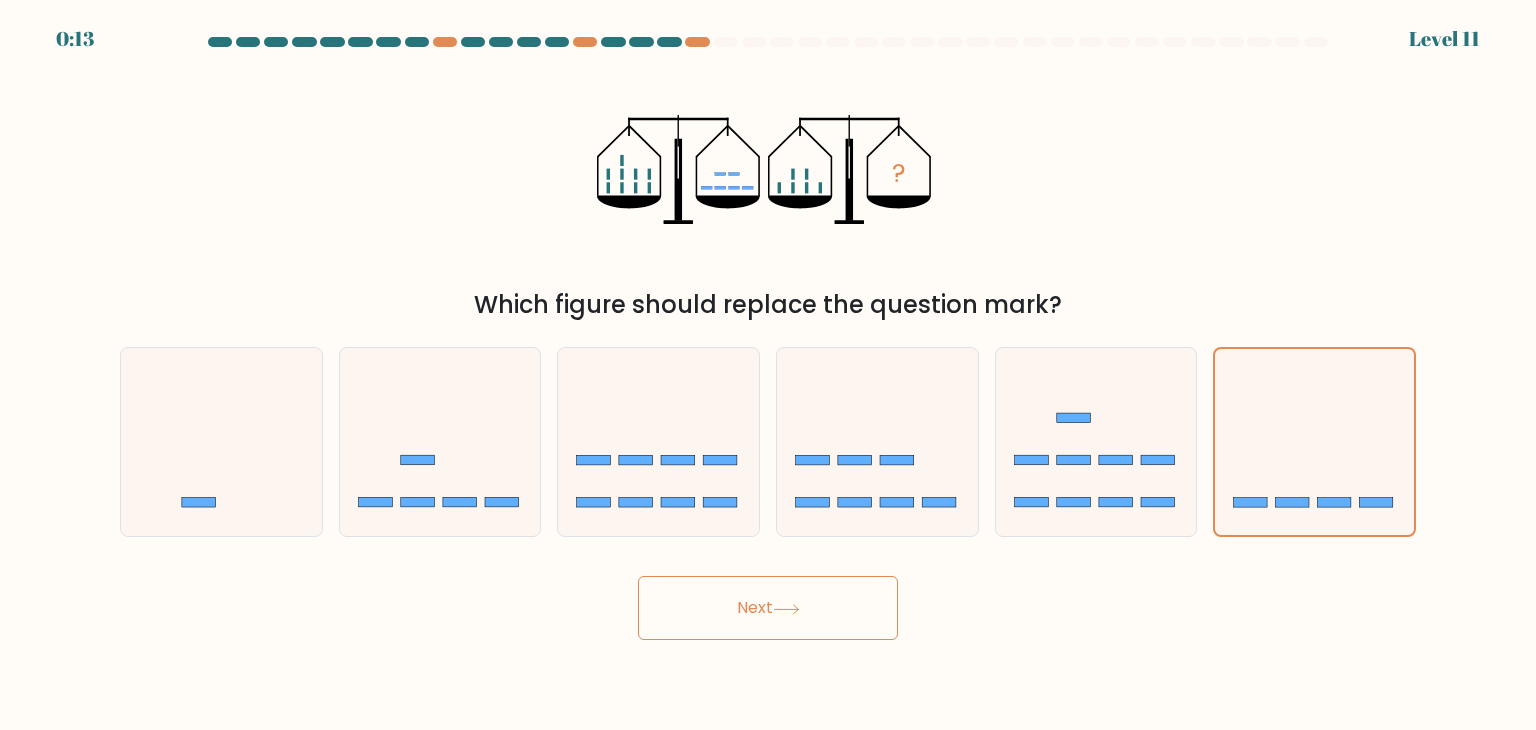click on "Next" at bounding box center [768, 608] 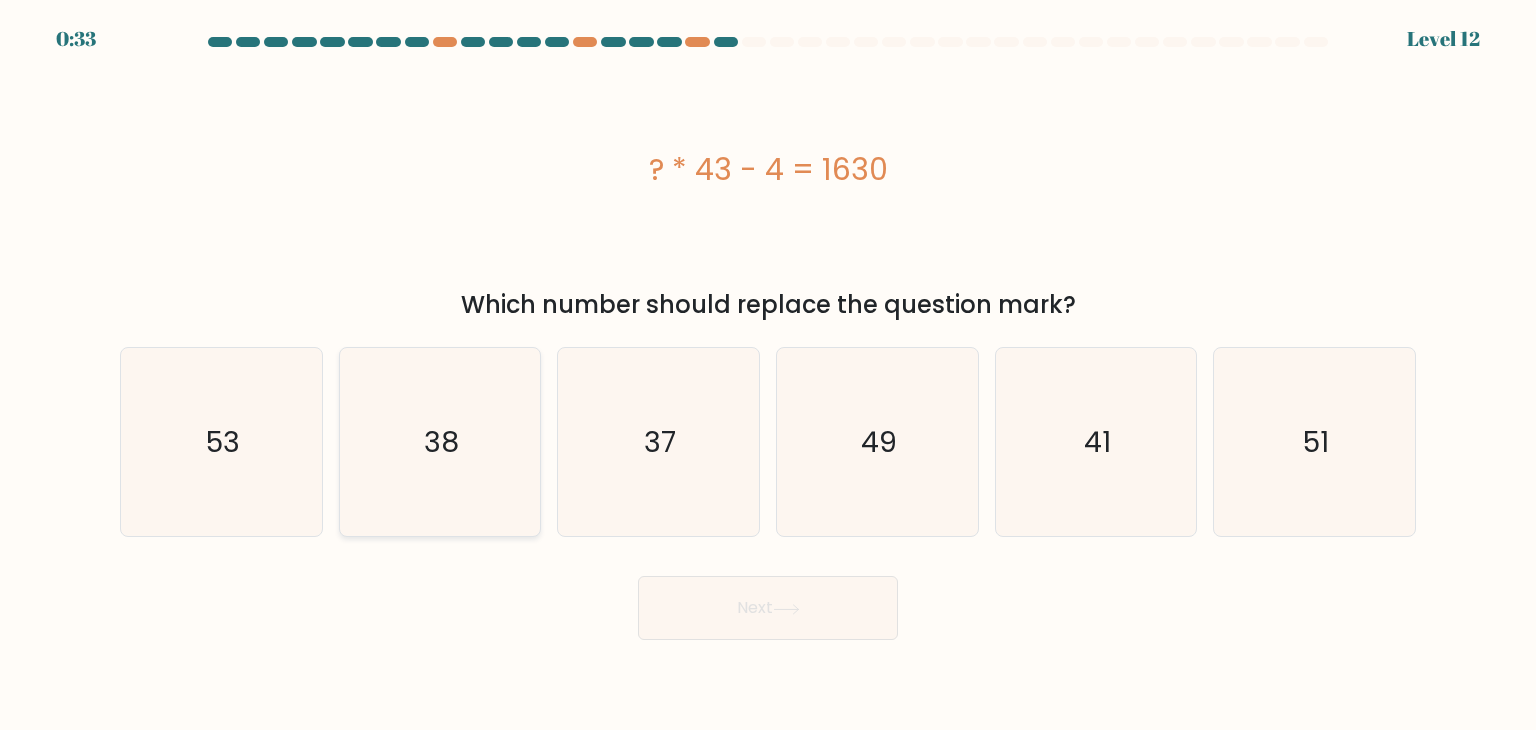 click on "38" at bounding box center (440, 442) 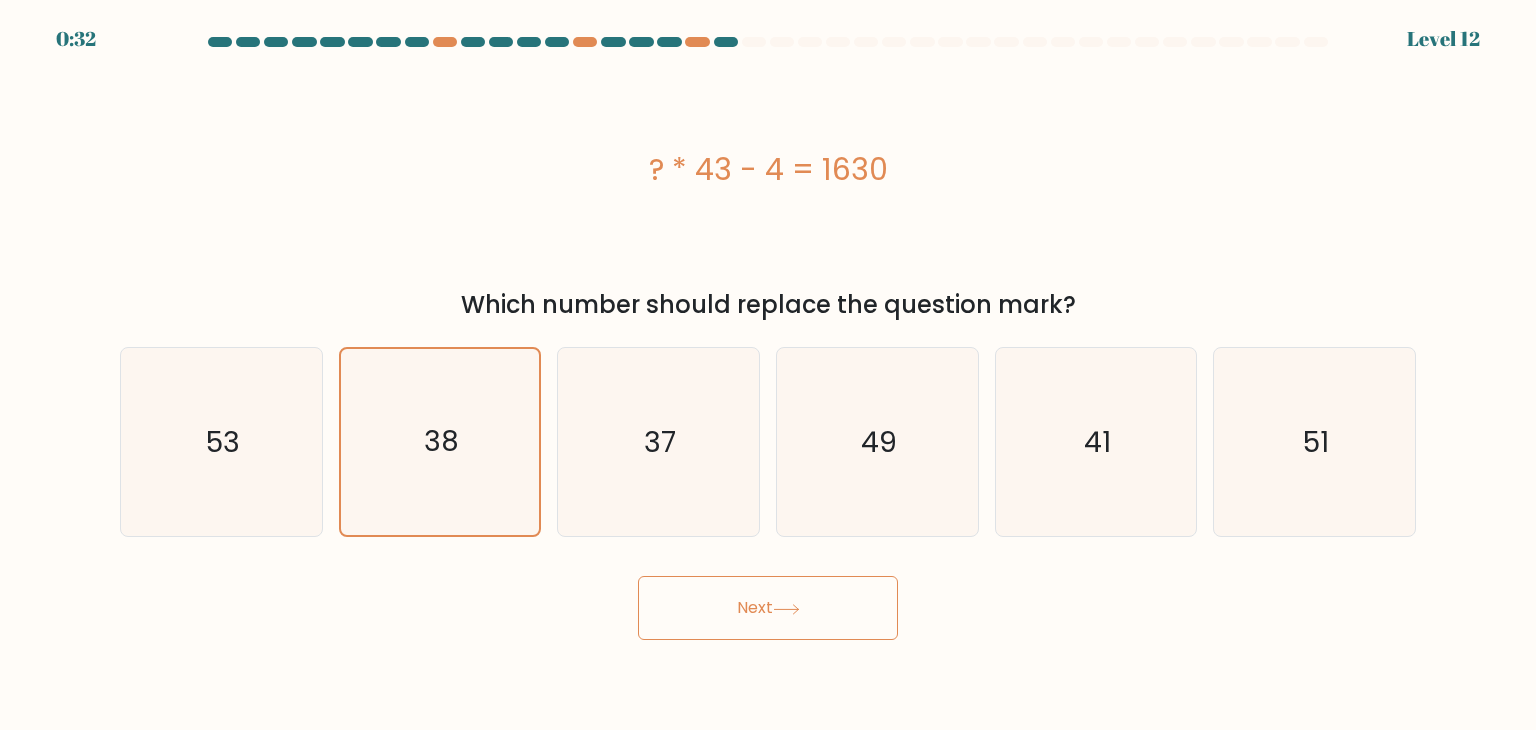 click on "Lore" at bounding box center (768, 608) 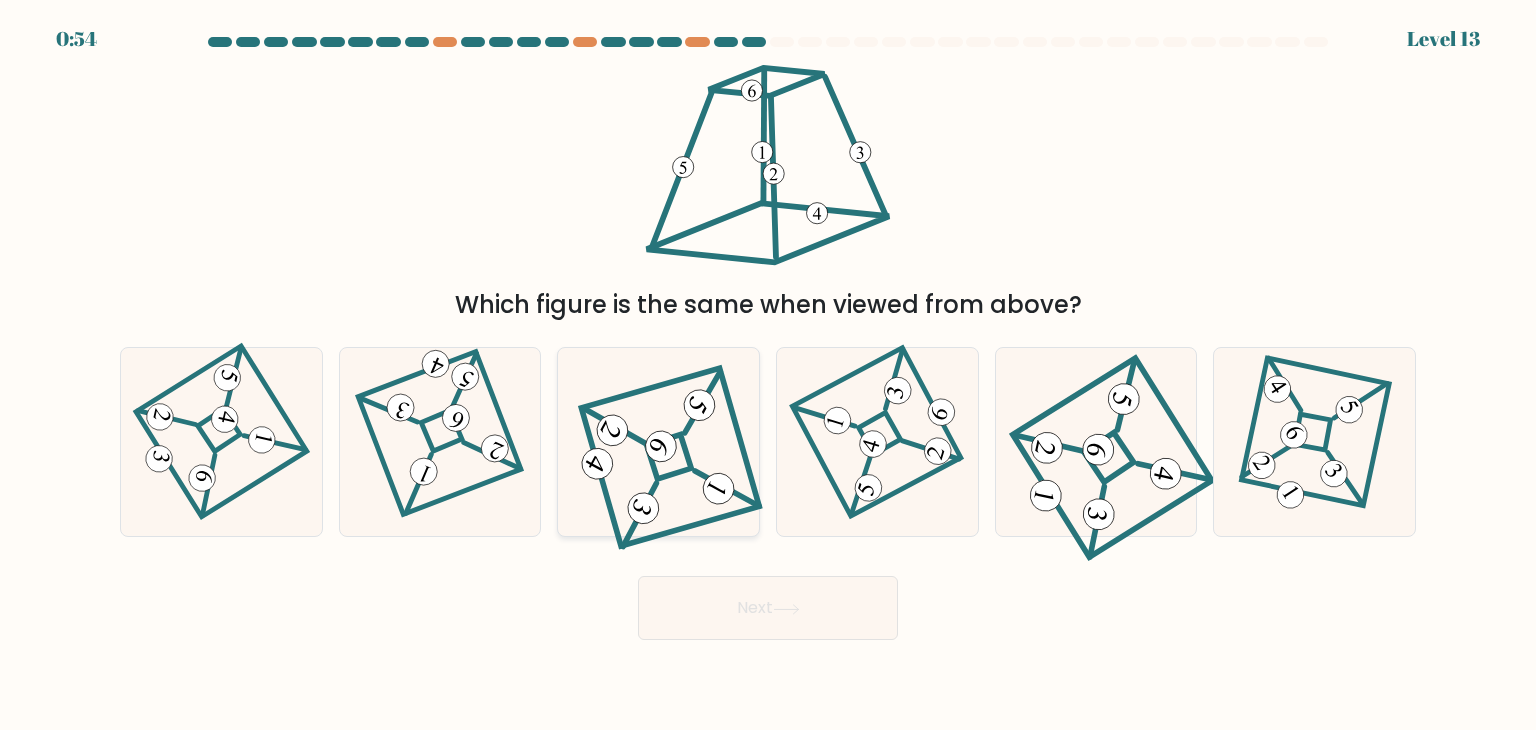 click at bounding box center [658, 442] 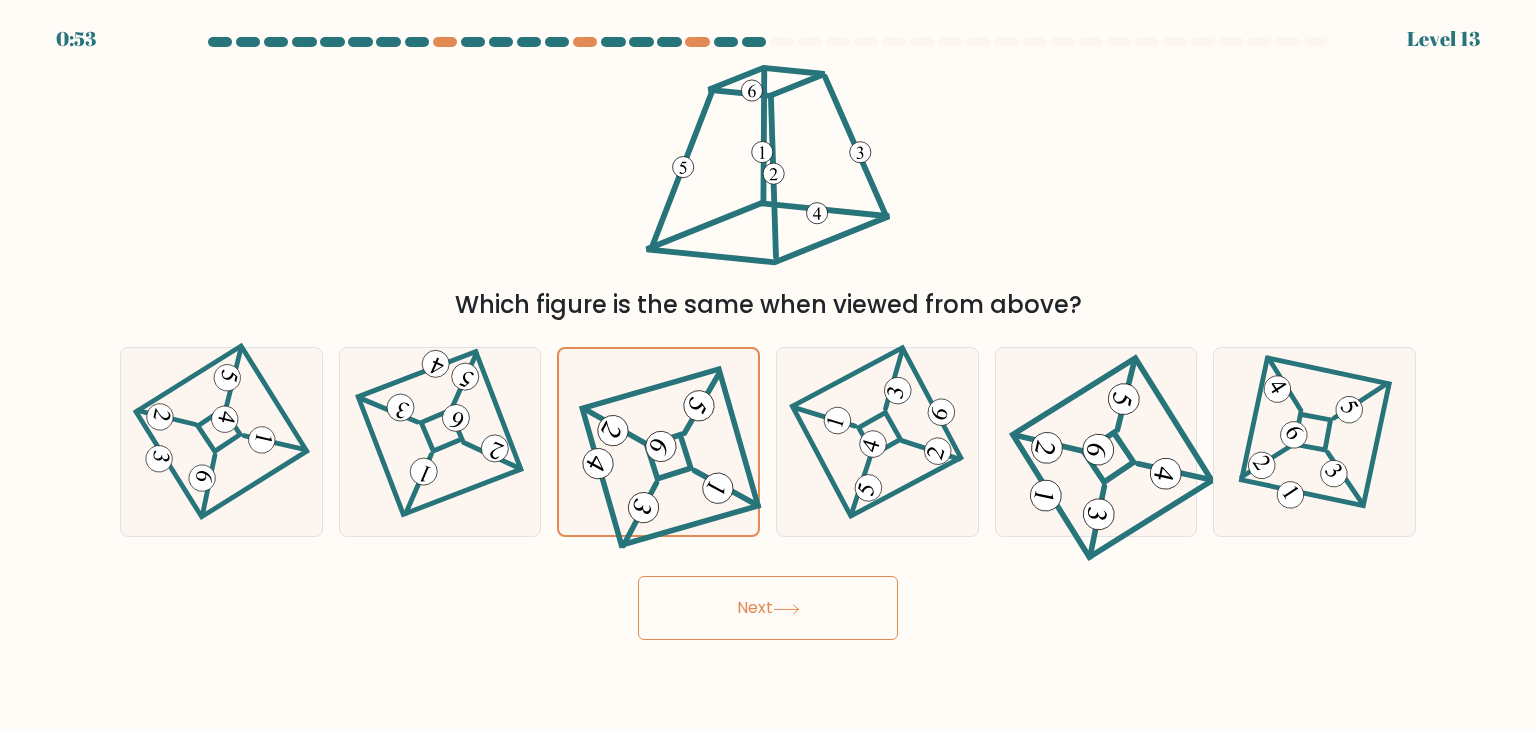 click on "Lore" at bounding box center (768, 608) 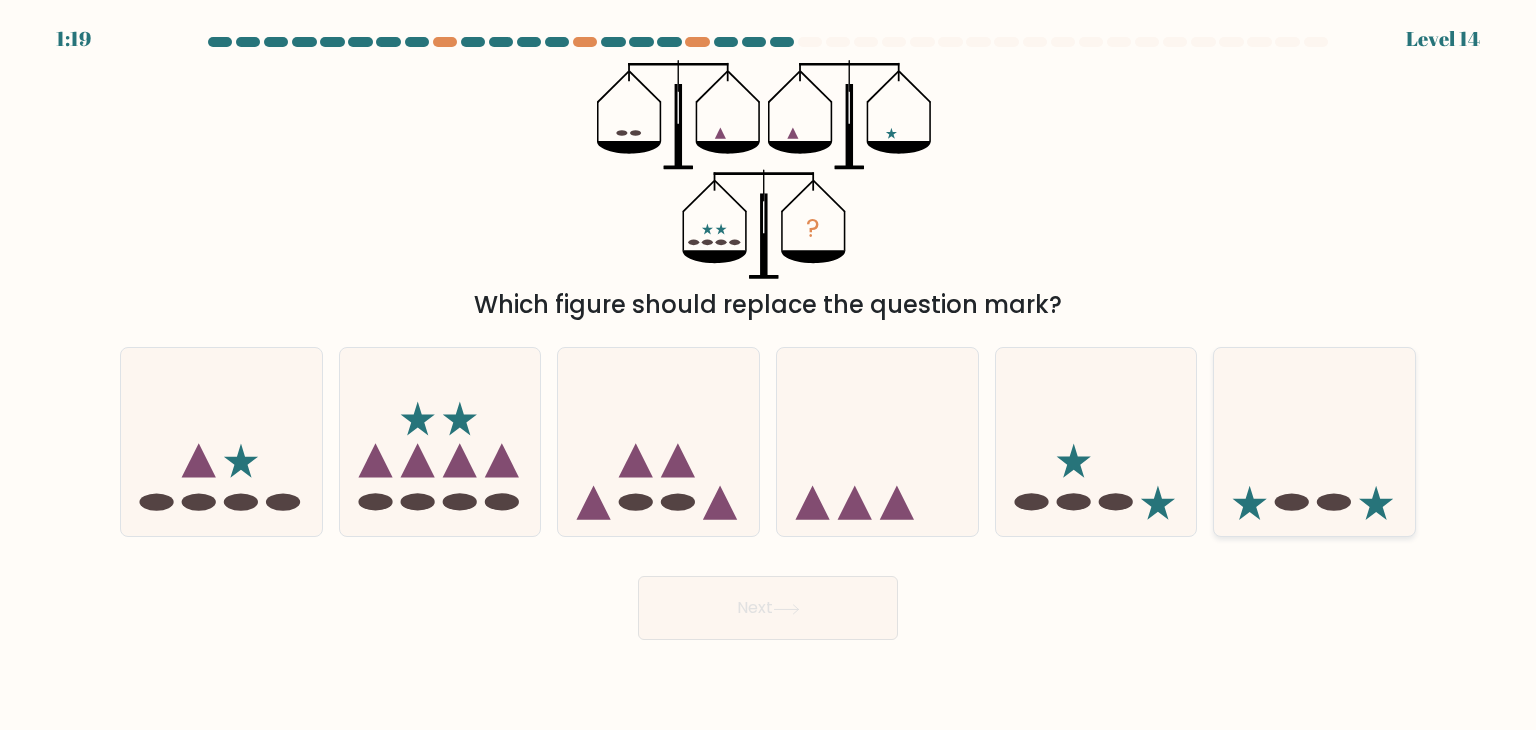 click at bounding box center (1314, 442) 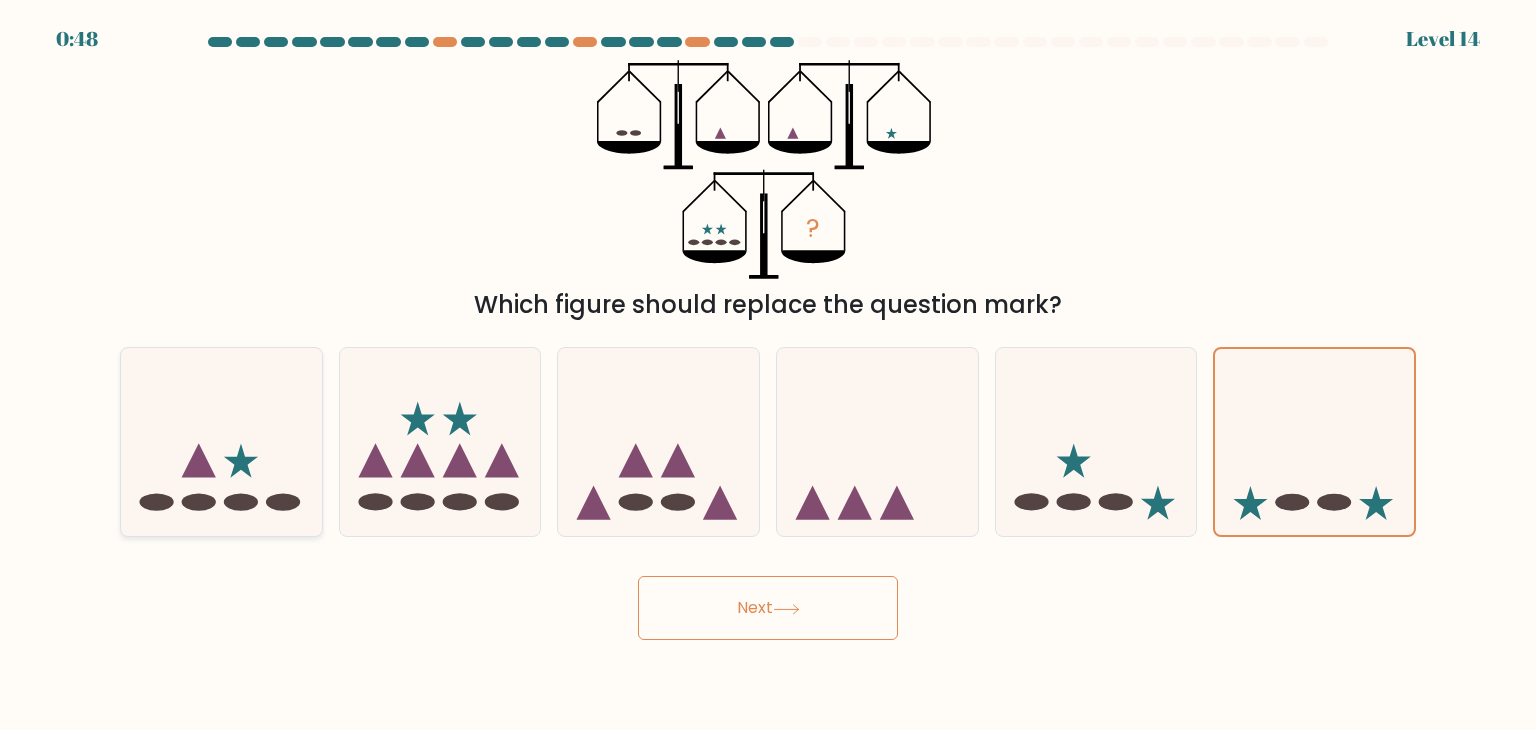 click at bounding box center (199, 502) 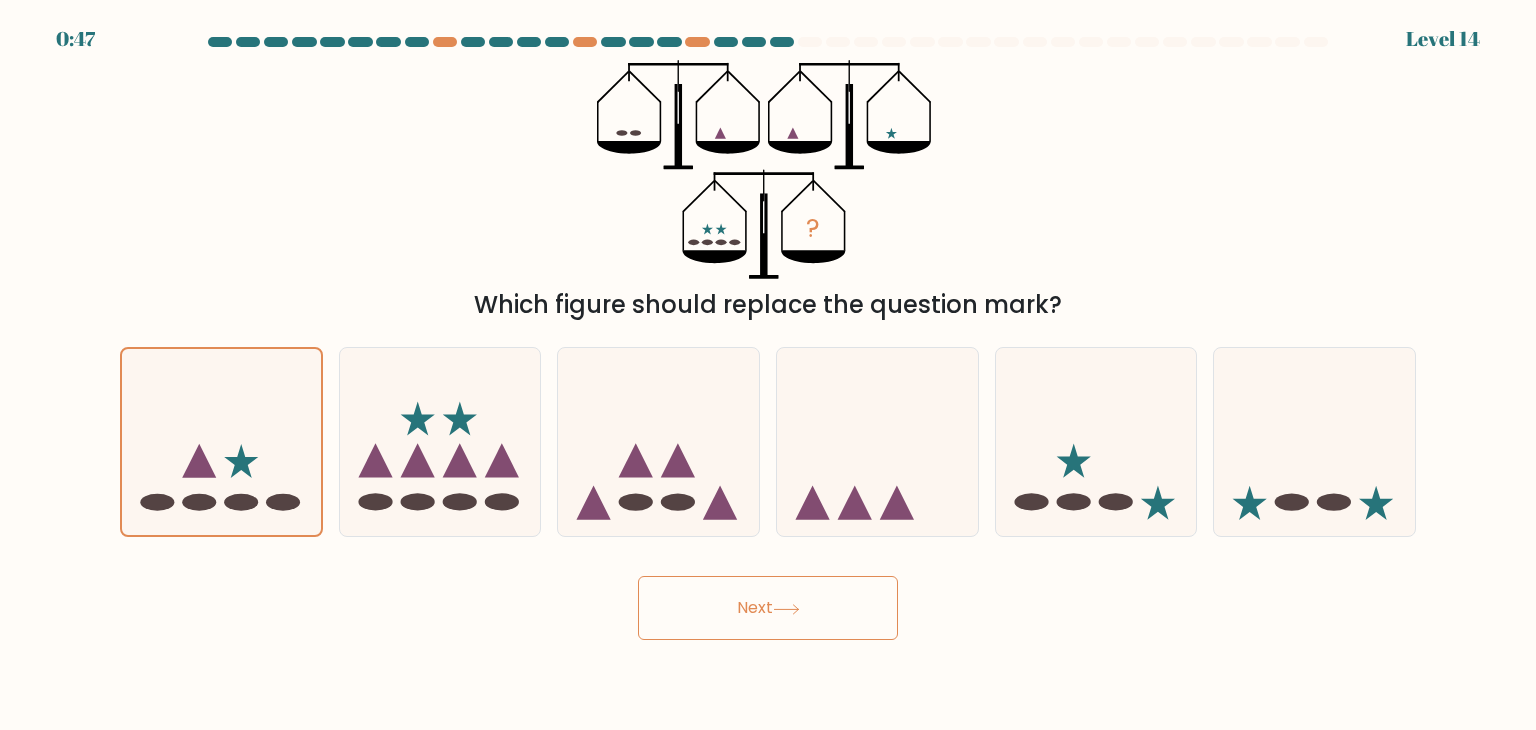 click on "Lore" at bounding box center (768, 608) 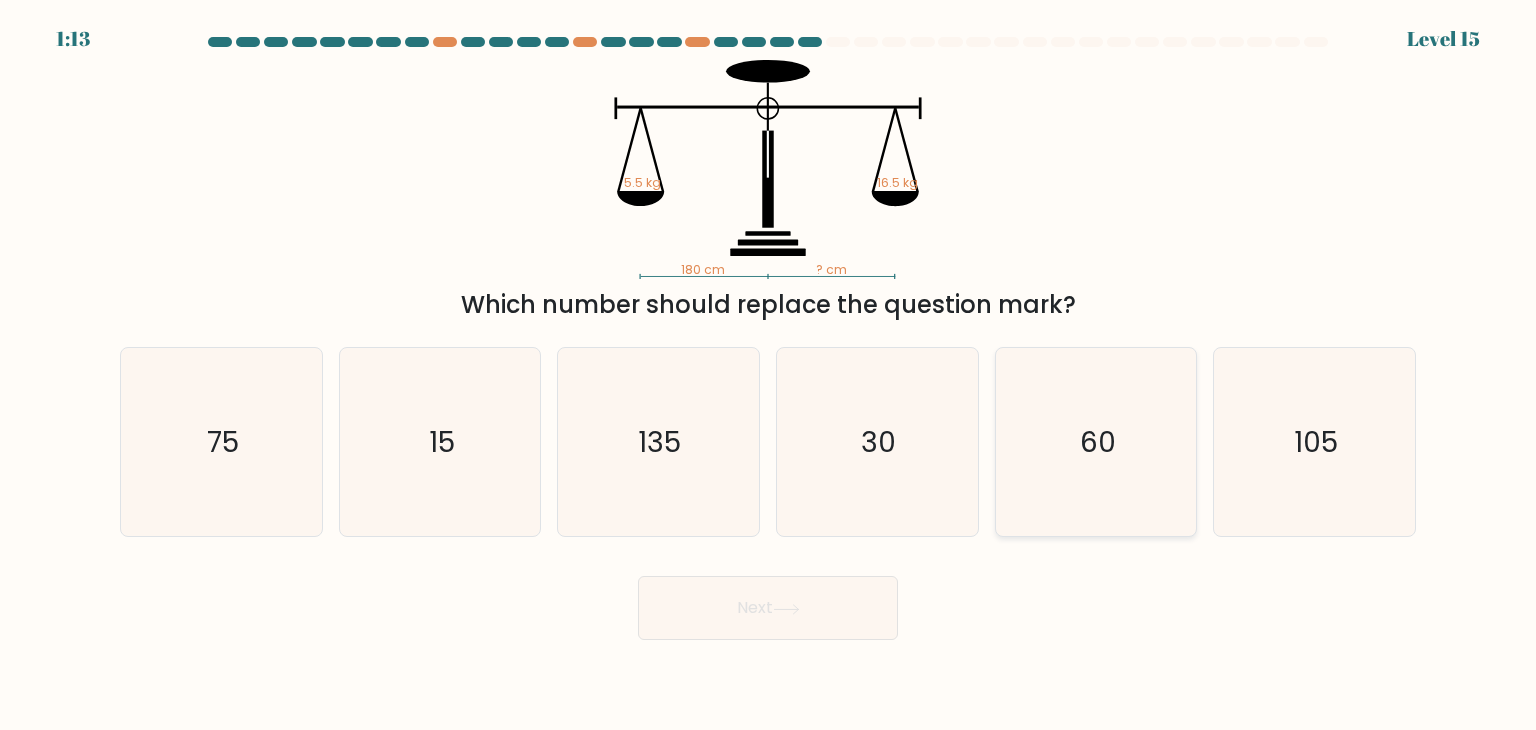 click on "60" at bounding box center [1096, 442] 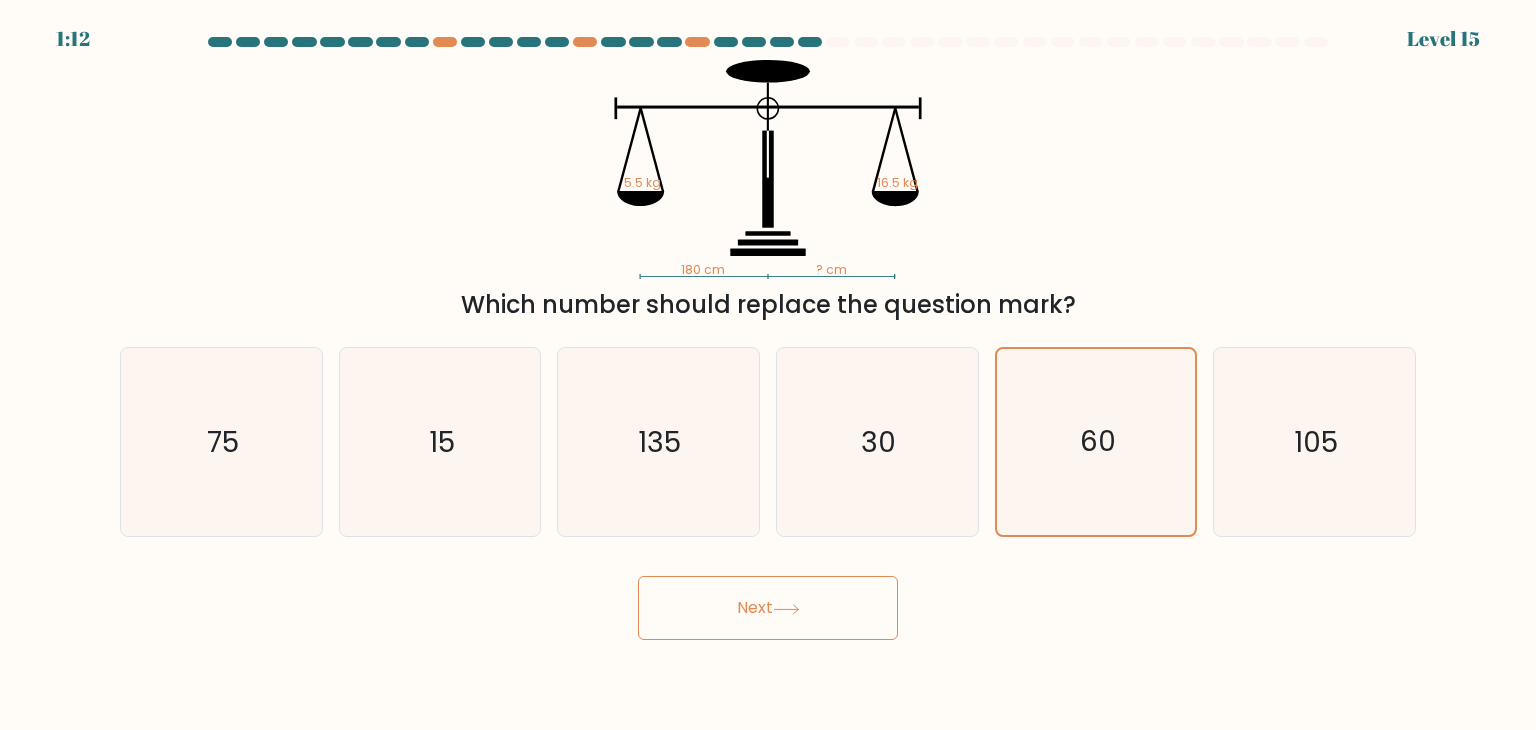 click on "Lore" at bounding box center [768, 608] 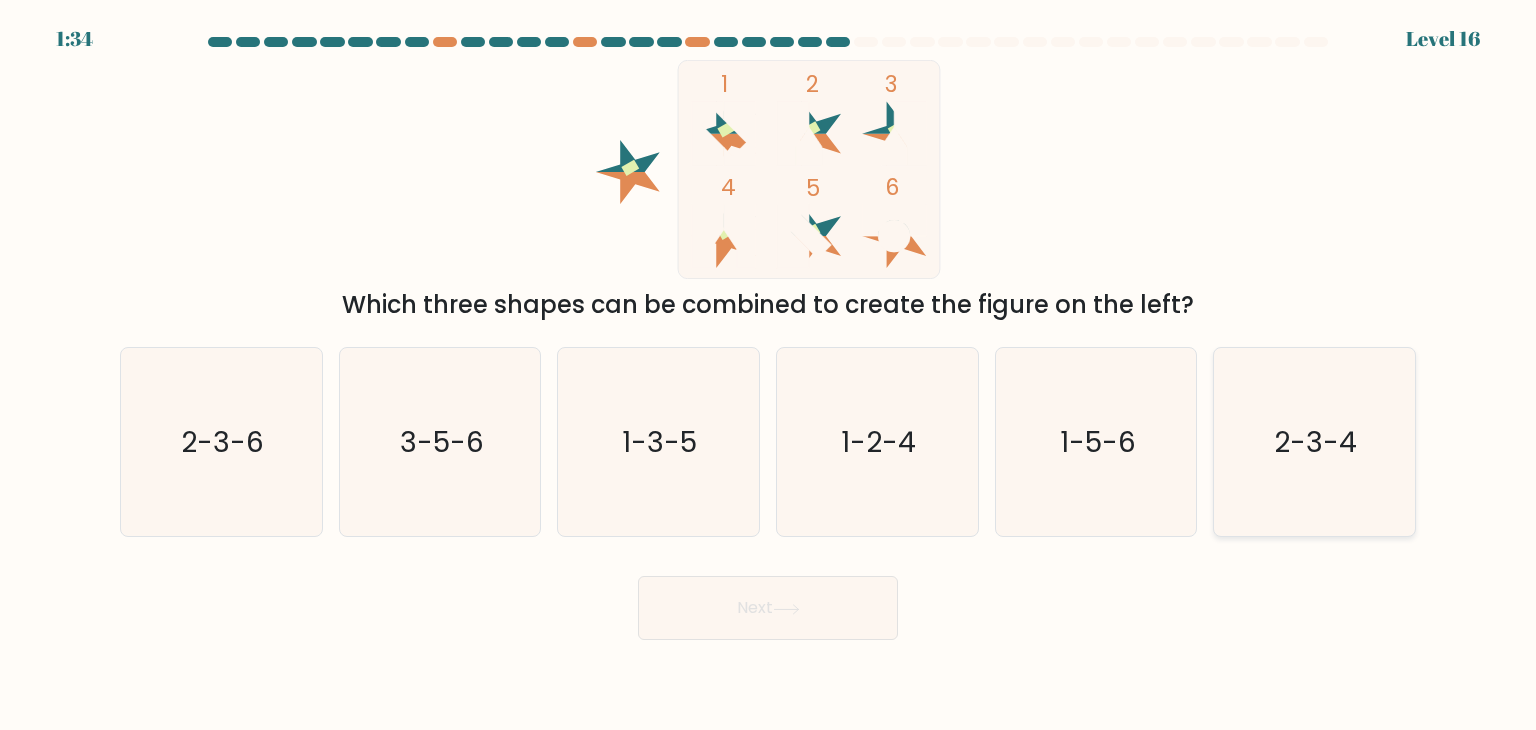 click on "9-3-9" at bounding box center (1314, 442) 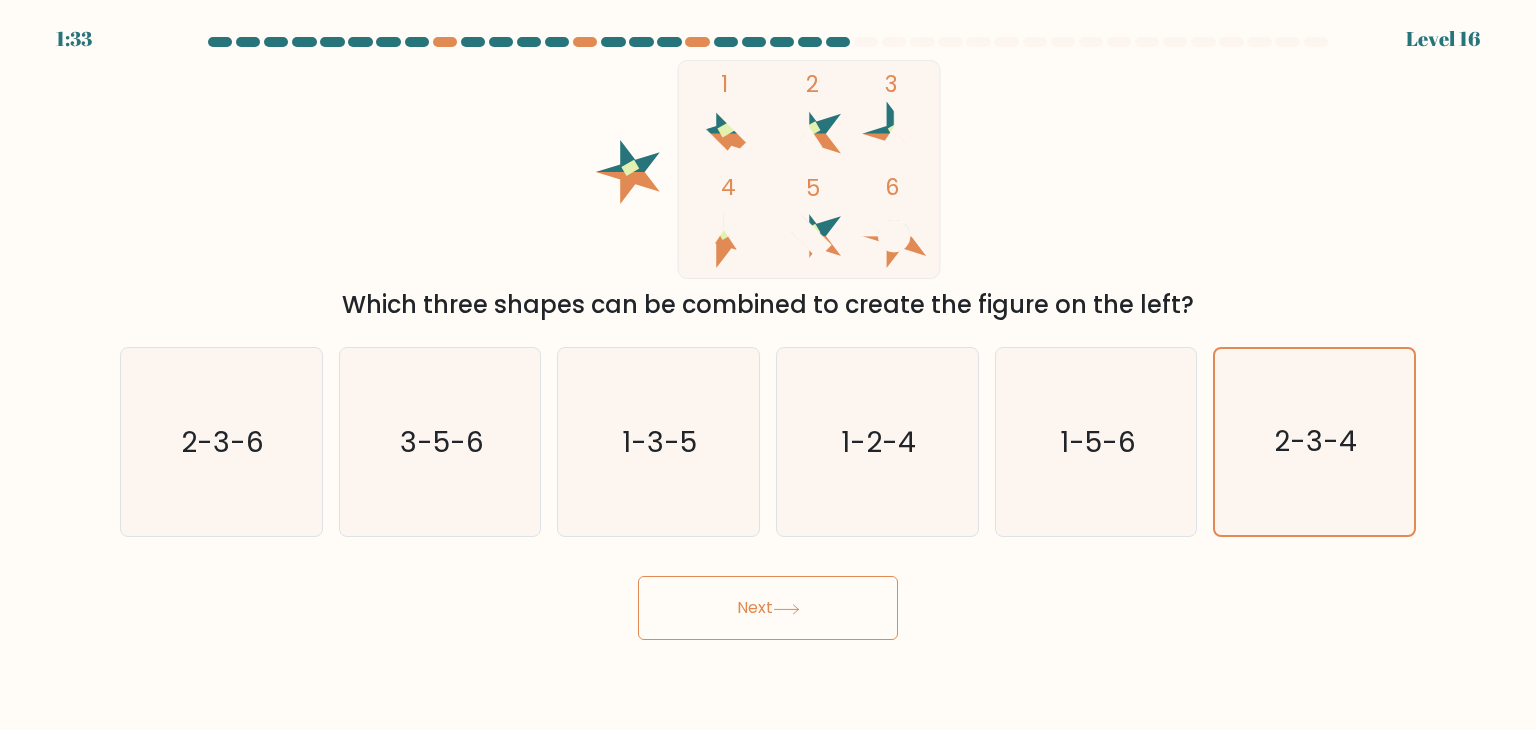 click on "Lore" at bounding box center (768, 608) 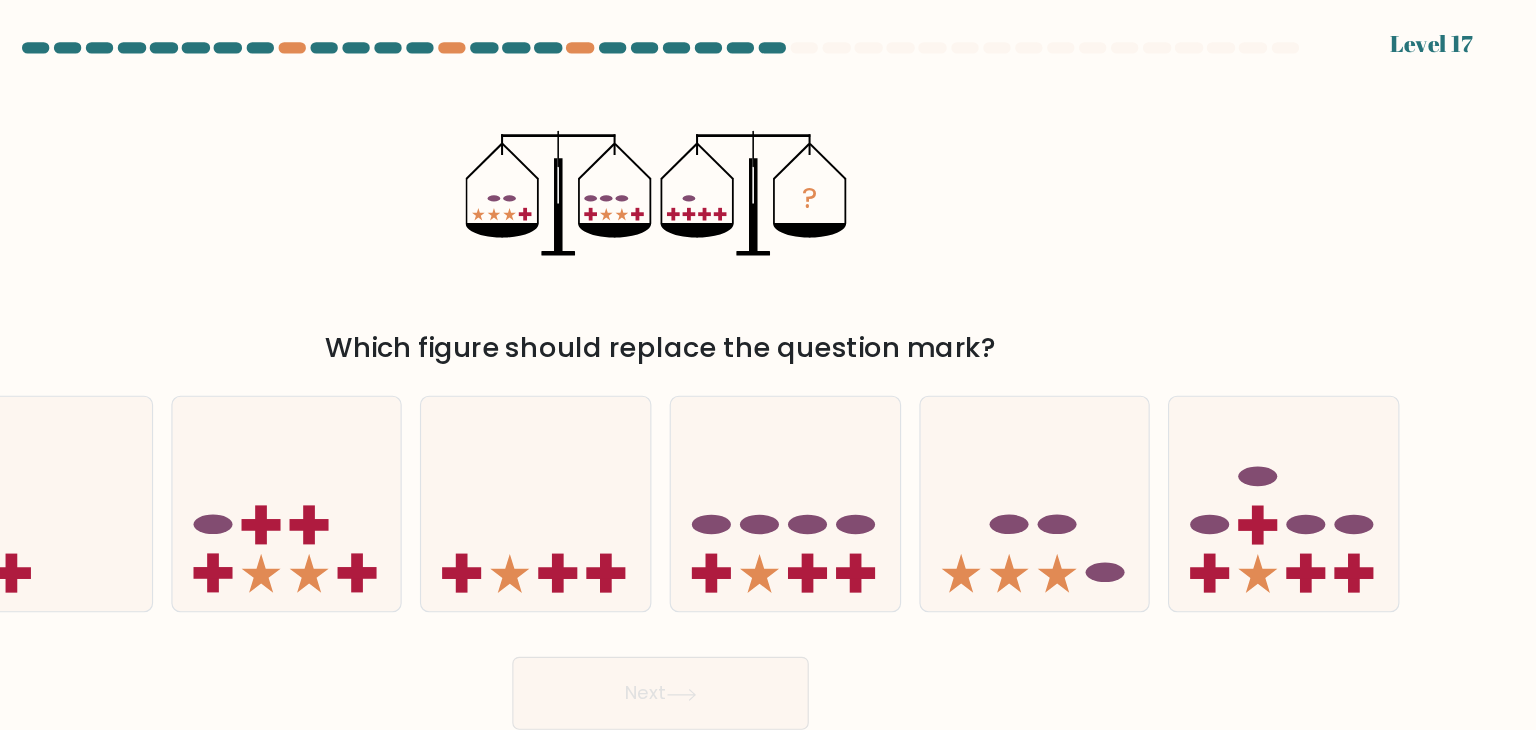 scroll, scrollTop: 0, scrollLeft: 0, axis: both 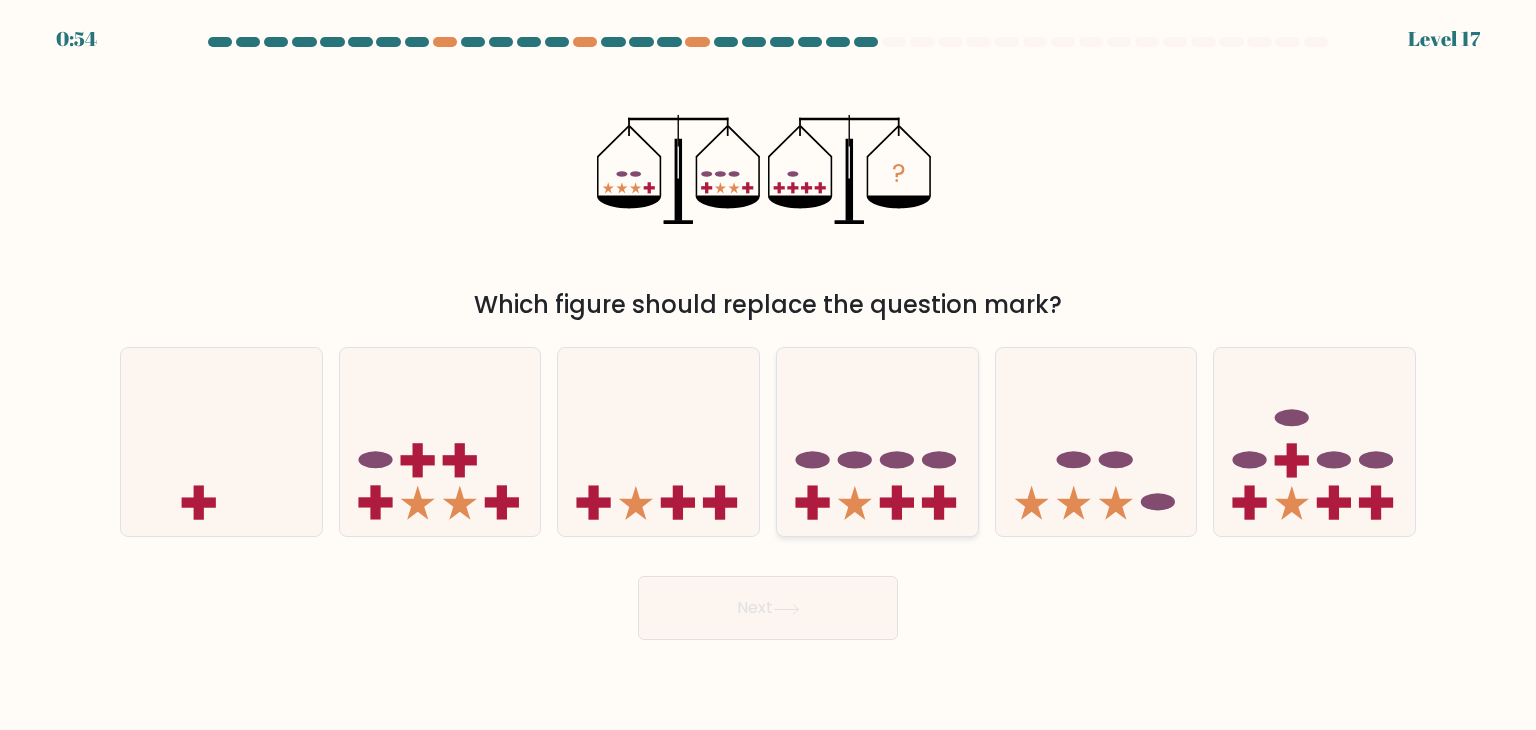 click at bounding box center (877, 442) 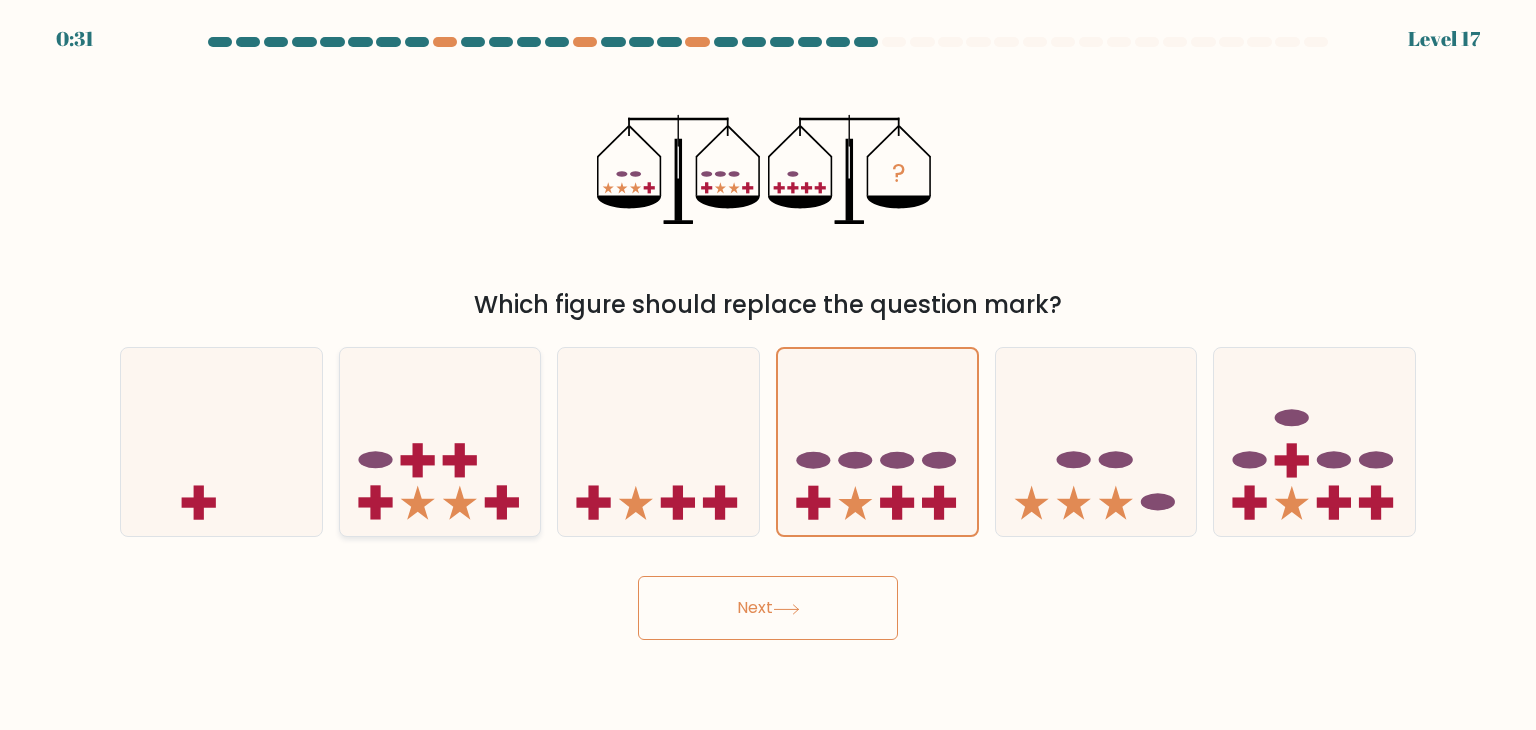 click at bounding box center (375, 503) 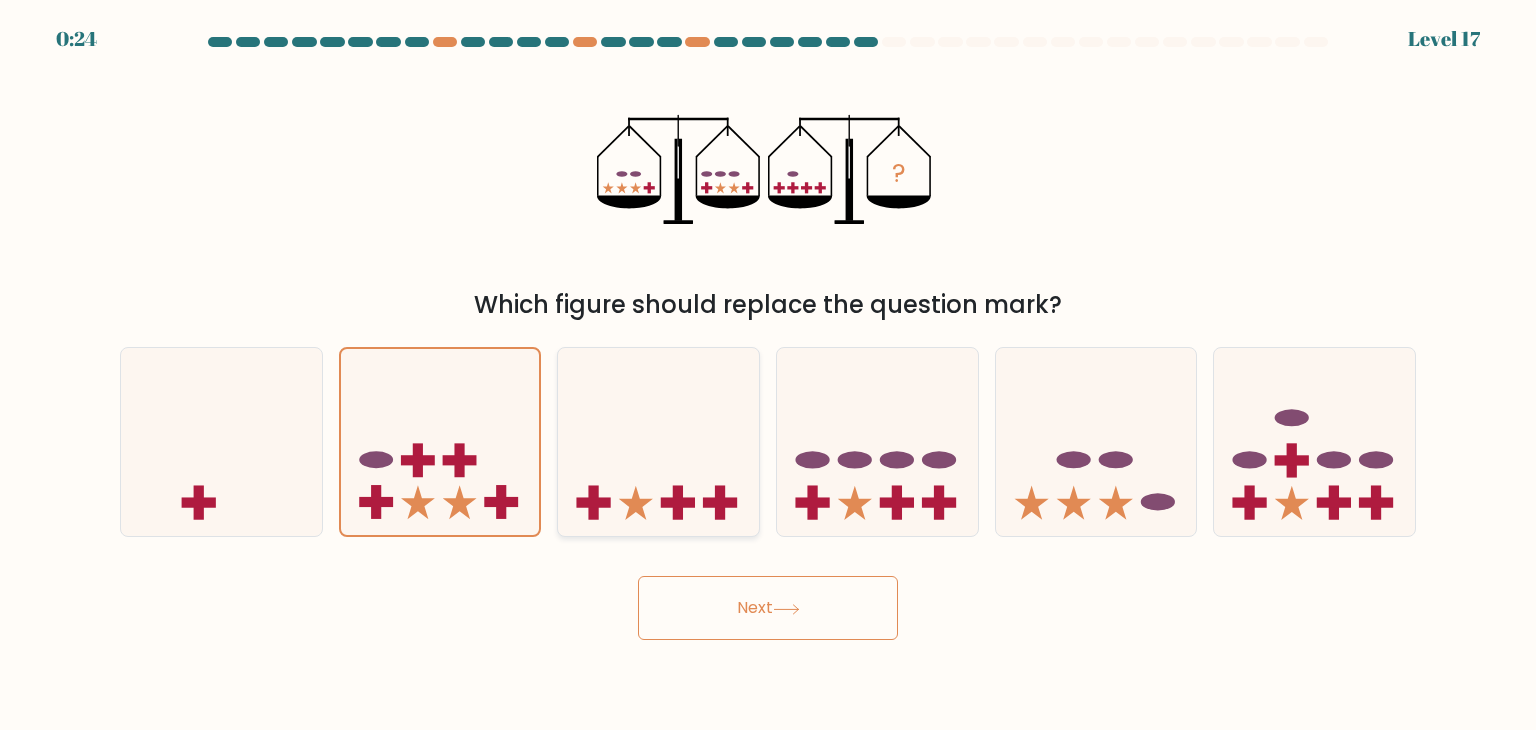 click at bounding box center [658, 442] 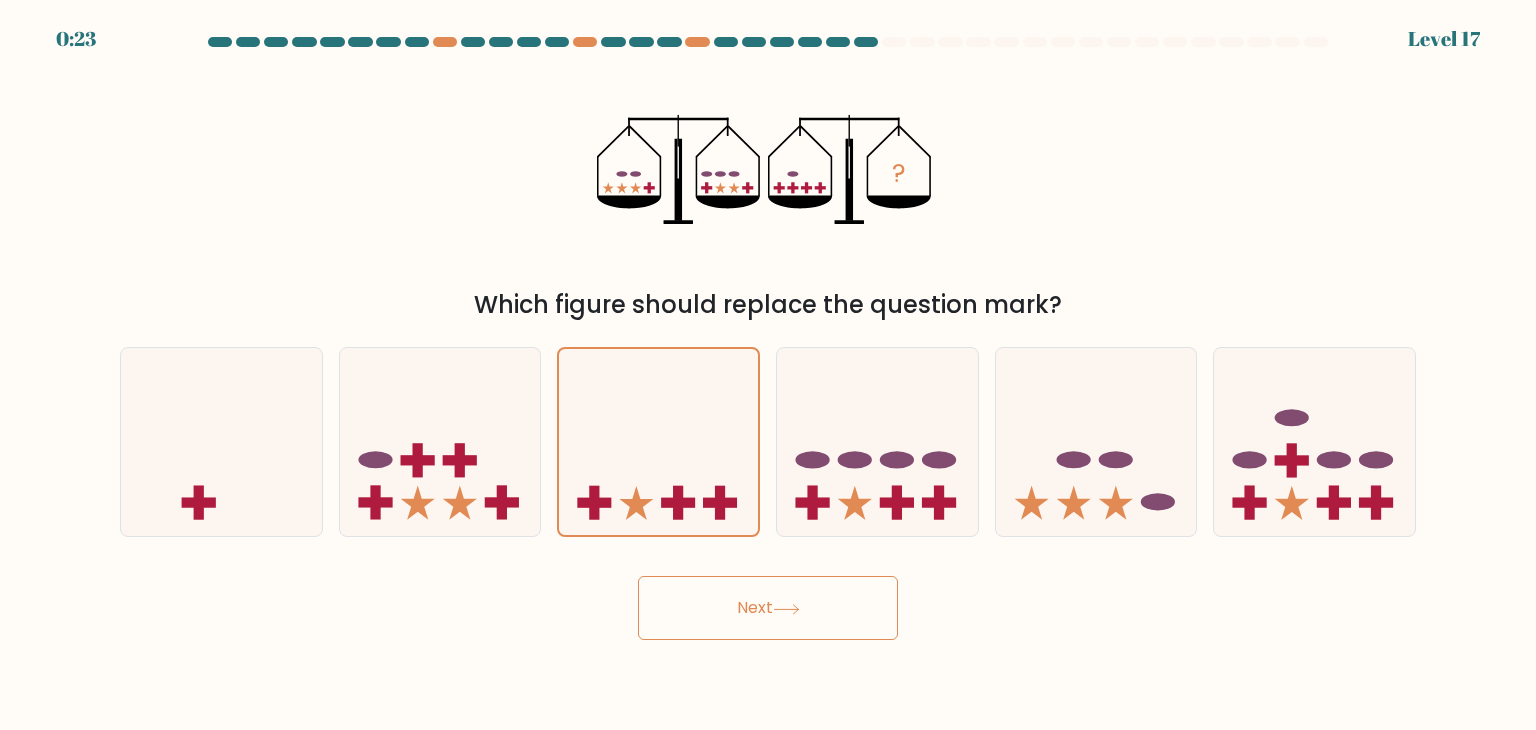 click on "Lore" at bounding box center [768, 608] 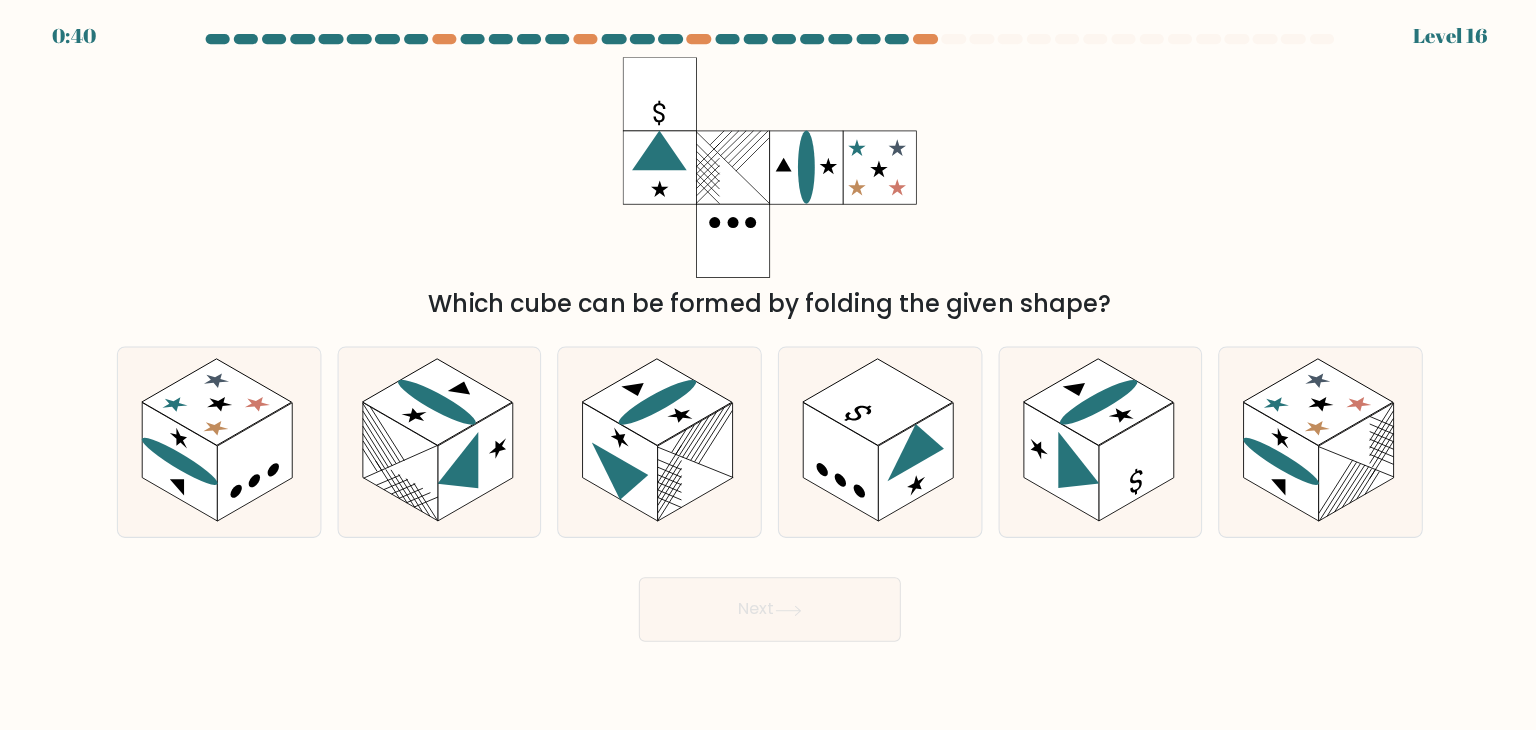 scroll, scrollTop: 0, scrollLeft: 0, axis: both 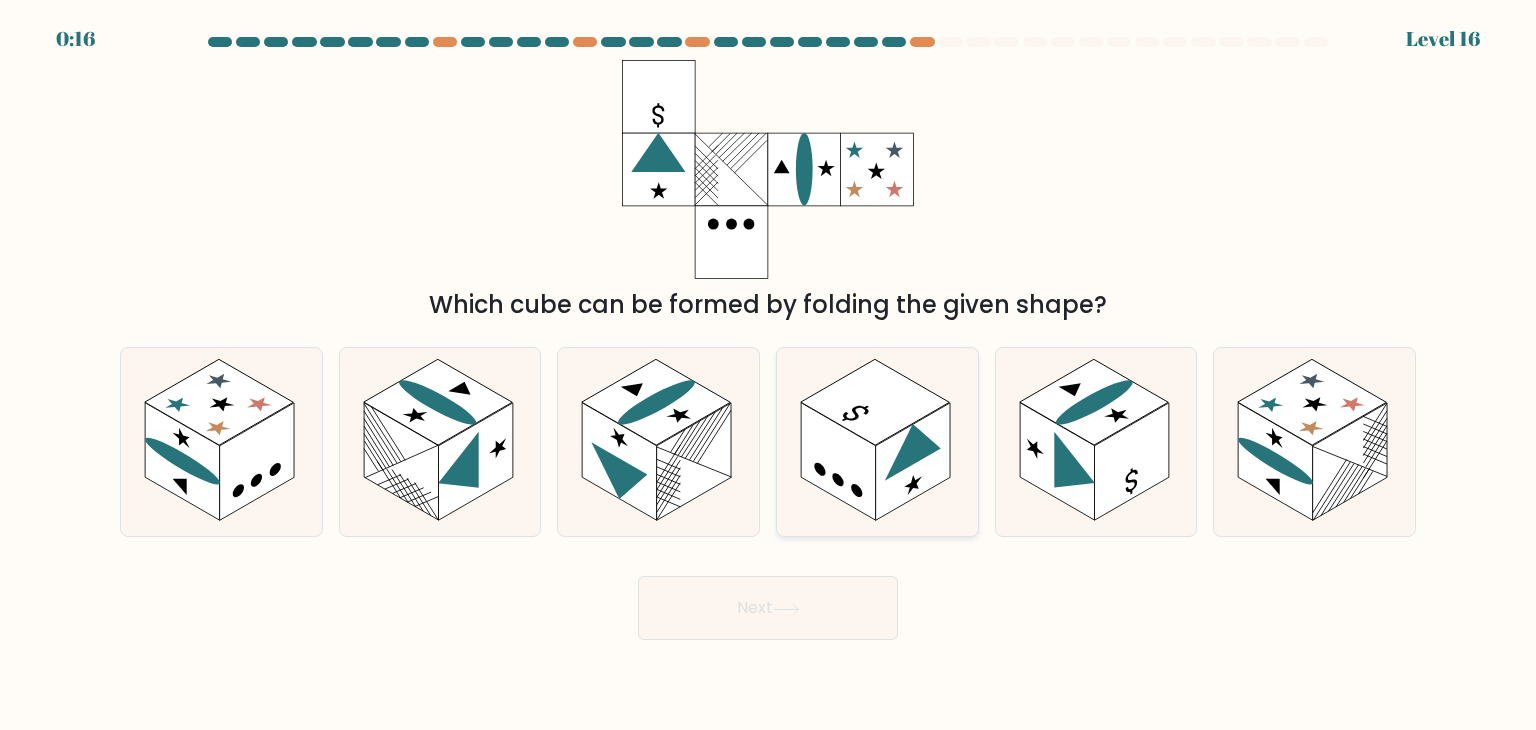 click at bounding box center [877, 442] 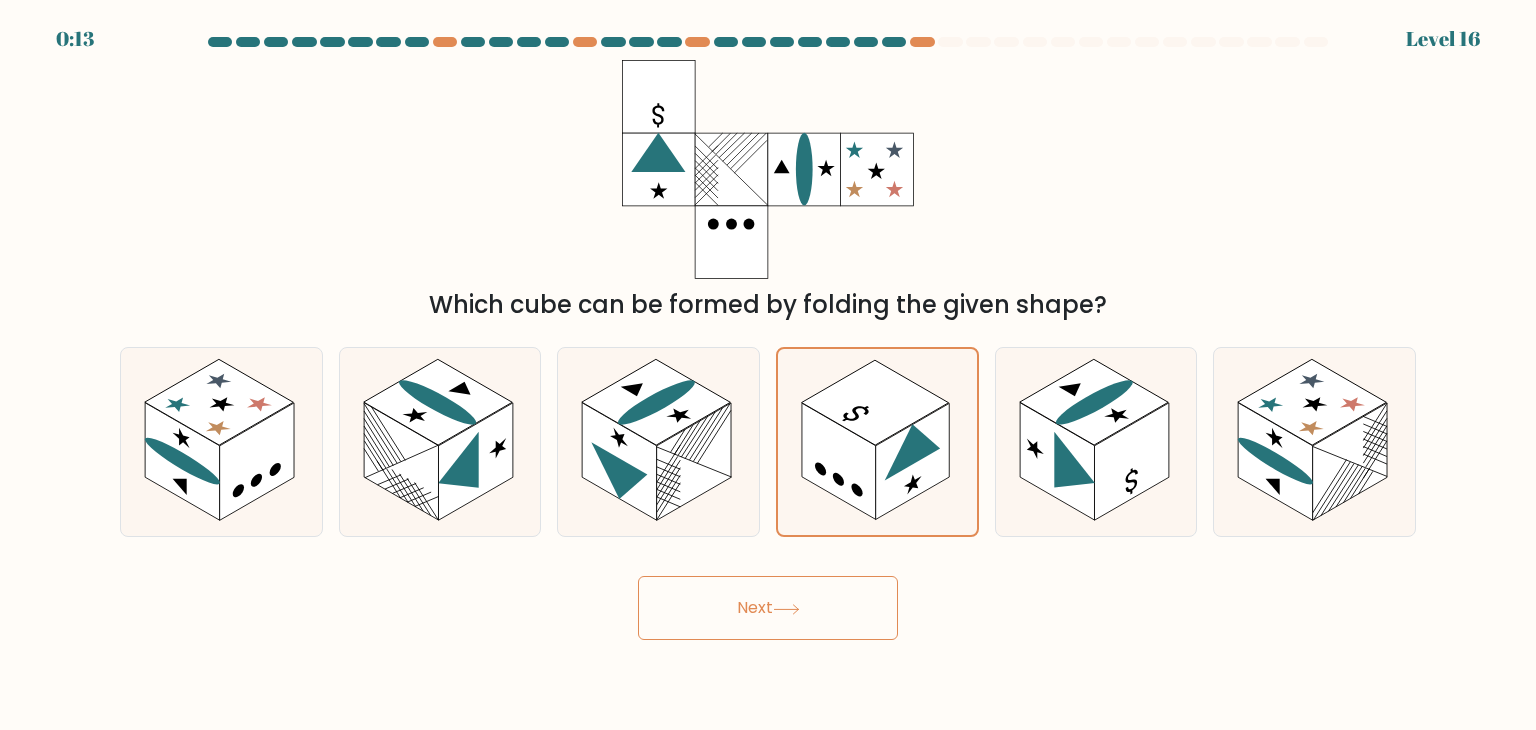 click on "Next" at bounding box center (768, 608) 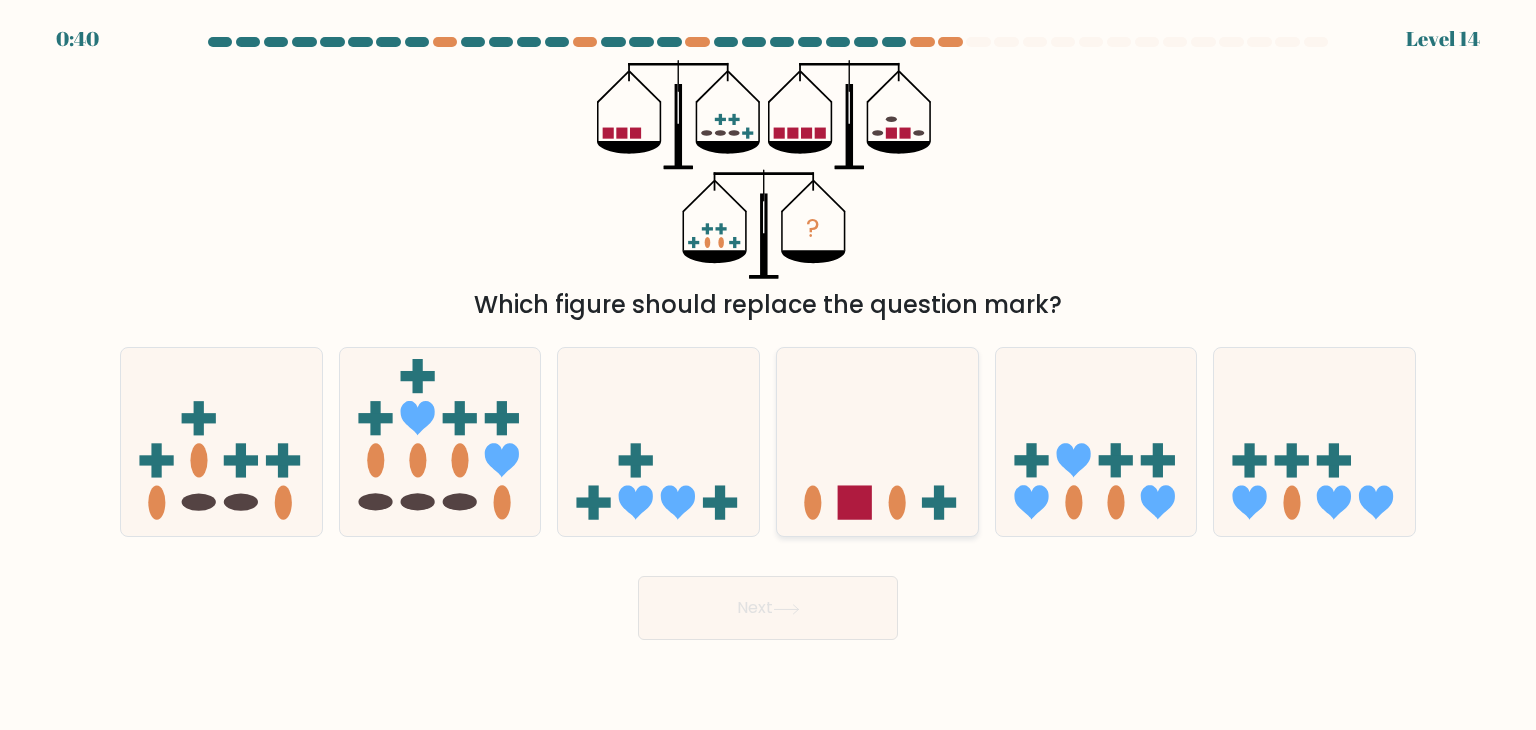 click at bounding box center [877, 442] 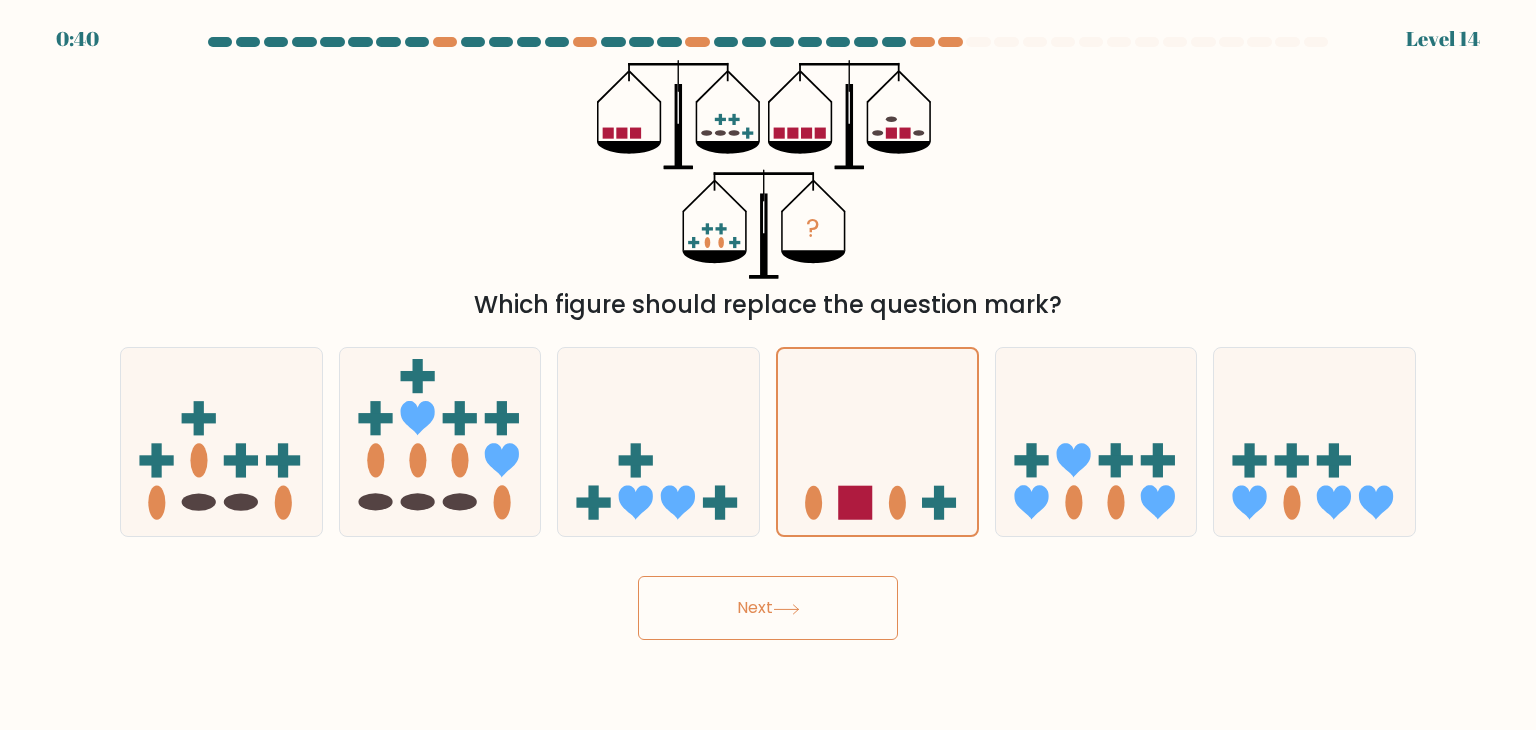 click on "Lore" at bounding box center (768, 608) 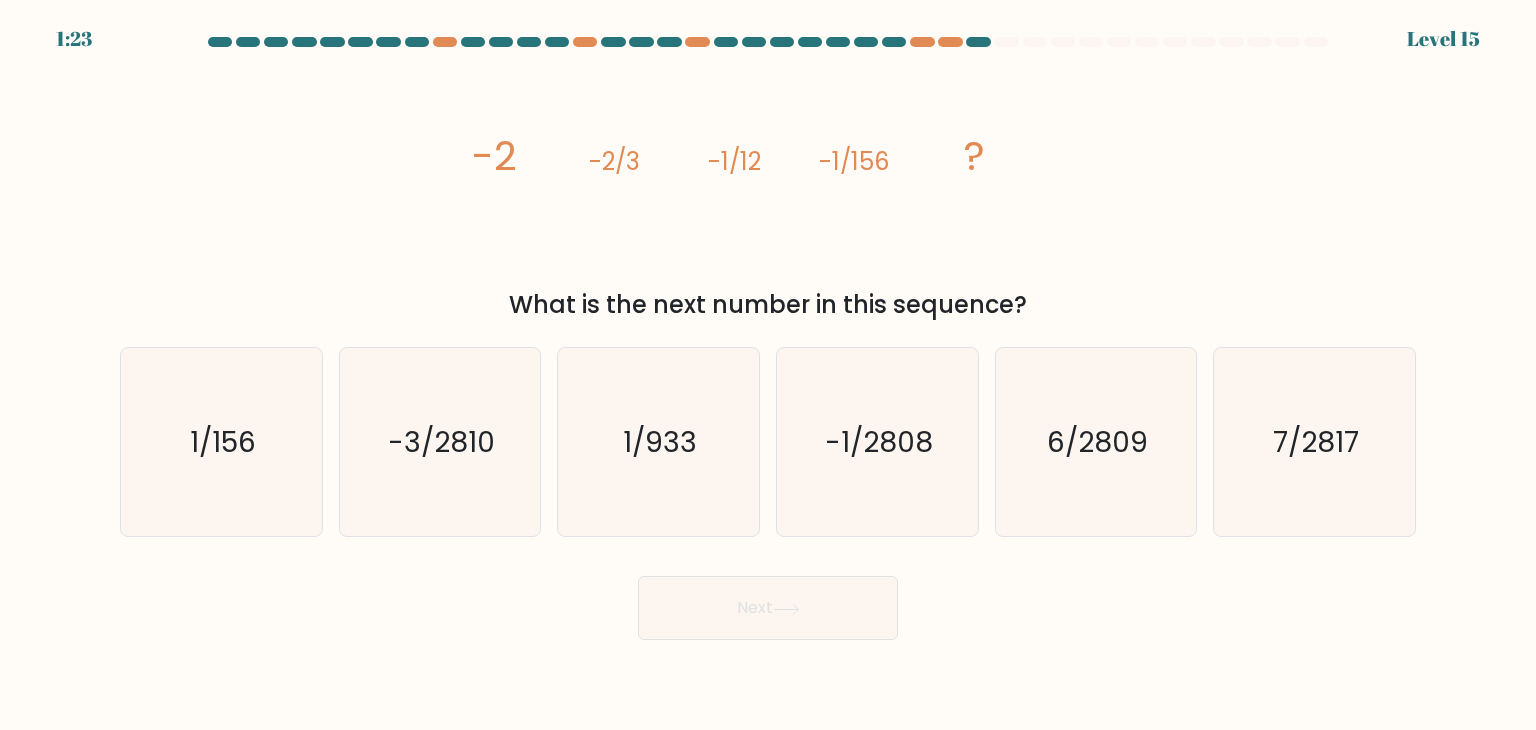click on "-2/3" at bounding box center (494, 156) 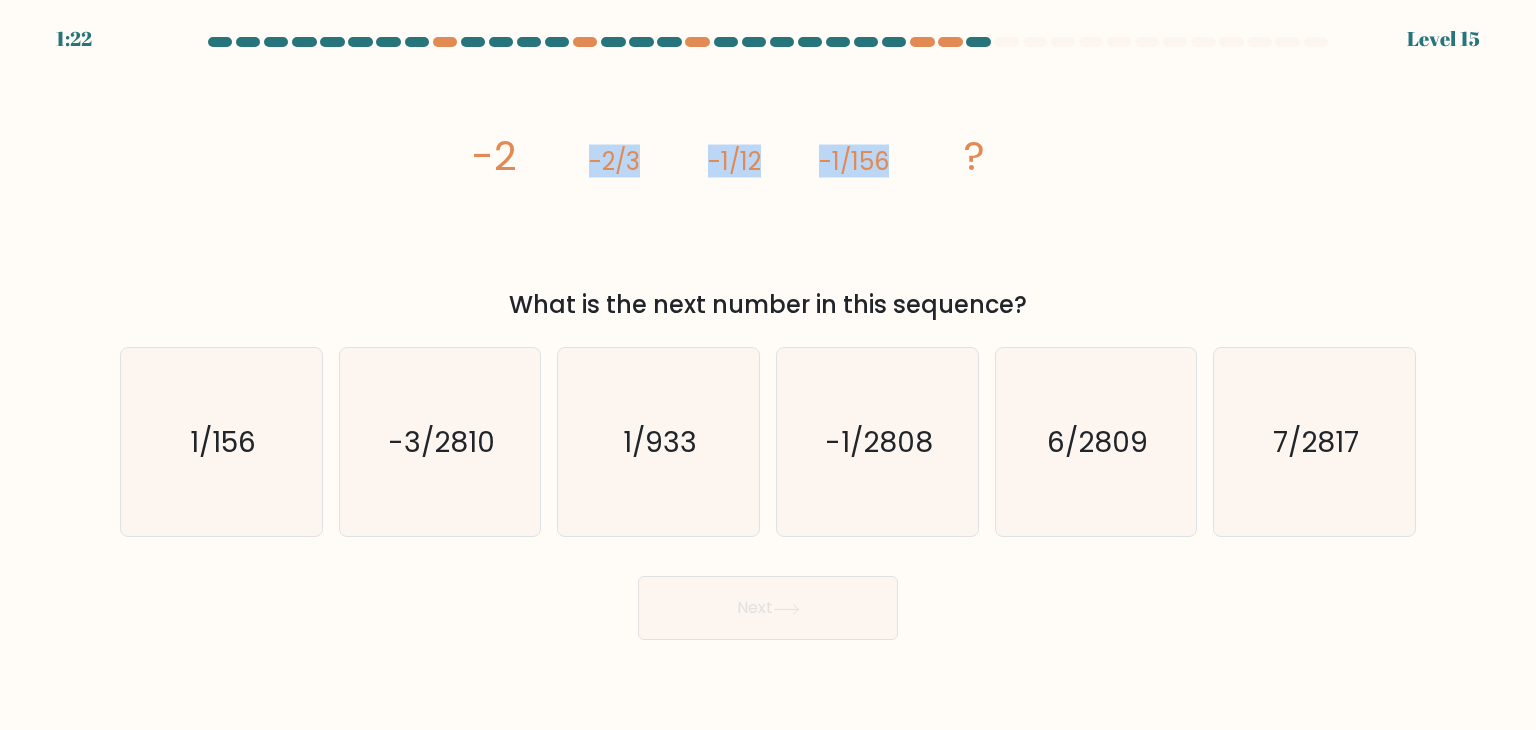 drag, startPoint x: 953, startPoint y: 129, endPoint x: 522, endPoint y: 138, distance: 431.09396 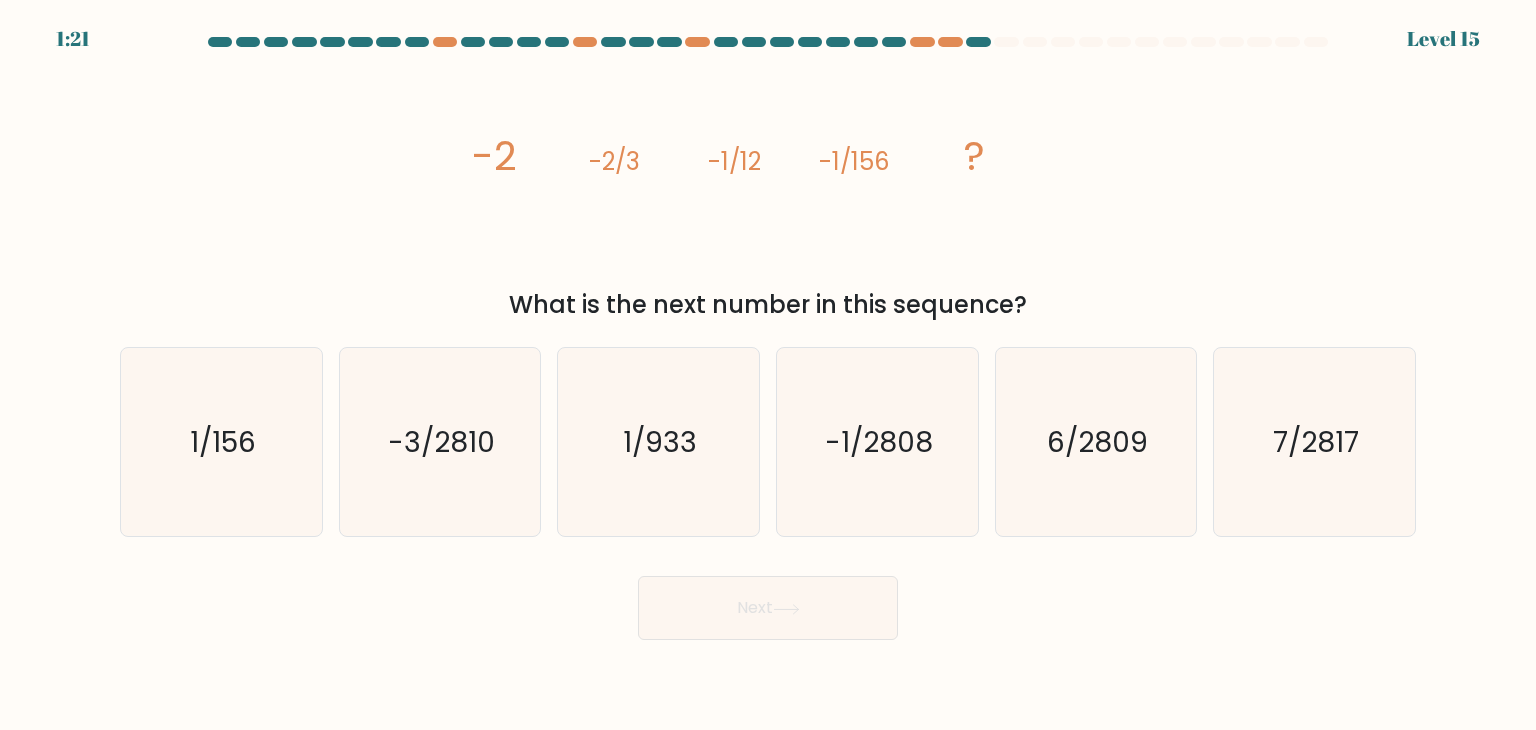 click on "image/svg+xml
-2
-2/3
-1/12
-1/156
?" at bounding box center (768, 169) 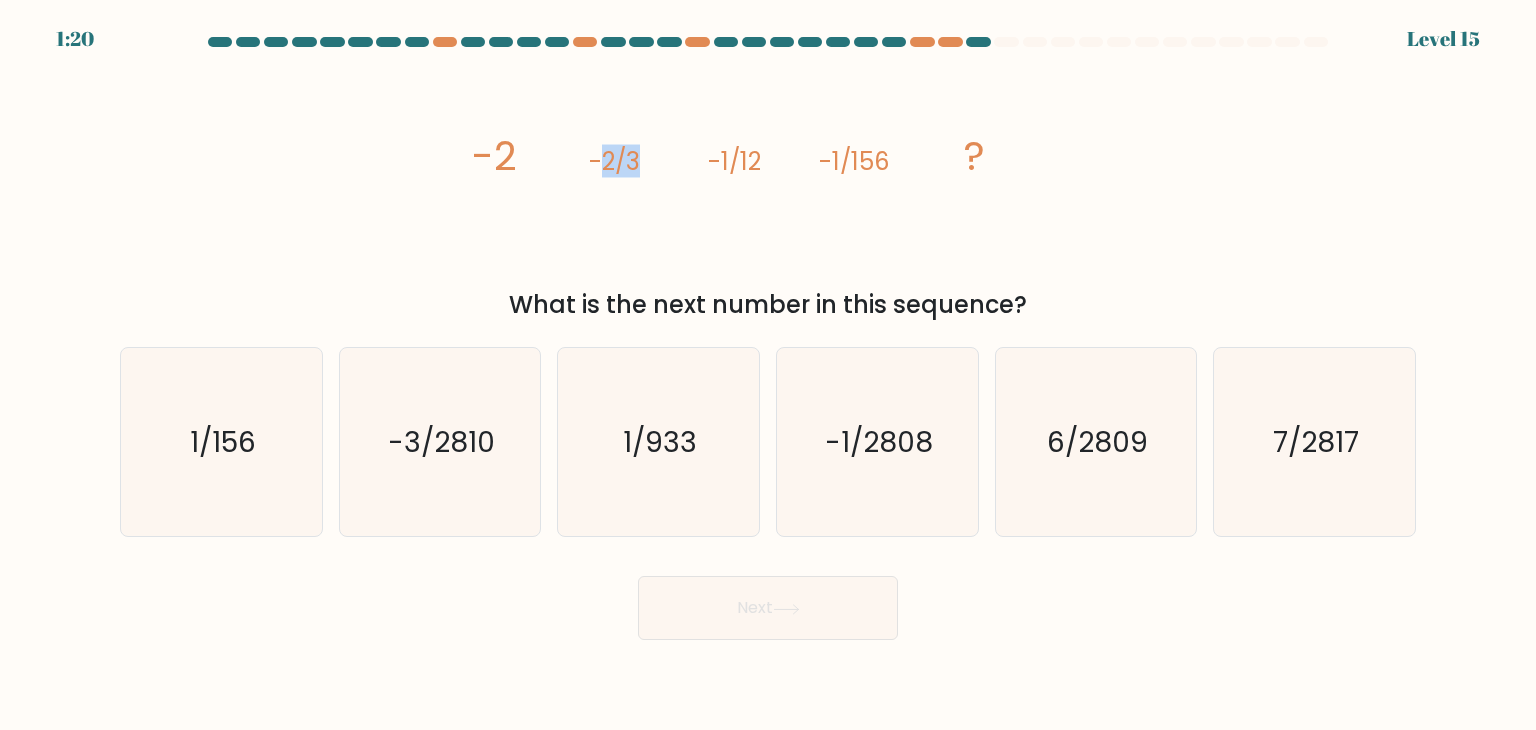 drag, startPoint x: 600, startPoint y: 158, endPoint x: 712, endPoint y: 174, distance: 113.137085 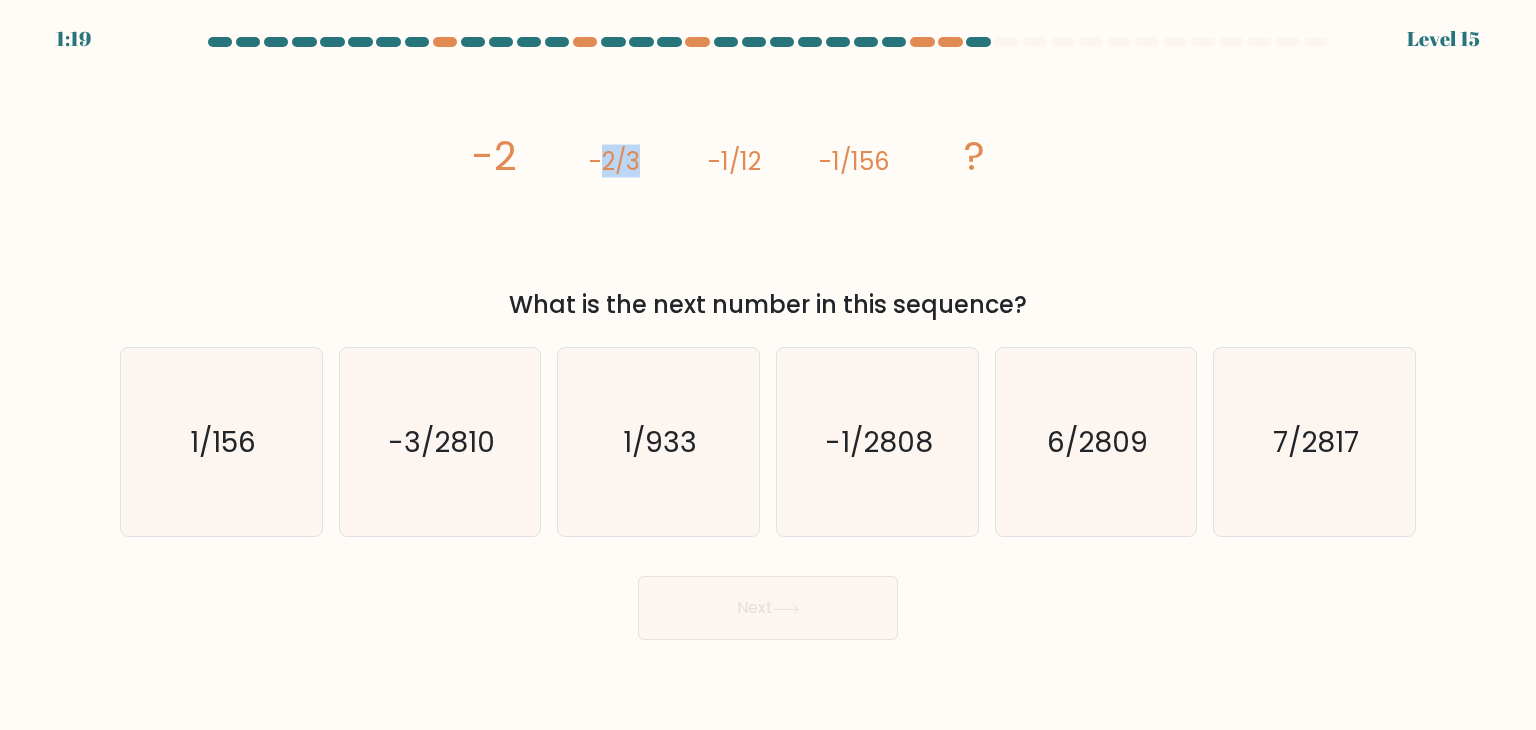 click on "-1/12" at bounding box center (494, 156) 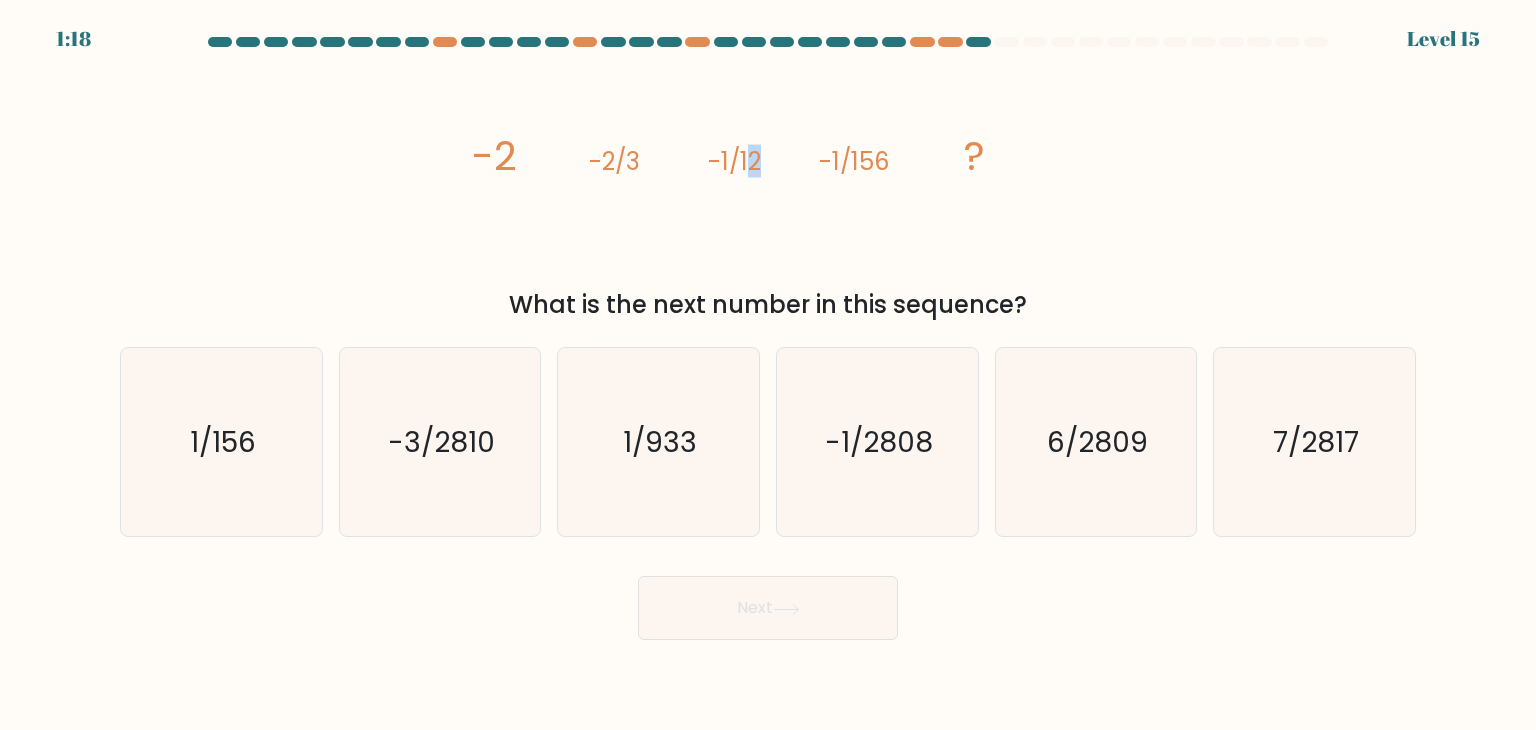 drag, startPoint x: 749, startPoint y: 161, endPoint x: 795, endPoint y: 171, distance: 47.07441 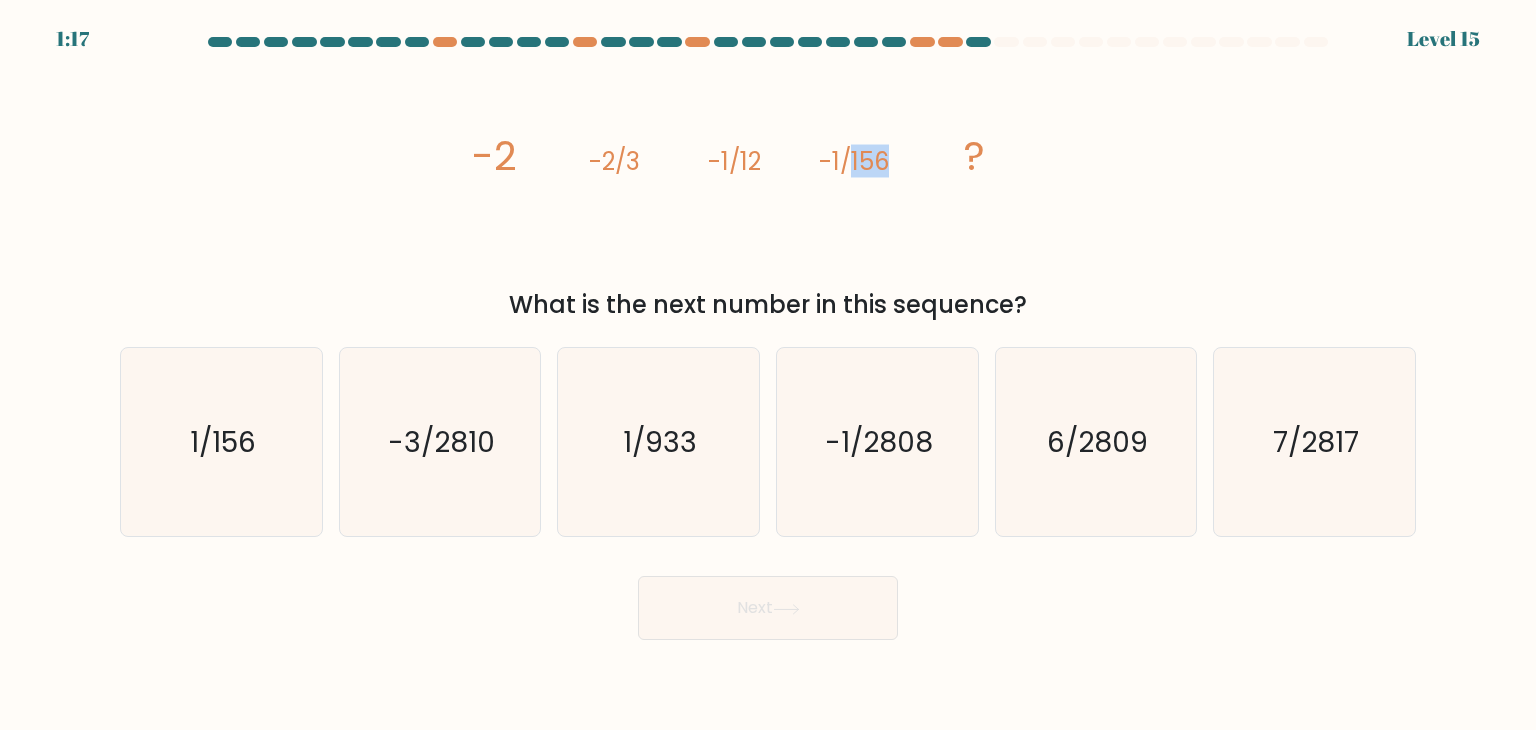 drag, startPoint x: 847, startPoint y: 154, endPoint x: 927, endPoint y: 172, distance: 82 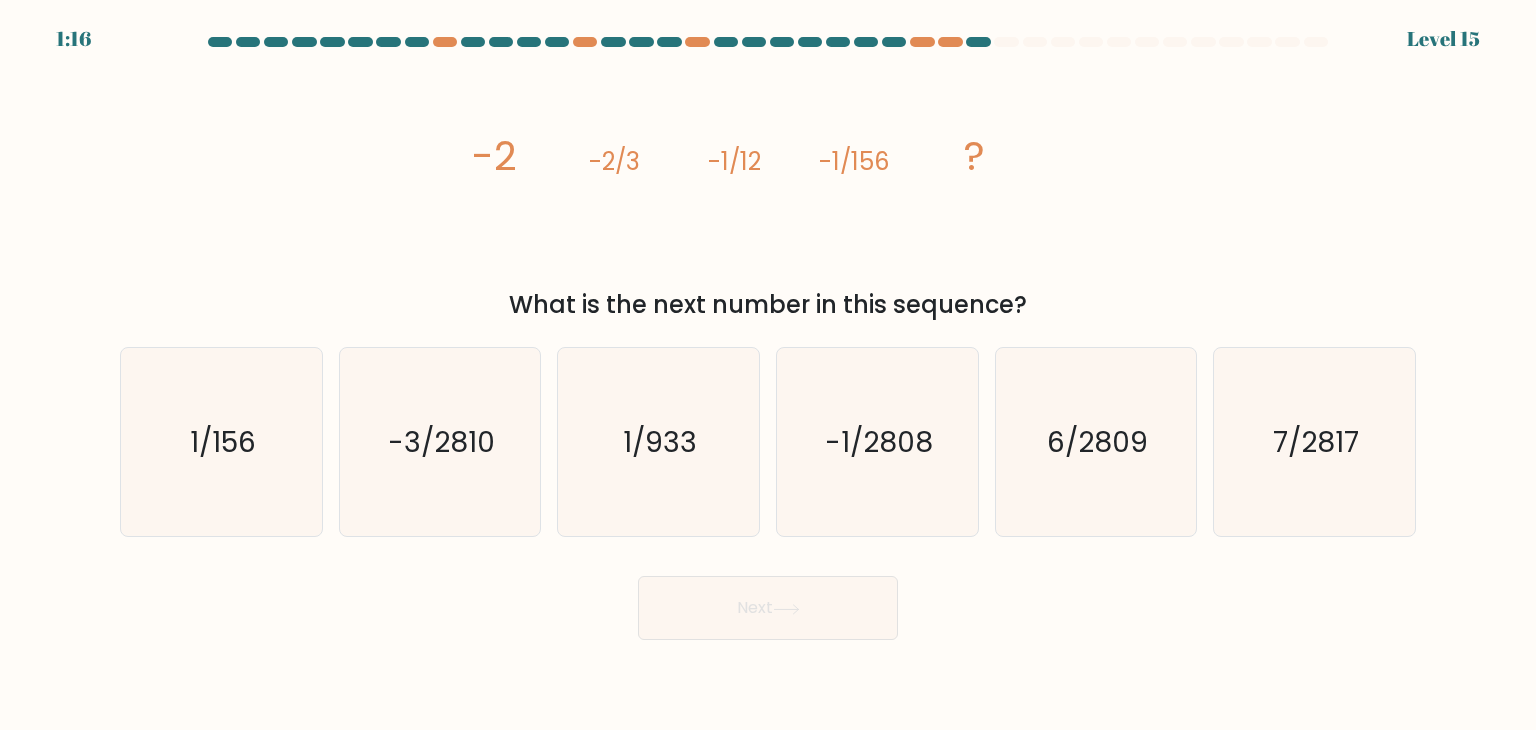 click on "image/svg+xml
-2
-2/3
-1/12
-1/156
?" at bounding box center (768, 169) 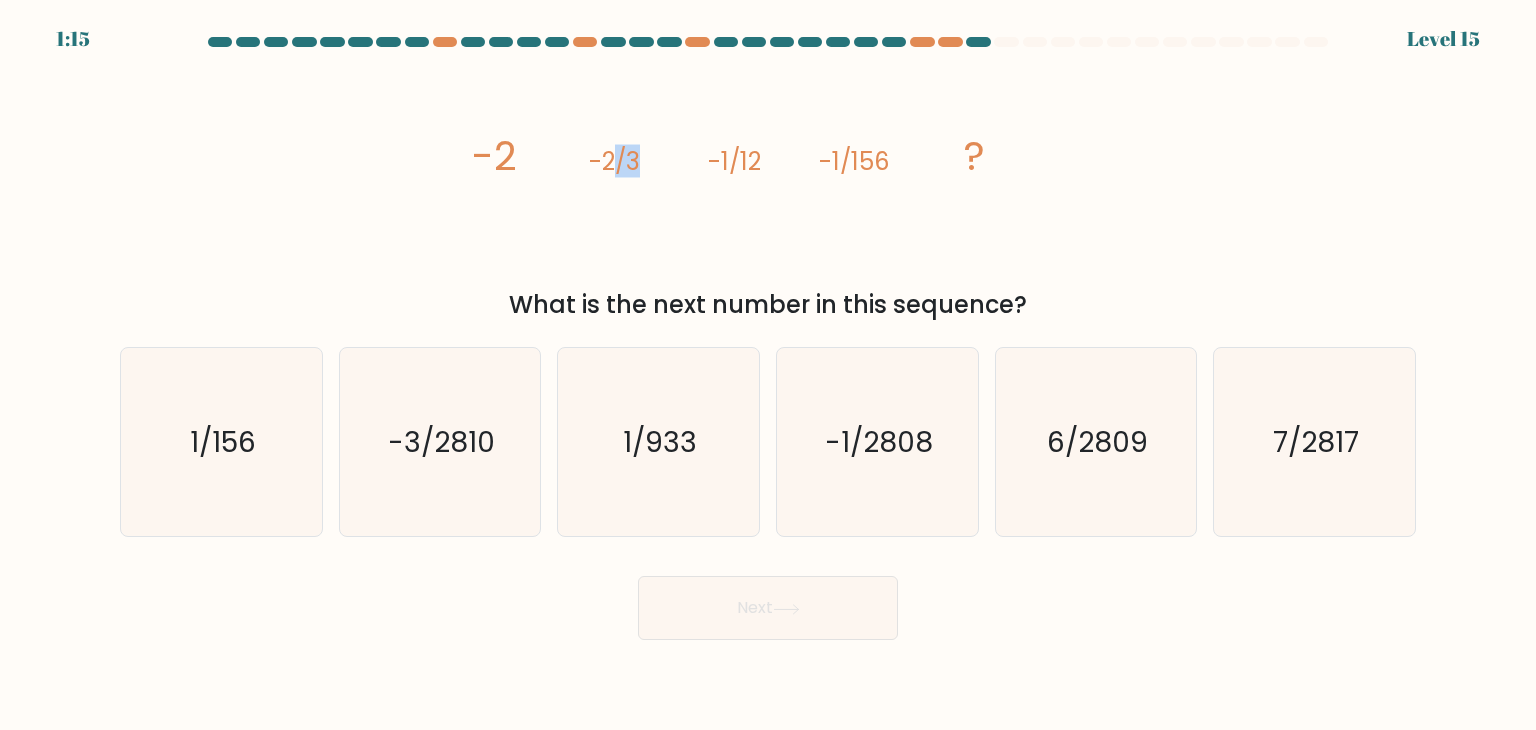 drag, startPoint x: 636, startPoint y: 166, endPoint x: 619, endPoint y: 157, distance: 19.235384 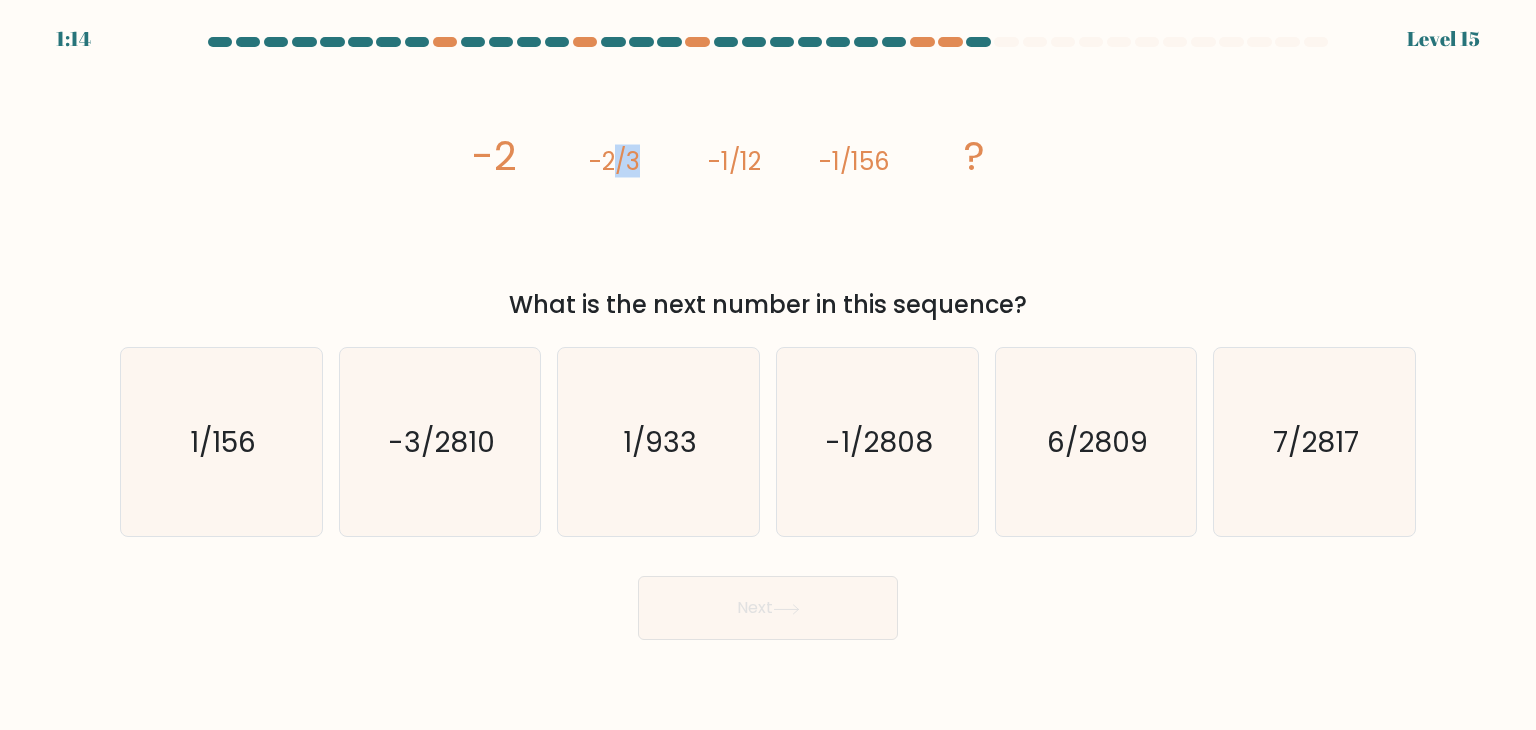 click on "-2/3" at bounding box center [494, 156] 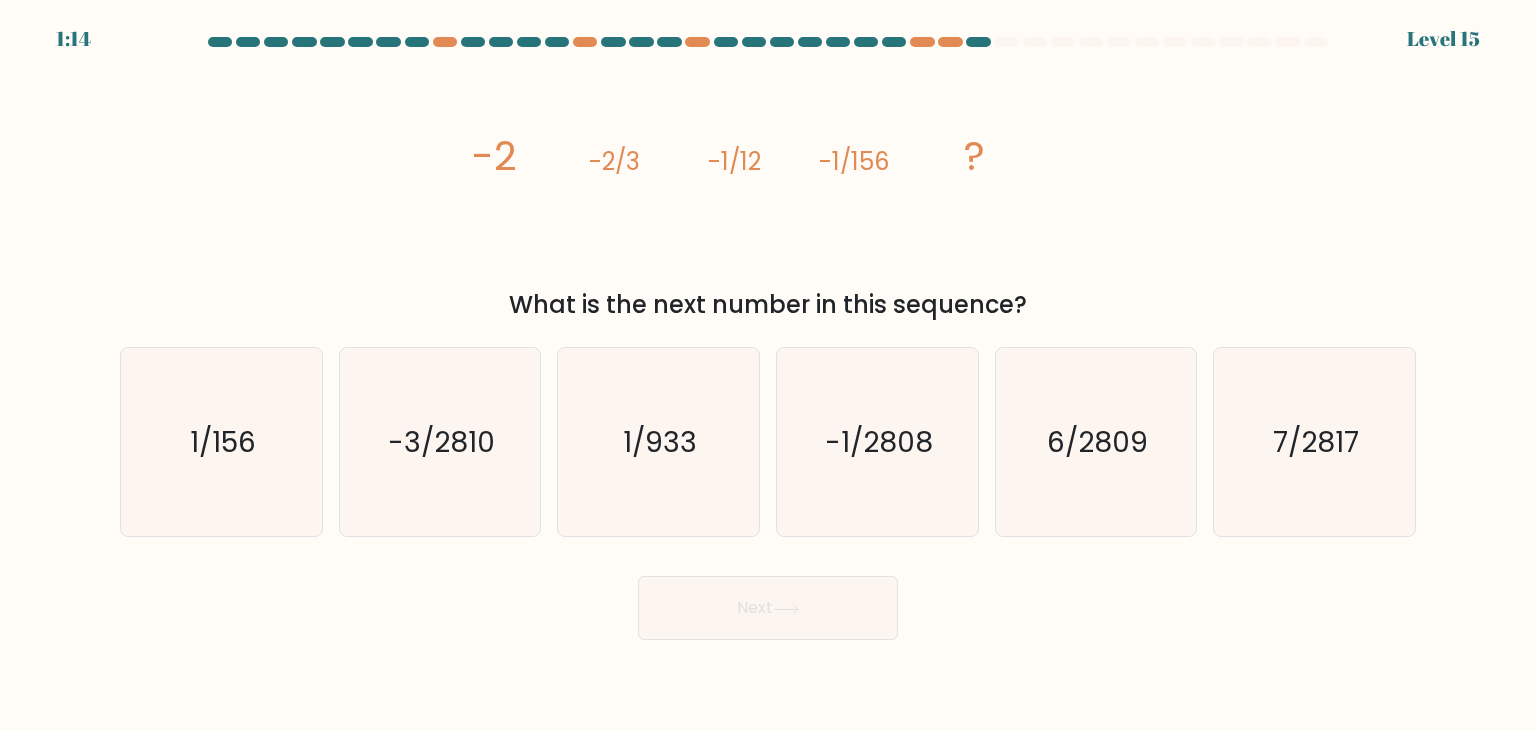 click on "-2/3" at bounding box center (494, 156) 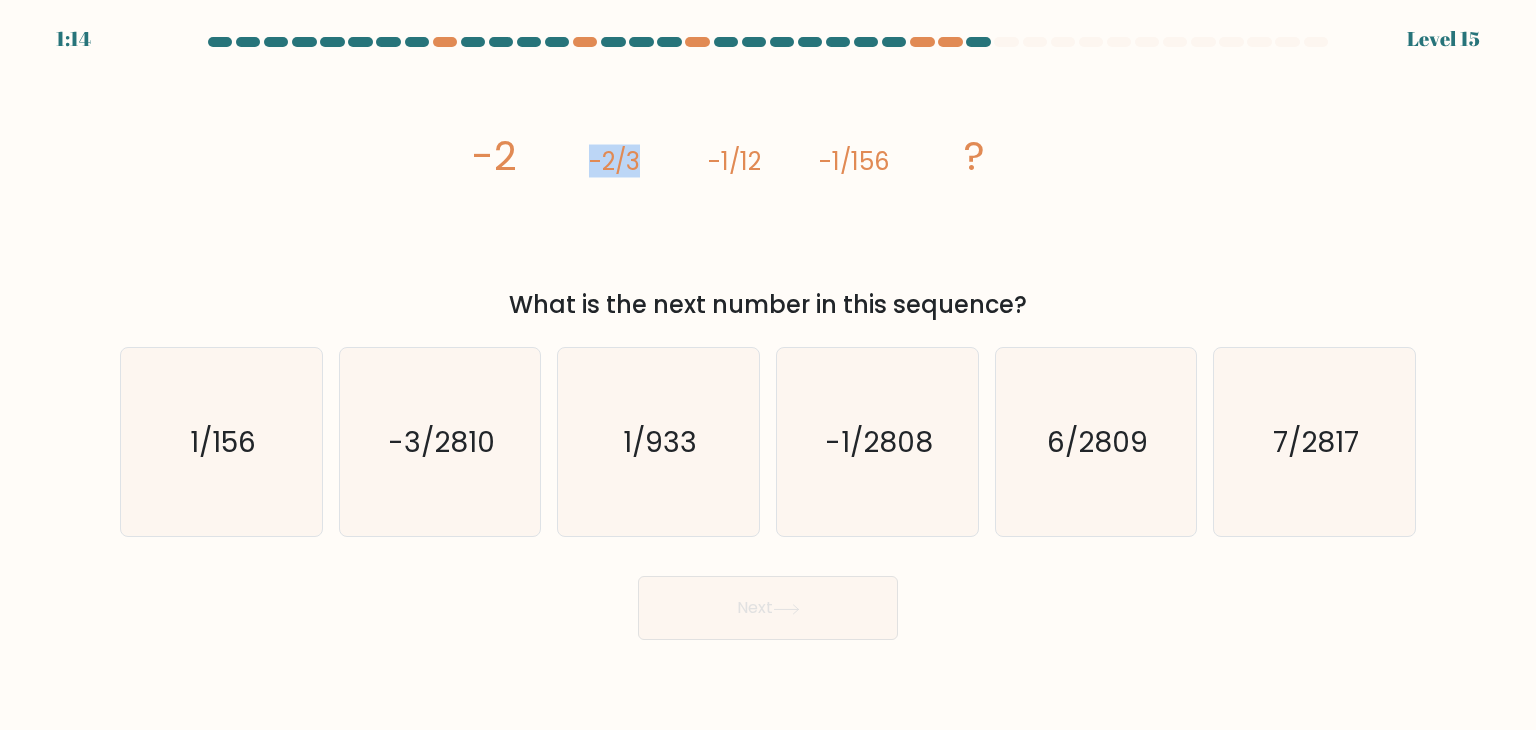 click on "-2/3" at bounding box center [494, 156] 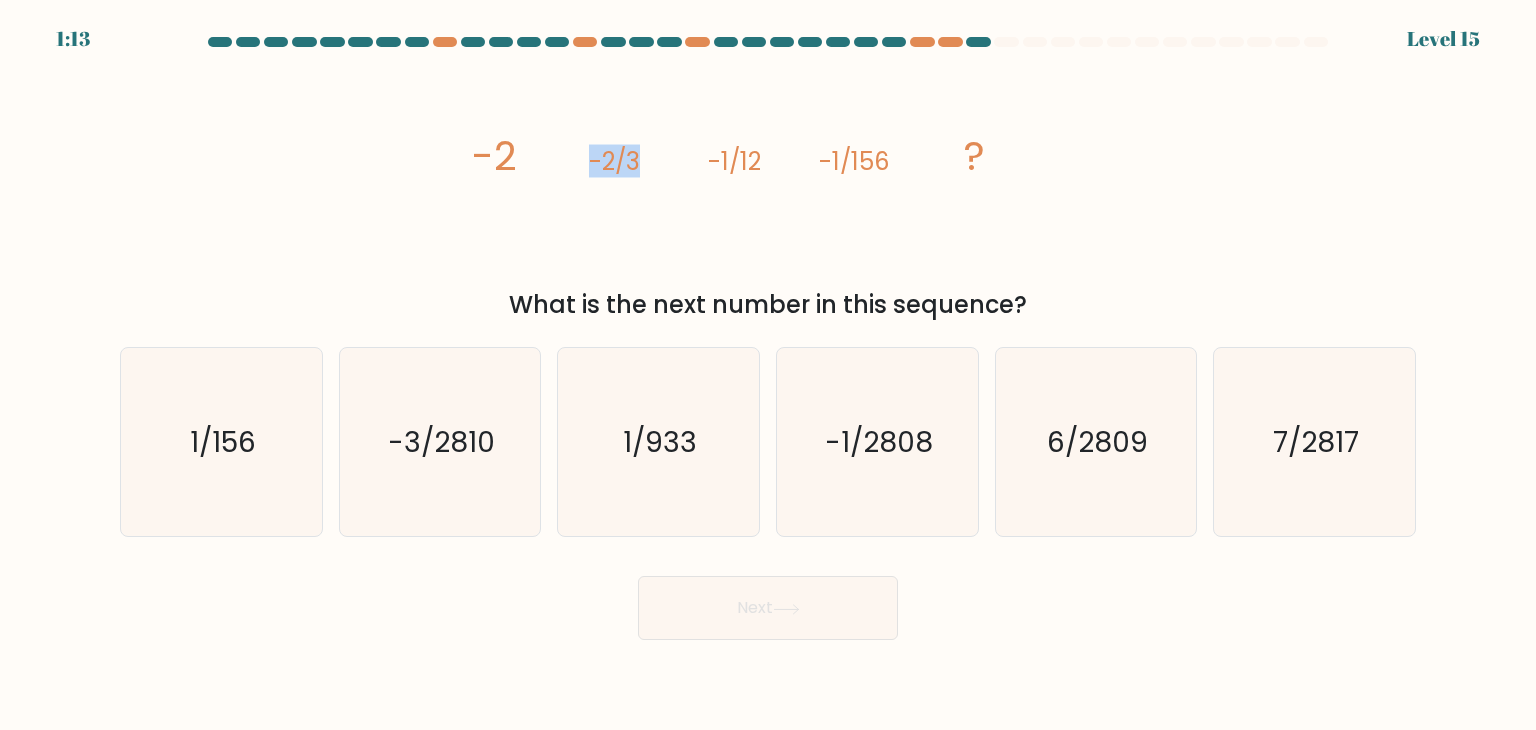 click on "image/svg+xml
-2
-2/3
-1/12
-1/156
?" at bounding box center [768, 169] 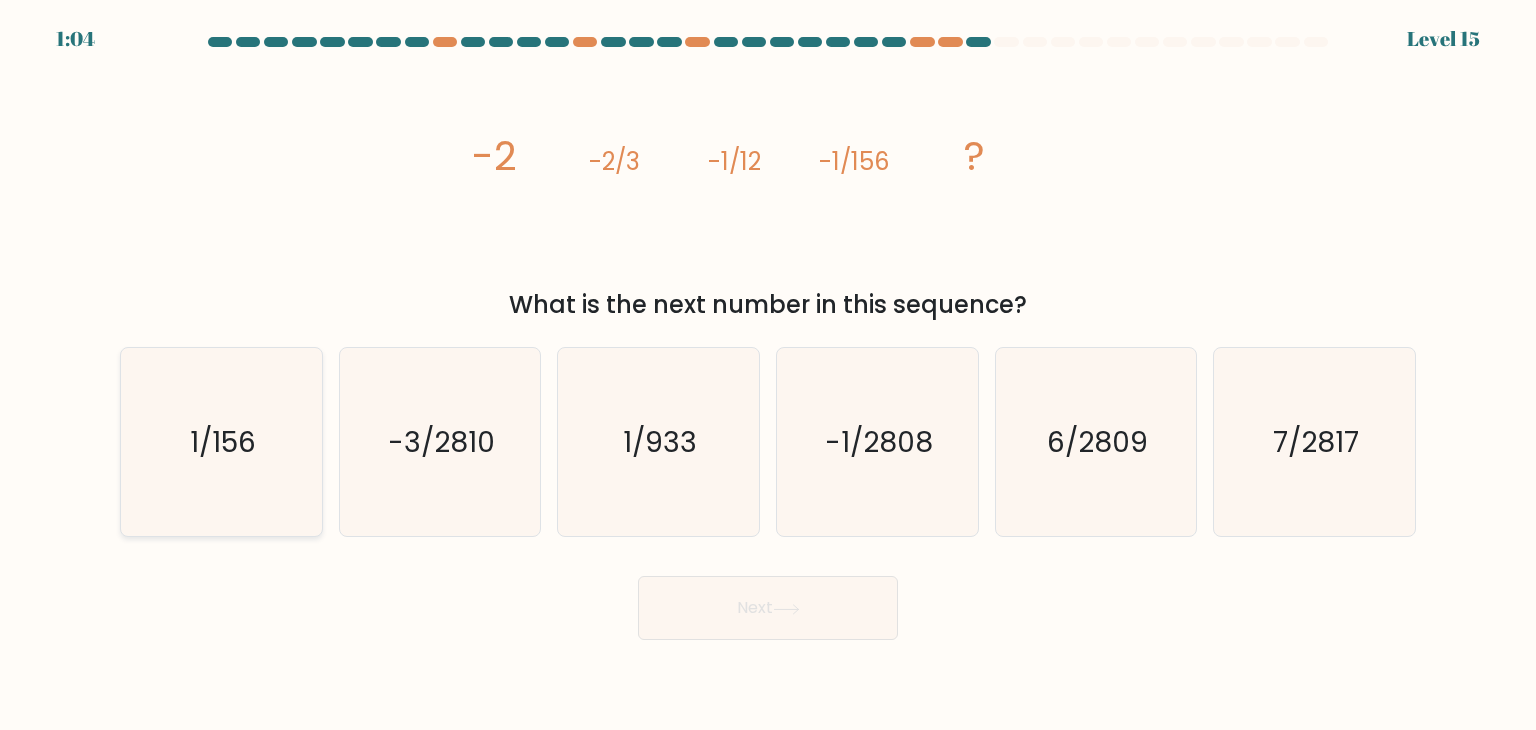 click on "1/156" at bounding box center [221, 442] 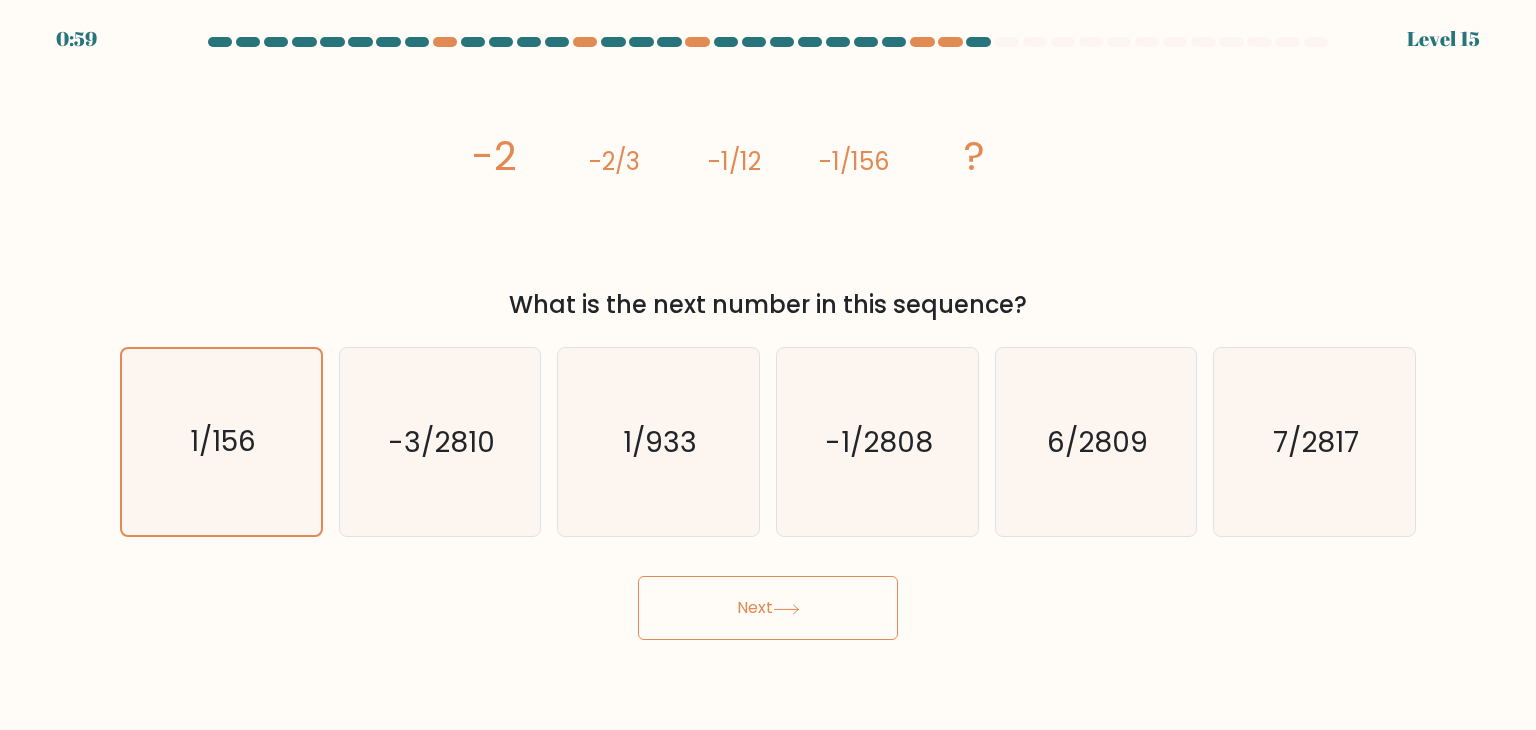 click on "Lore" at bounding box center (768, 608) 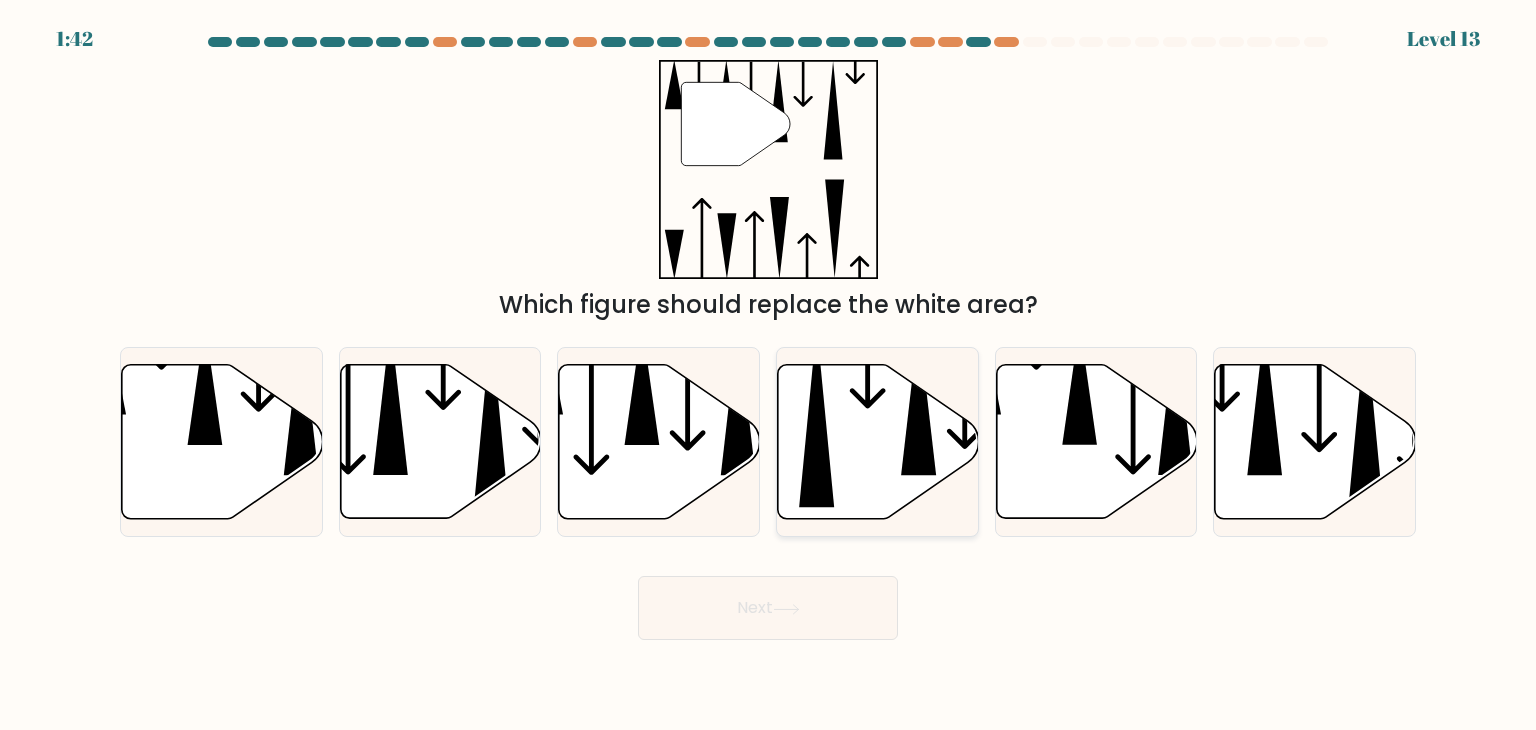 click at bounding box center [816, 416] 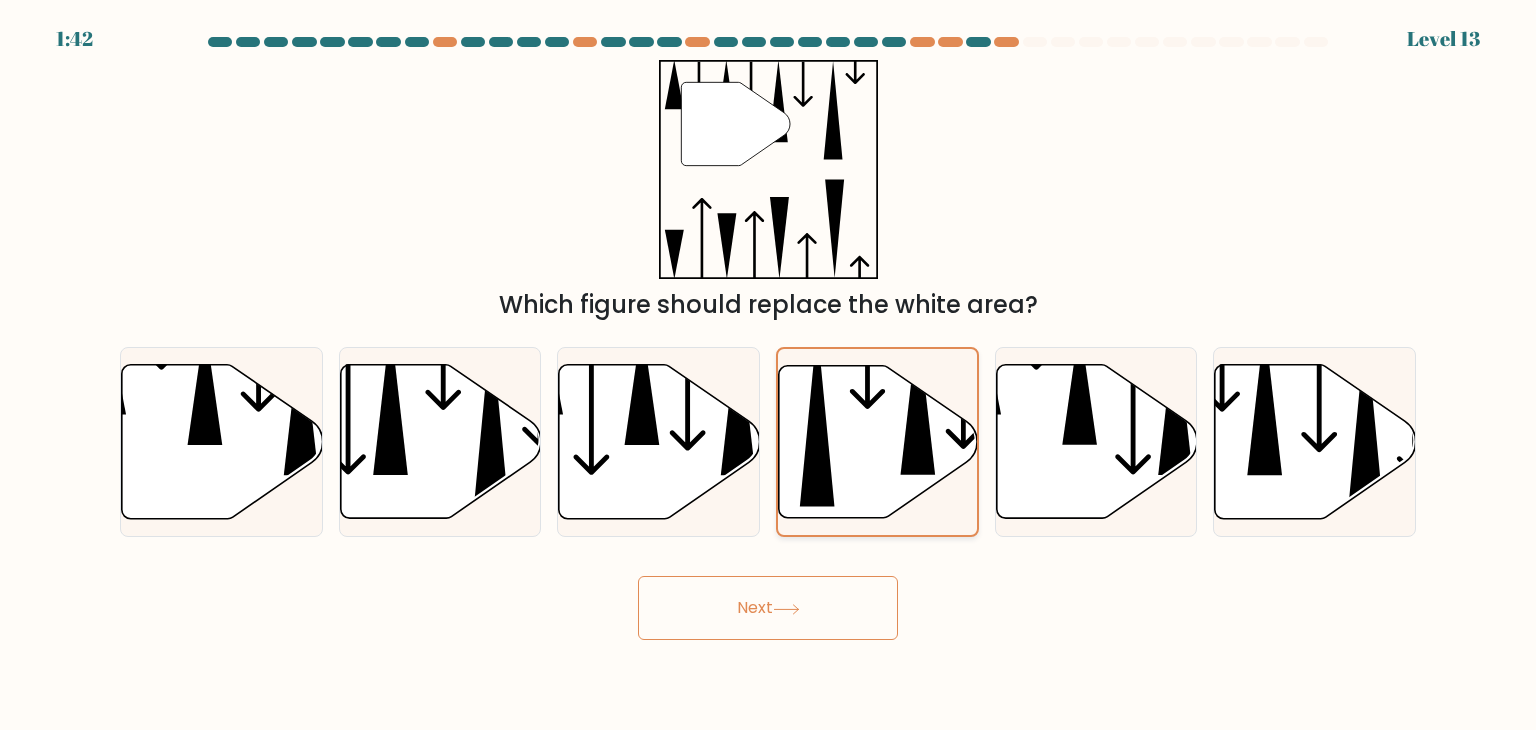 click at bounding box center (817, 416) 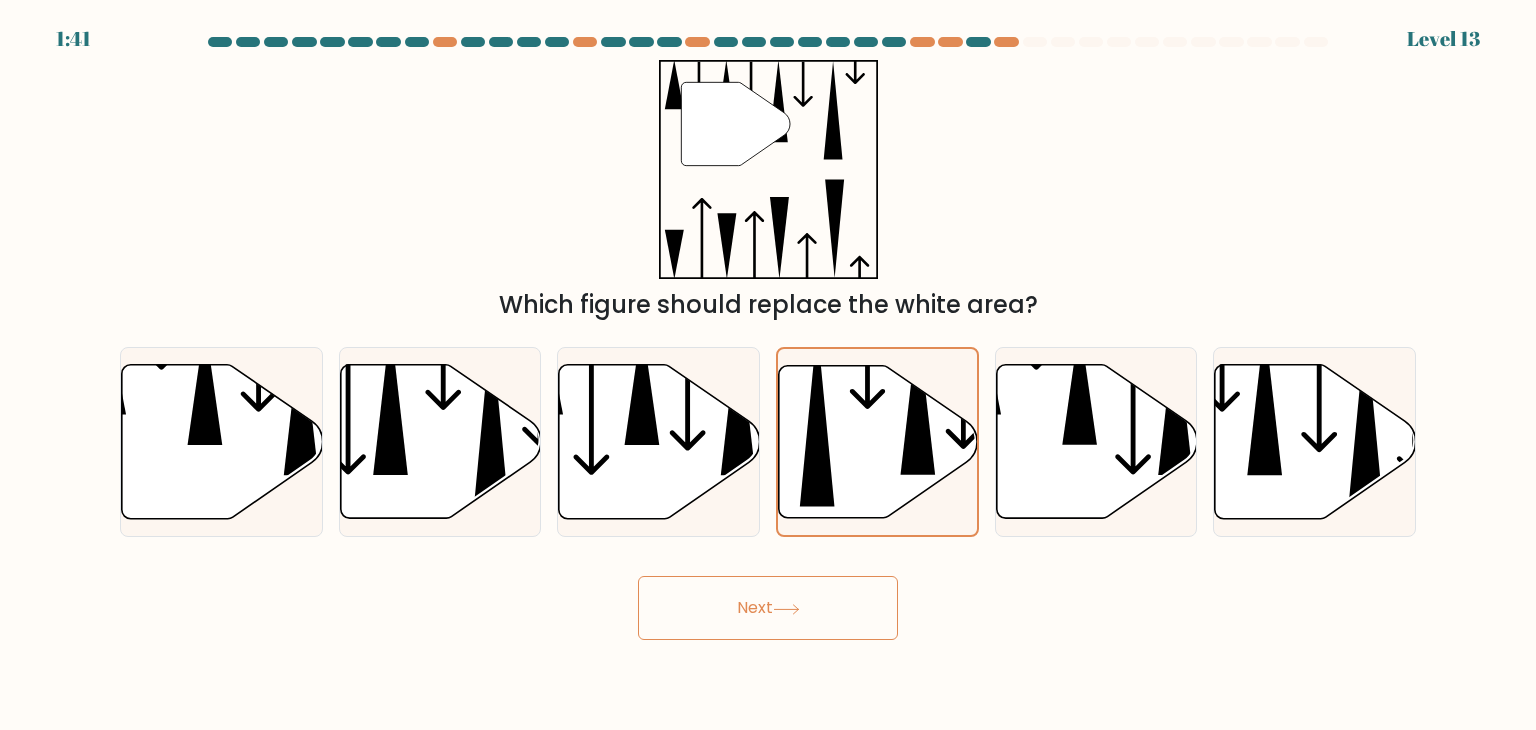 click on "Lore" at bounding box center [768, 608] 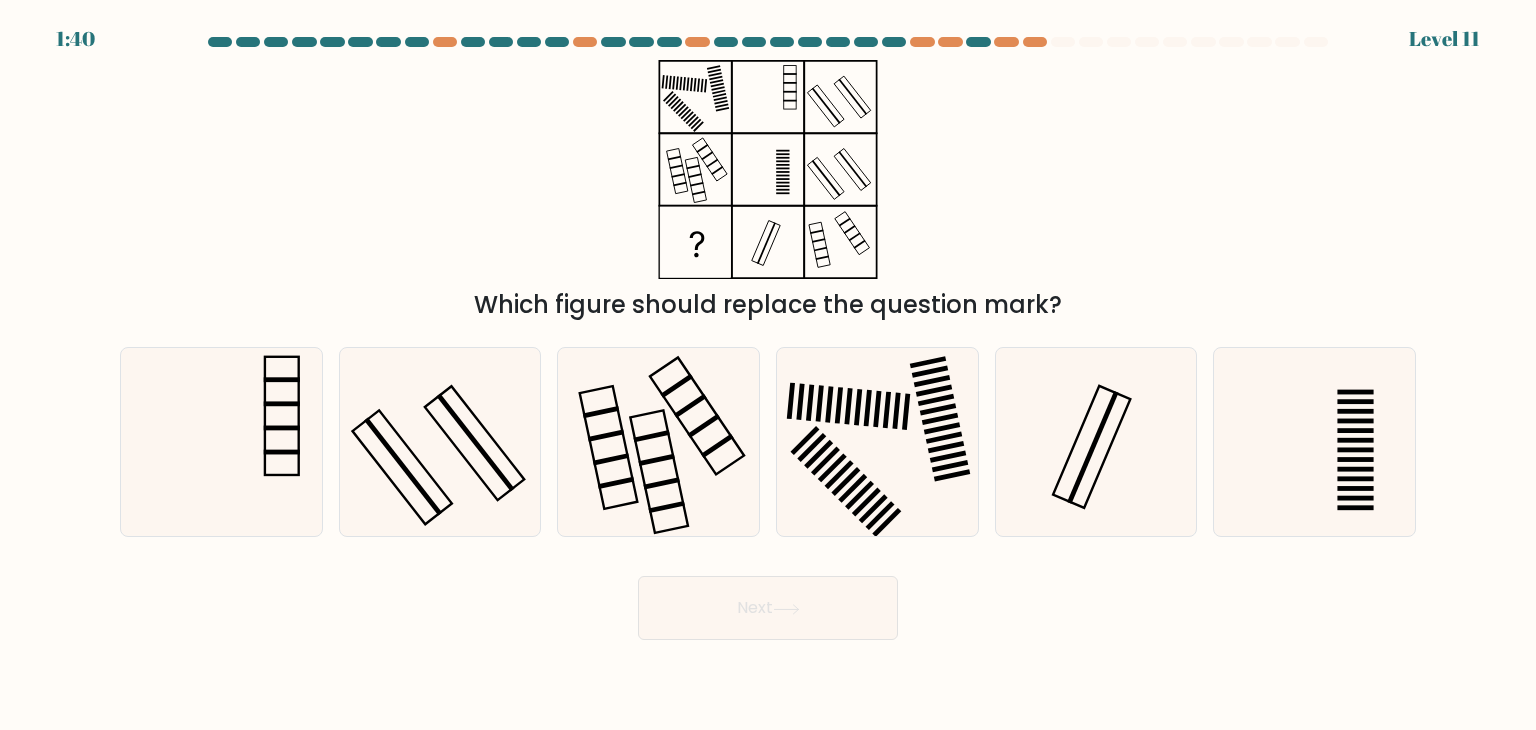 click on "Lore" at bounding box center (768, 608) 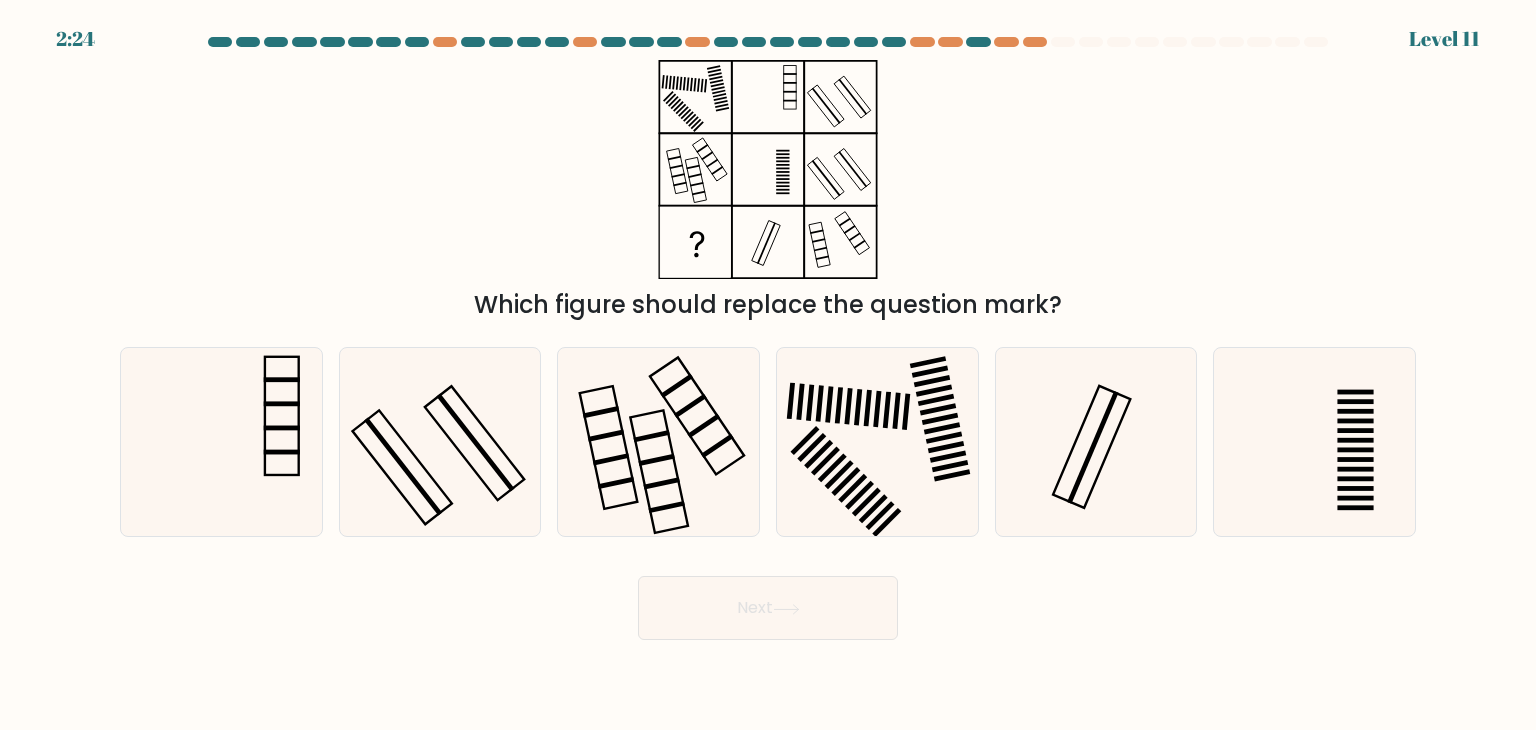 click on "l." at bounding box center (1096, 442) 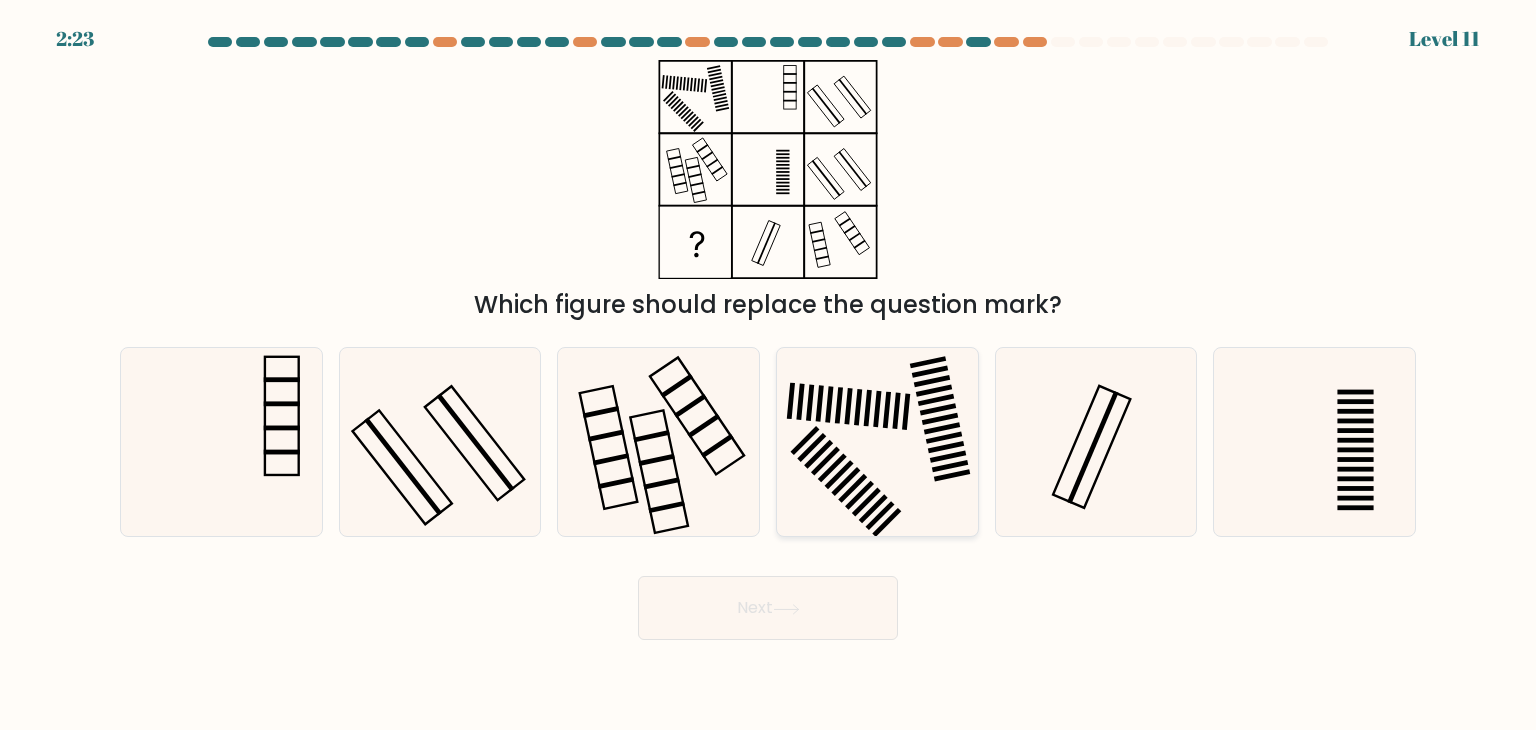 click at bounding box center [877, 442] 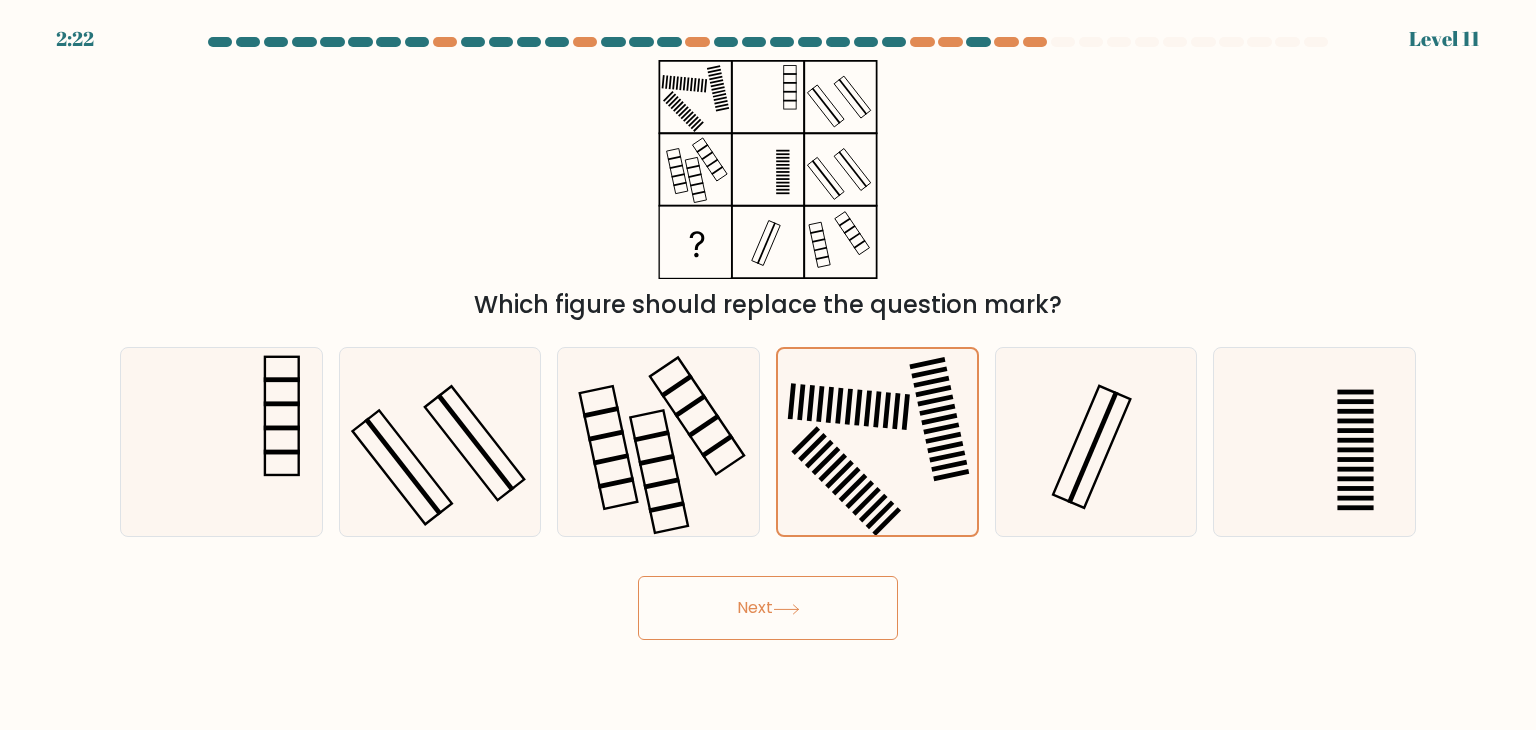 click on "Lore" at bounding box center (768, 608) 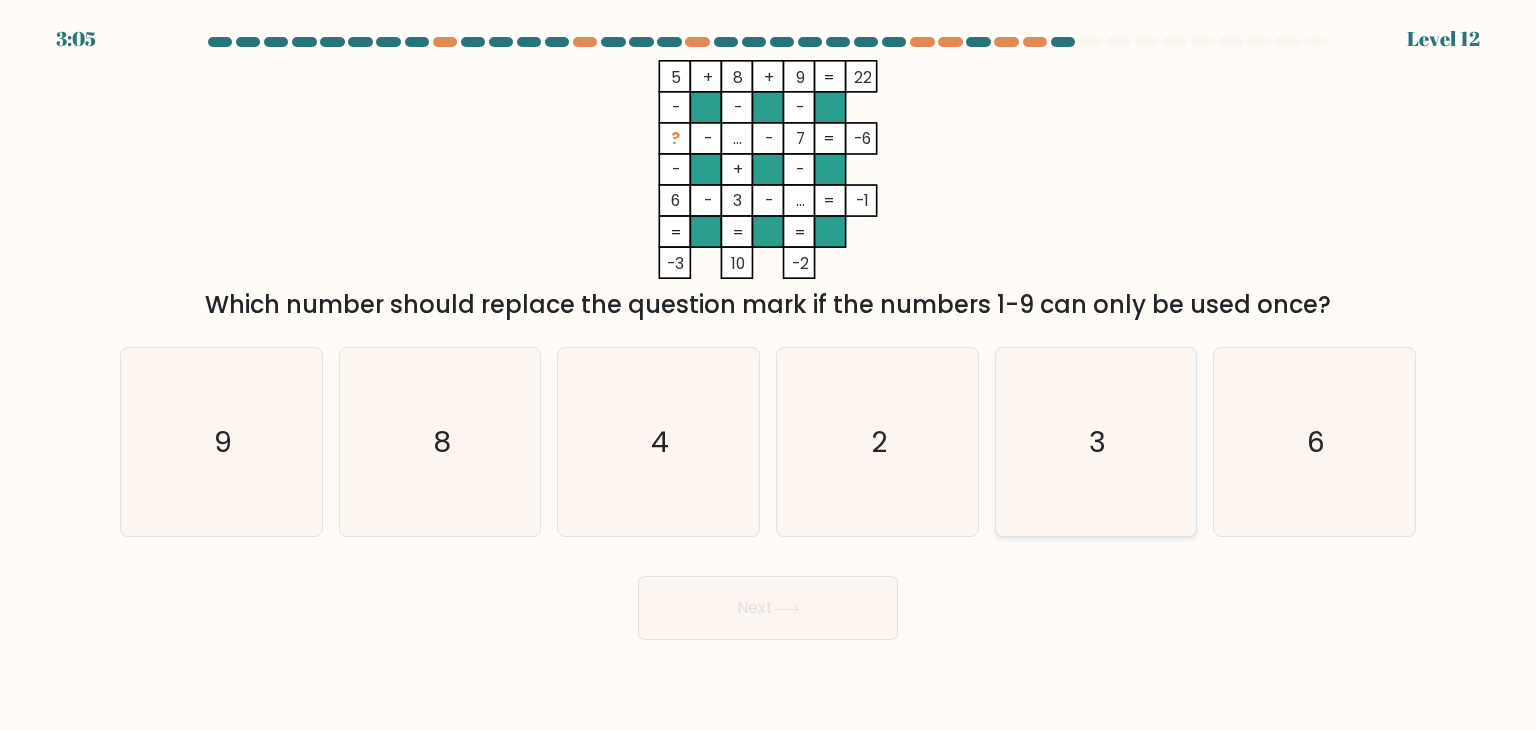 click on "0" at bounding box center (1096, 442) 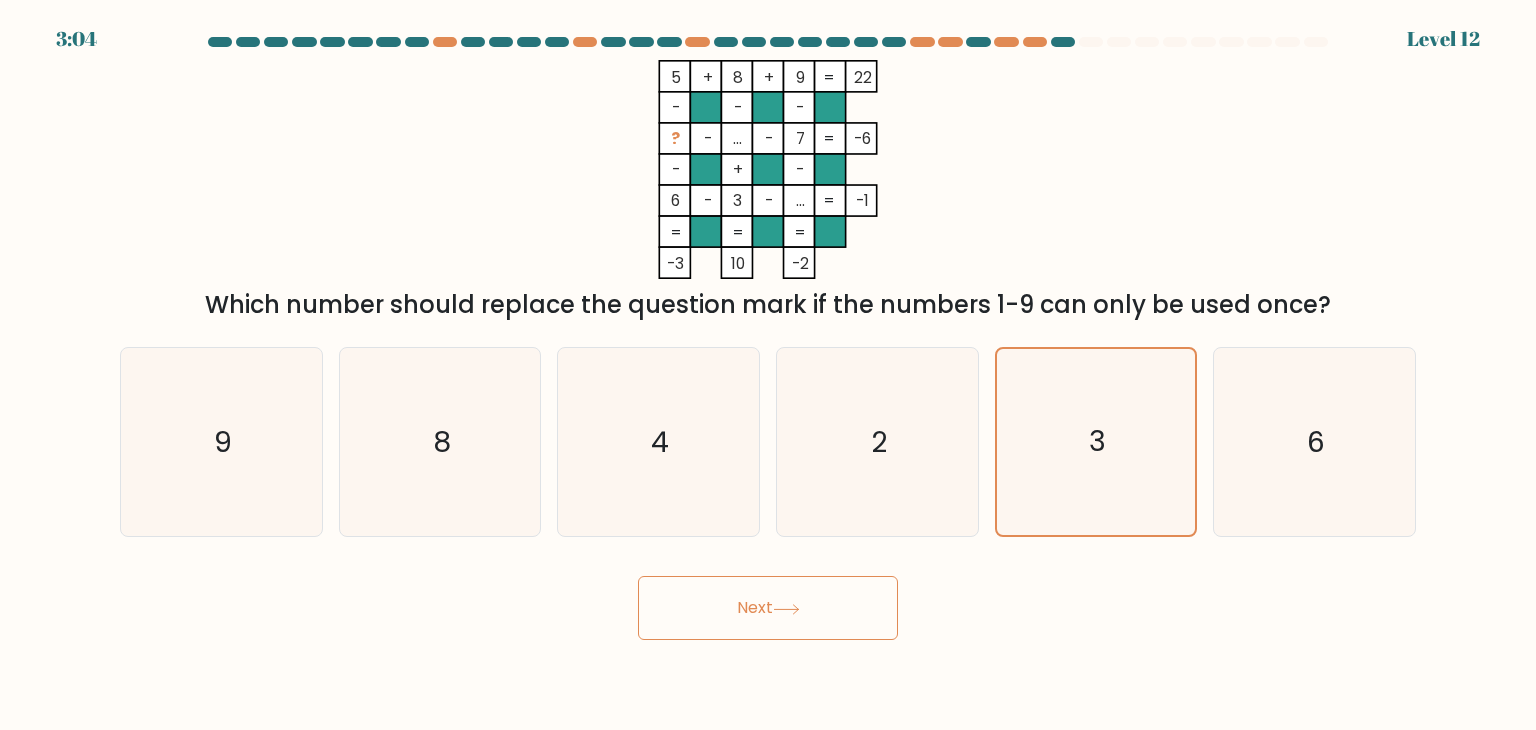 click on "Lore" at bounding box center [768, 608] 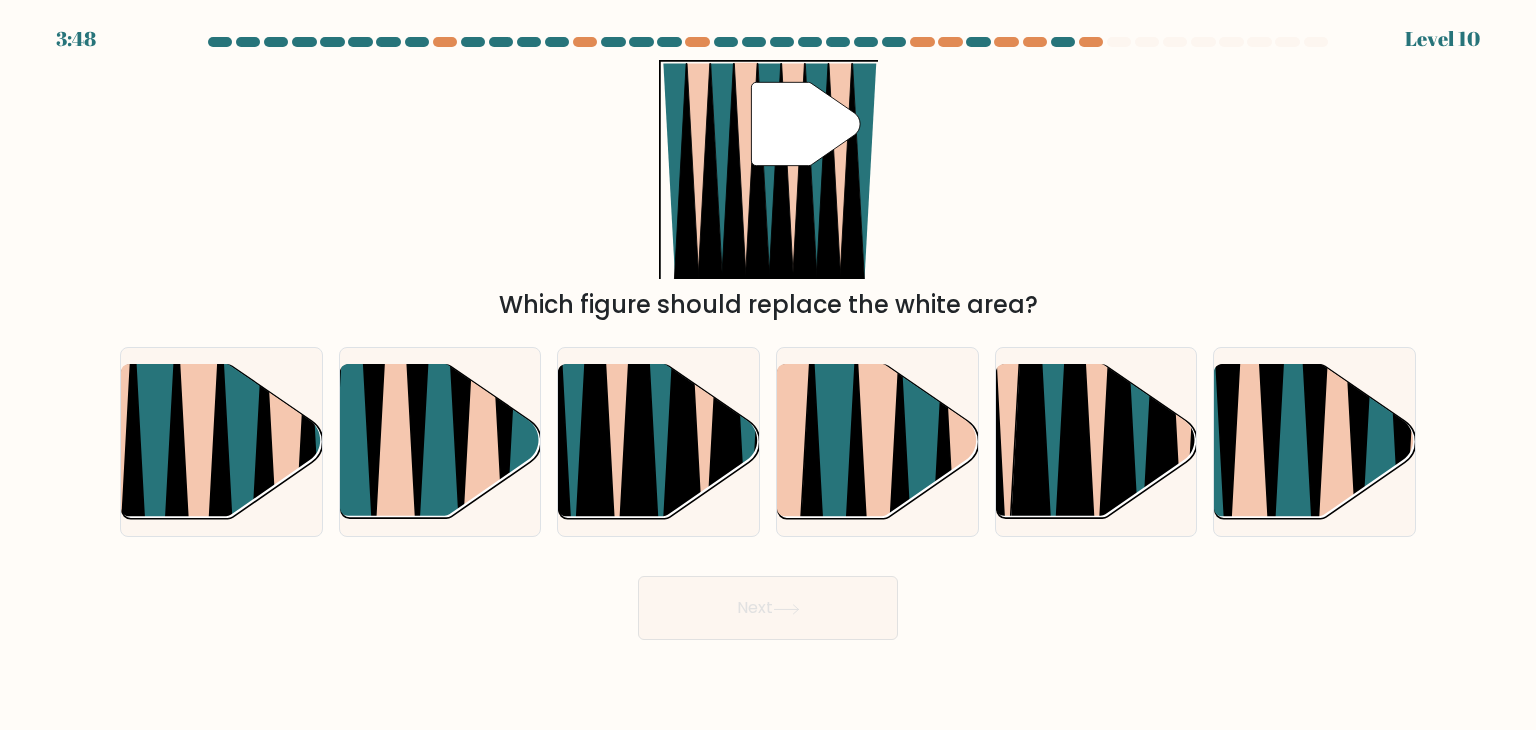 scroll, scrollTop: 0, scrollLeft: 0, axis: both 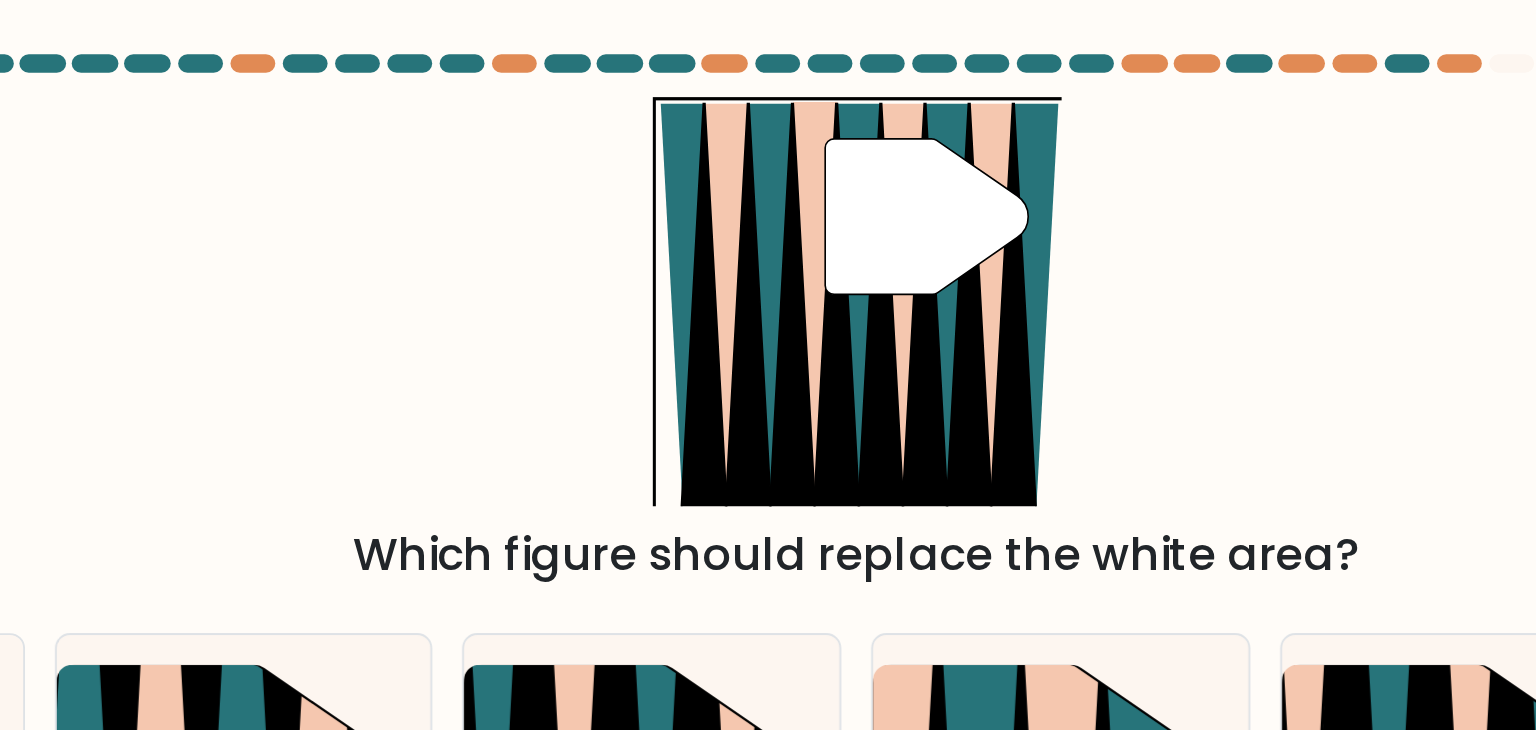 click at bounding box center [768, 46] 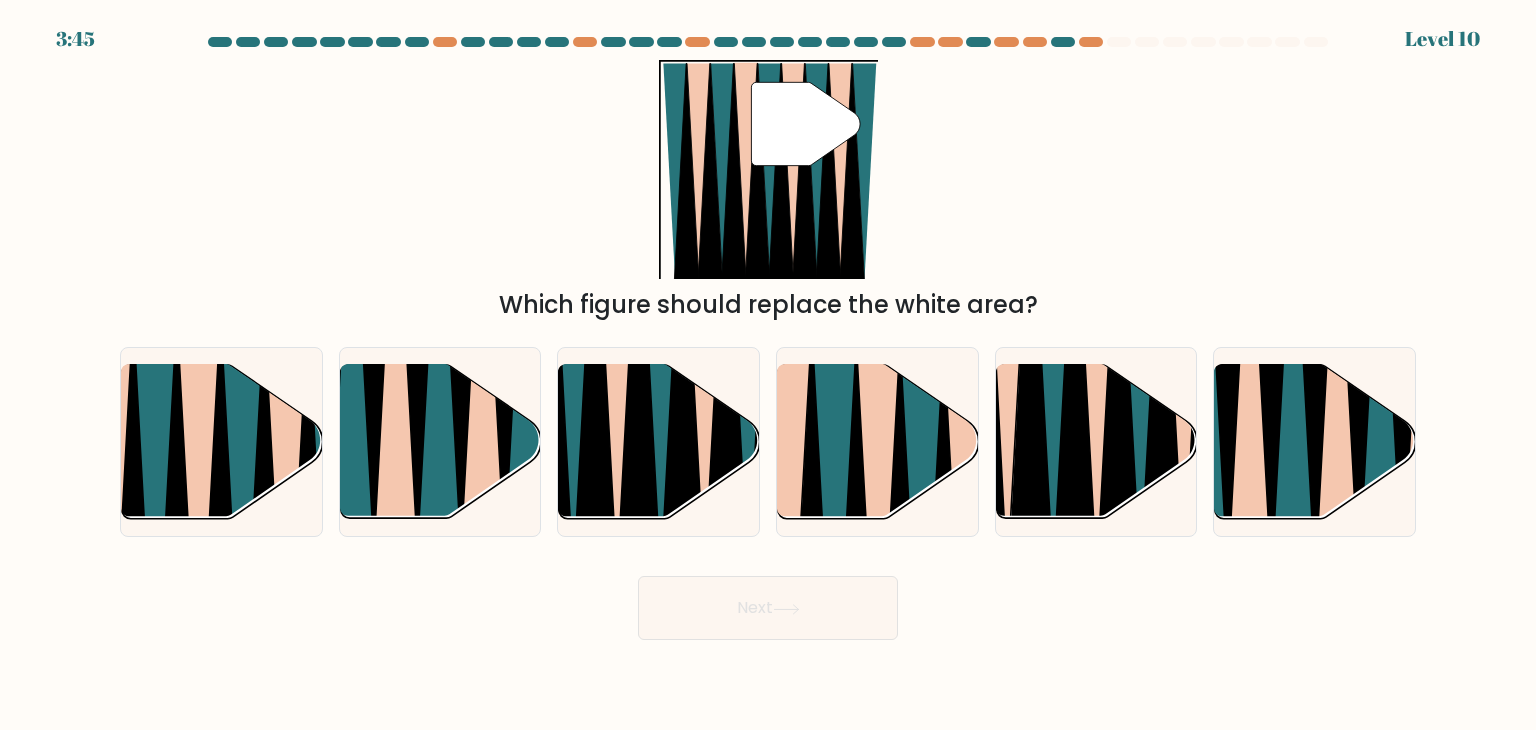 click at bounding box center (768, 338) 